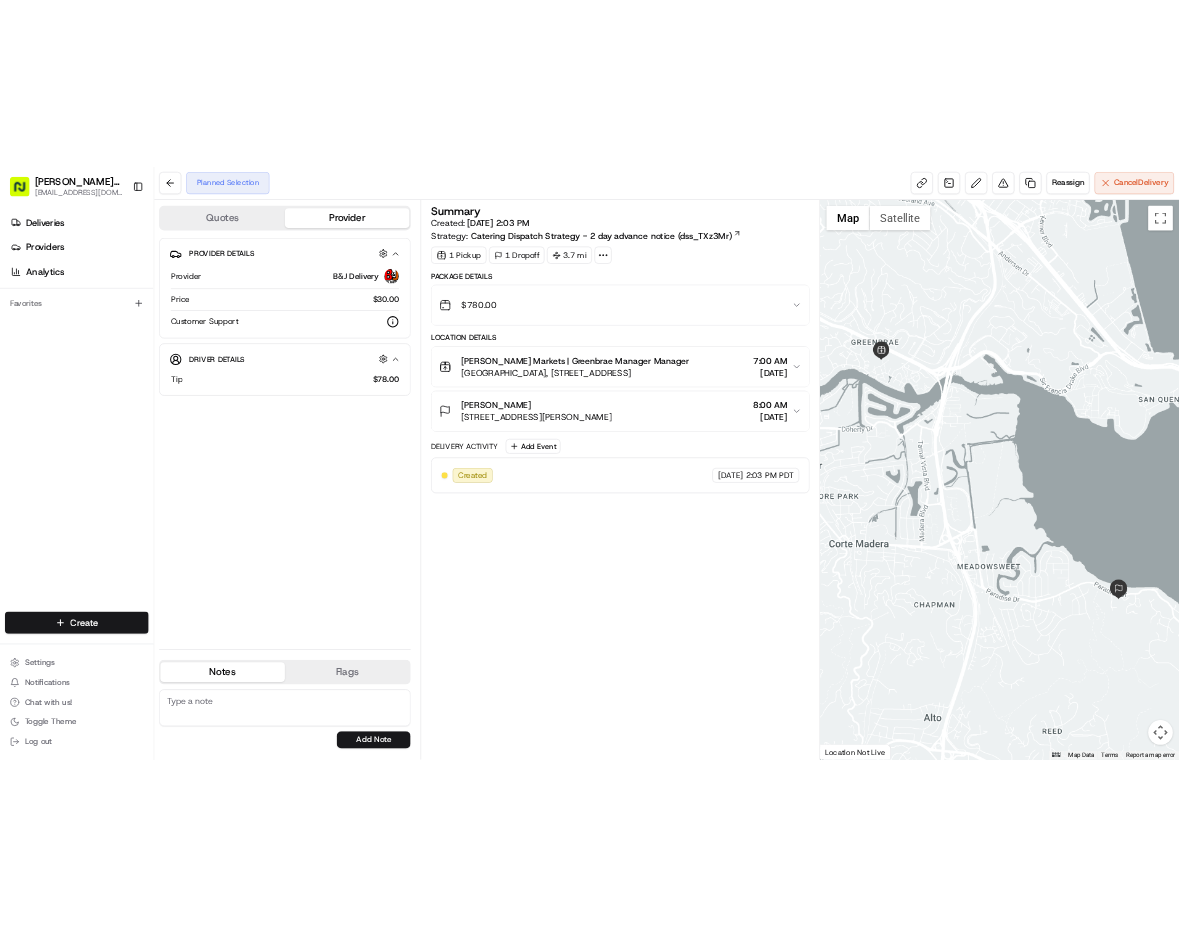scroll, scrollTop: 0, scrollLeft: 0, axis: both 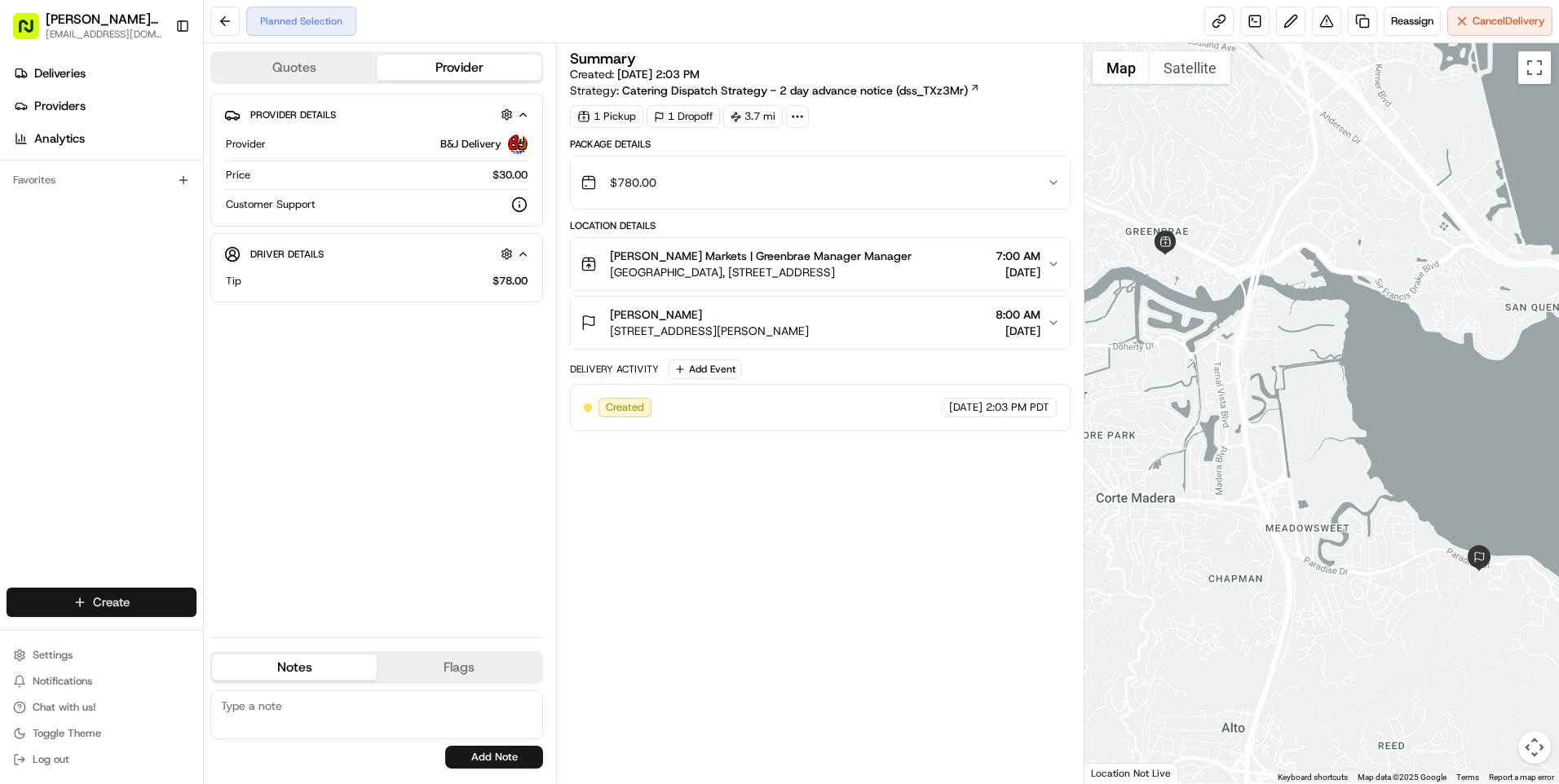 click on "[PERSON_NAME] Markets [EMAIL_ADDRESS][DOMAIN_NAME] Toggle Sidebar Deliveries Providers Analytics Favorites Main Menu Members & Organization Organization Users Roles Preferences Customization Tracking Orchestration Automations Dispatch Strategy Locations Pickup Locations Dropoff Locations Billing Billing Refund Requests Integrations Notification Triggers Webhooks API Keys Request Logs Create Settings Notifications Chat with us! Toggle Theme Log out Planned Selection Reassign Cancel  Delivery Quotes Provider Provider Details Hidden ( 4 ) Provider B&J Delivery   Price $30.00 Customer Support Driver Details Hidden ( 11 ) Tip $78.00 Notes Flags [EMAIL_ADDRESS][DOMAIN_NAME] [EMAIL_ADDRESS][DOMAIN_NAME] [EMAIL_ADDRESS][DOMAIN_NAME] [EMAIL_ADDRESS][DOMAIN_NAME] Add Note [EMAIL_ADDRESS][DOMAIN_NAME] [EMAIL_ADDRESS][DOMAIN_NAME] [EMAIL_ADDRESS][DOMAIN_NAME] [EMAIL_ADDRESS][DOMAIN_NAME] Add Flag Summary Created:   [DATE] 2:03 PM Strategy:   Catering Dispatch Strategy - 2 day advance notice (dss_TXz3Mr) 1   Pickup 1   Dropoff 3.7 mi $ ←" at bounding box center (780, 392) 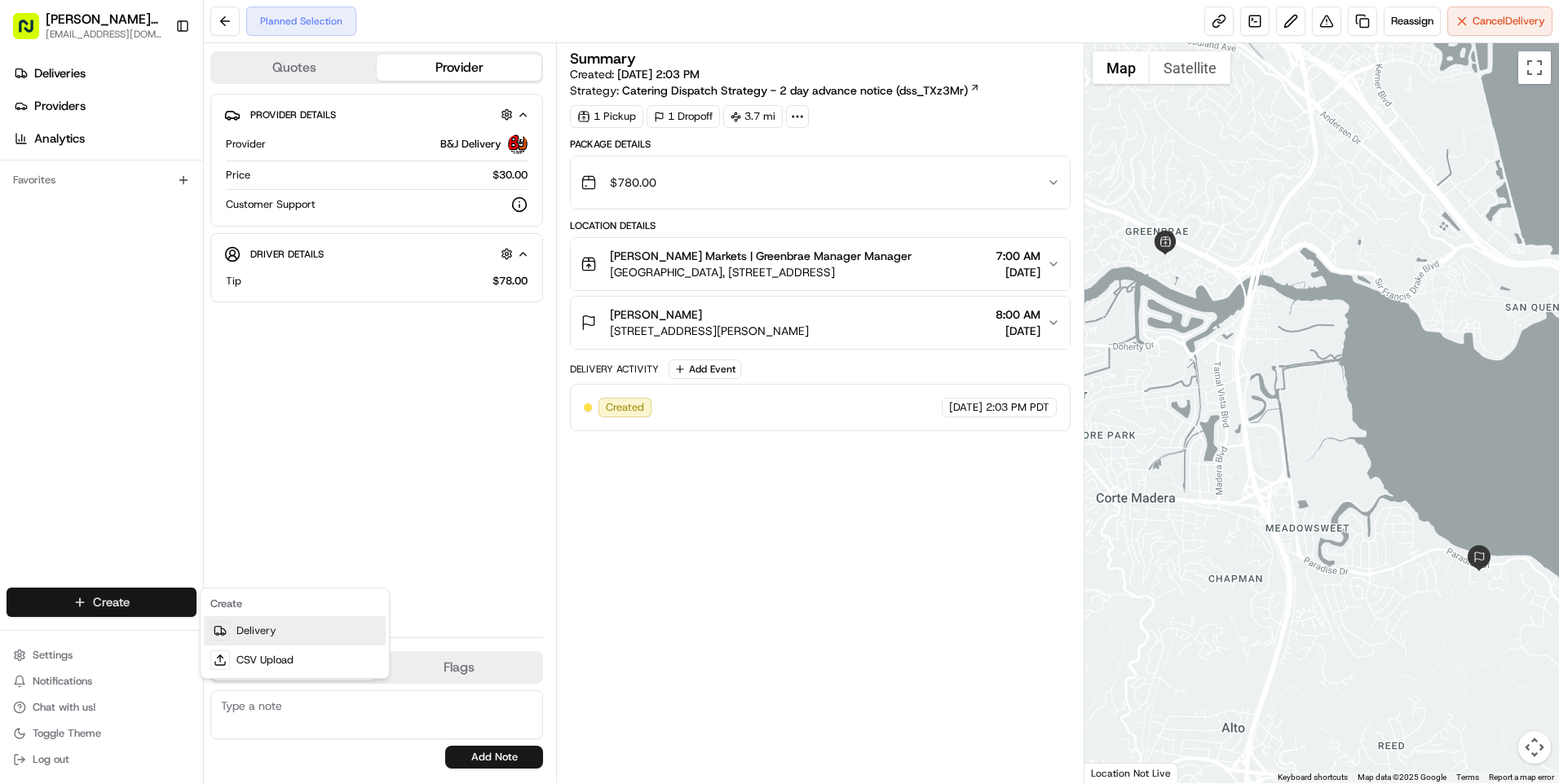 click on "Delivery" at bounding box center [294, 631] 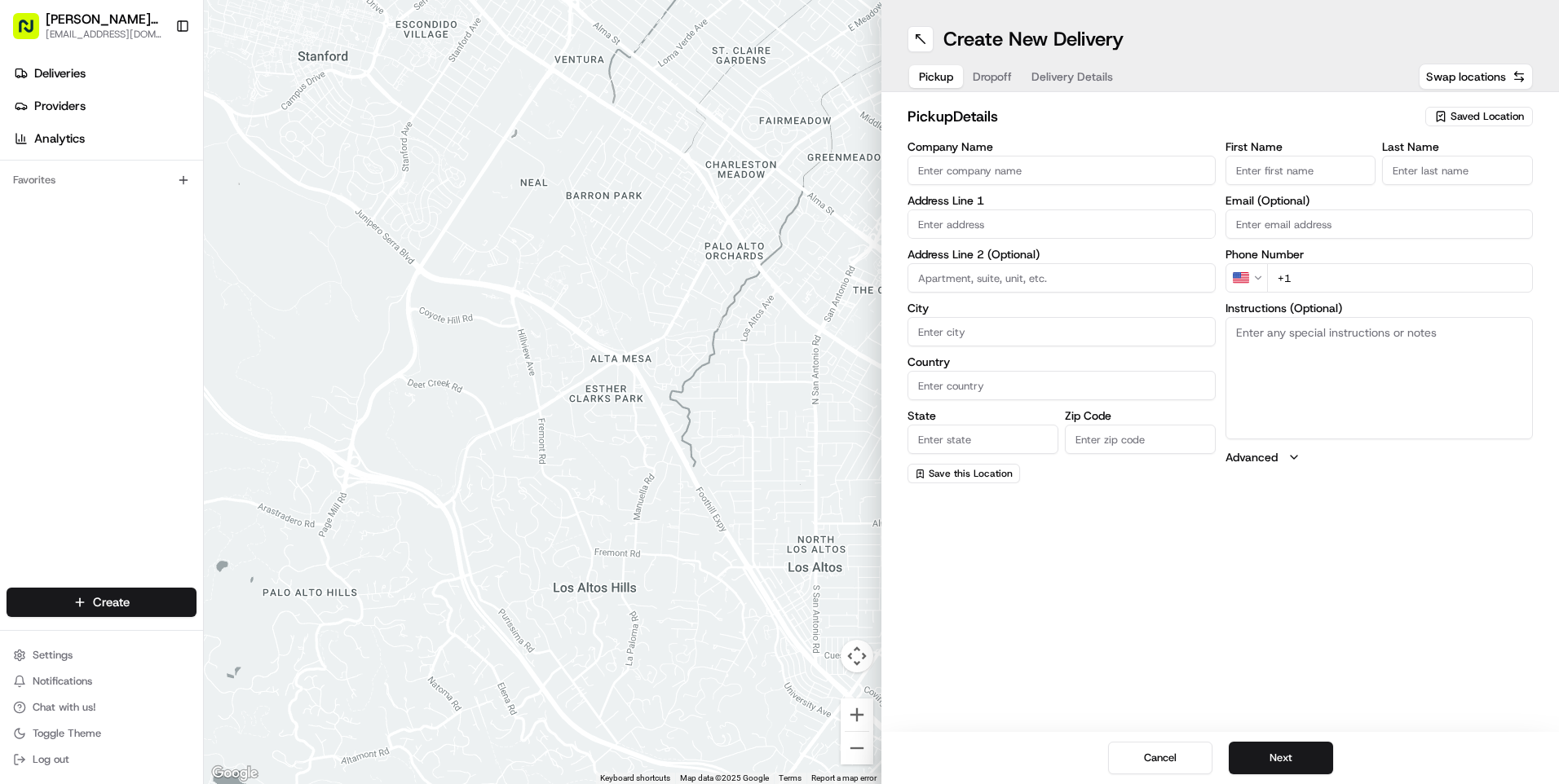 click on "Saved Location" at bounding box center (1479, 117) 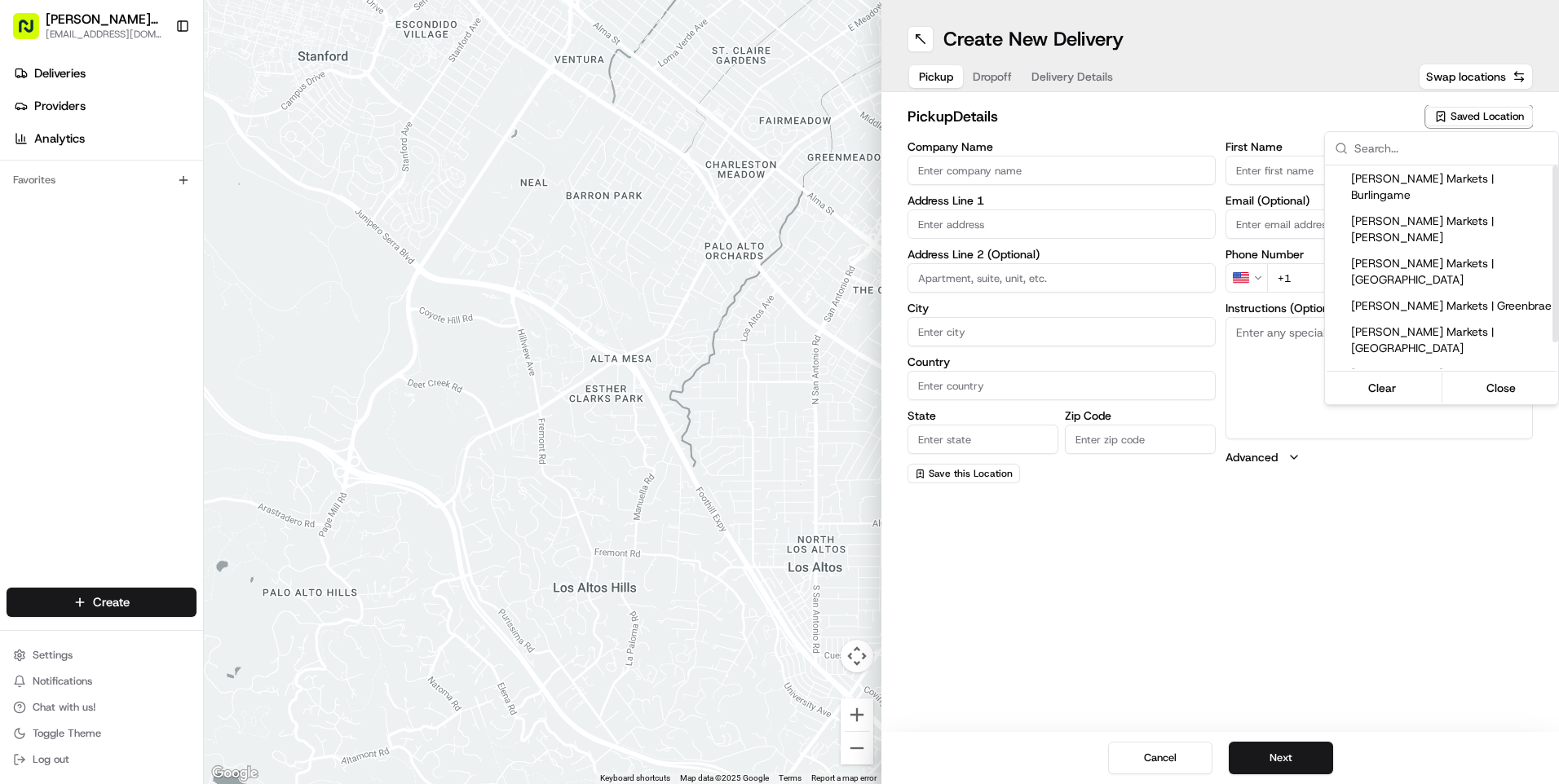 click on "Clear Close" at bounding box center [1442, 388] 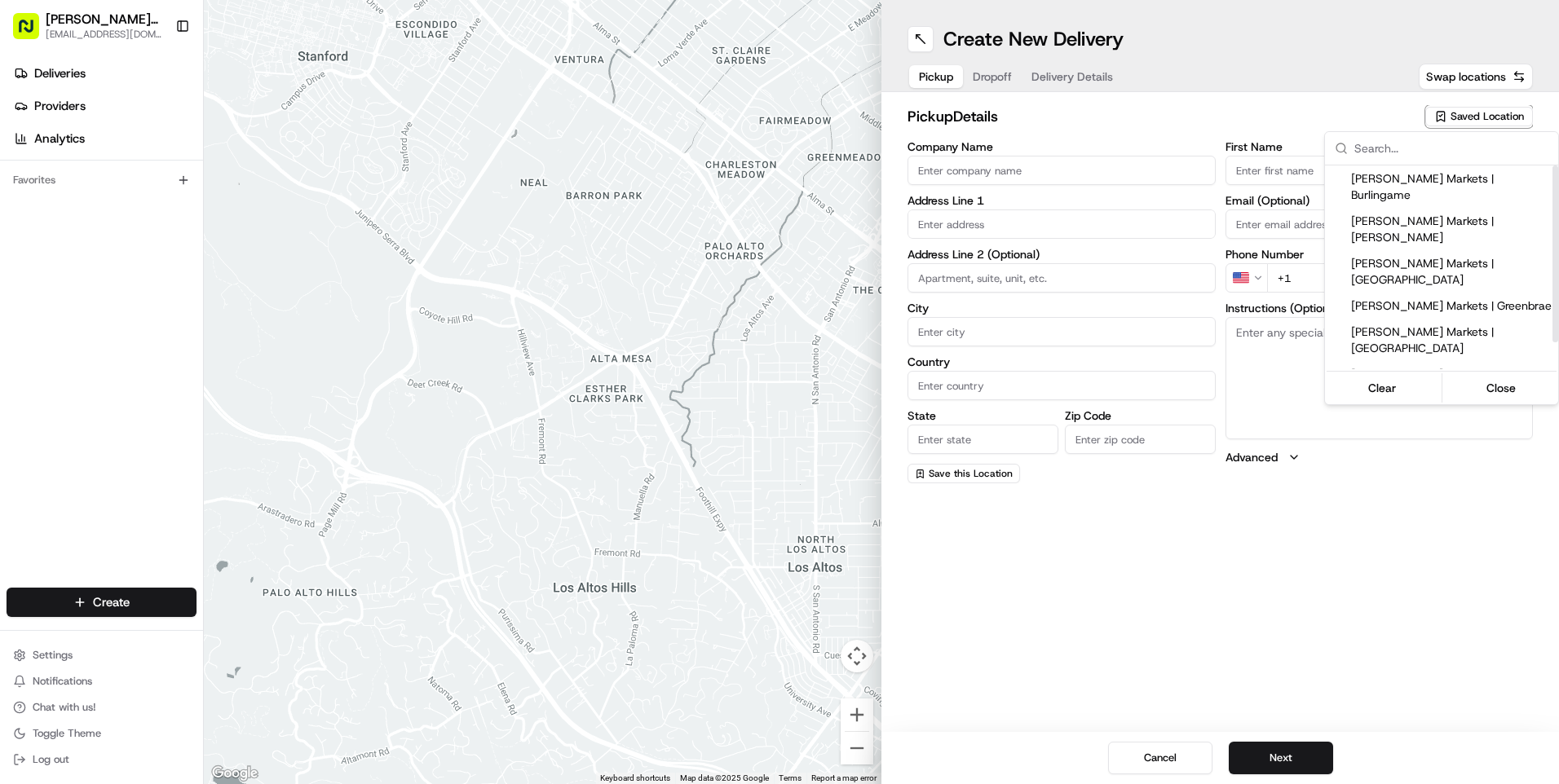 click on "[PERSON_NAME] Markets | Sausalito" at bounding box center [1451, 459] 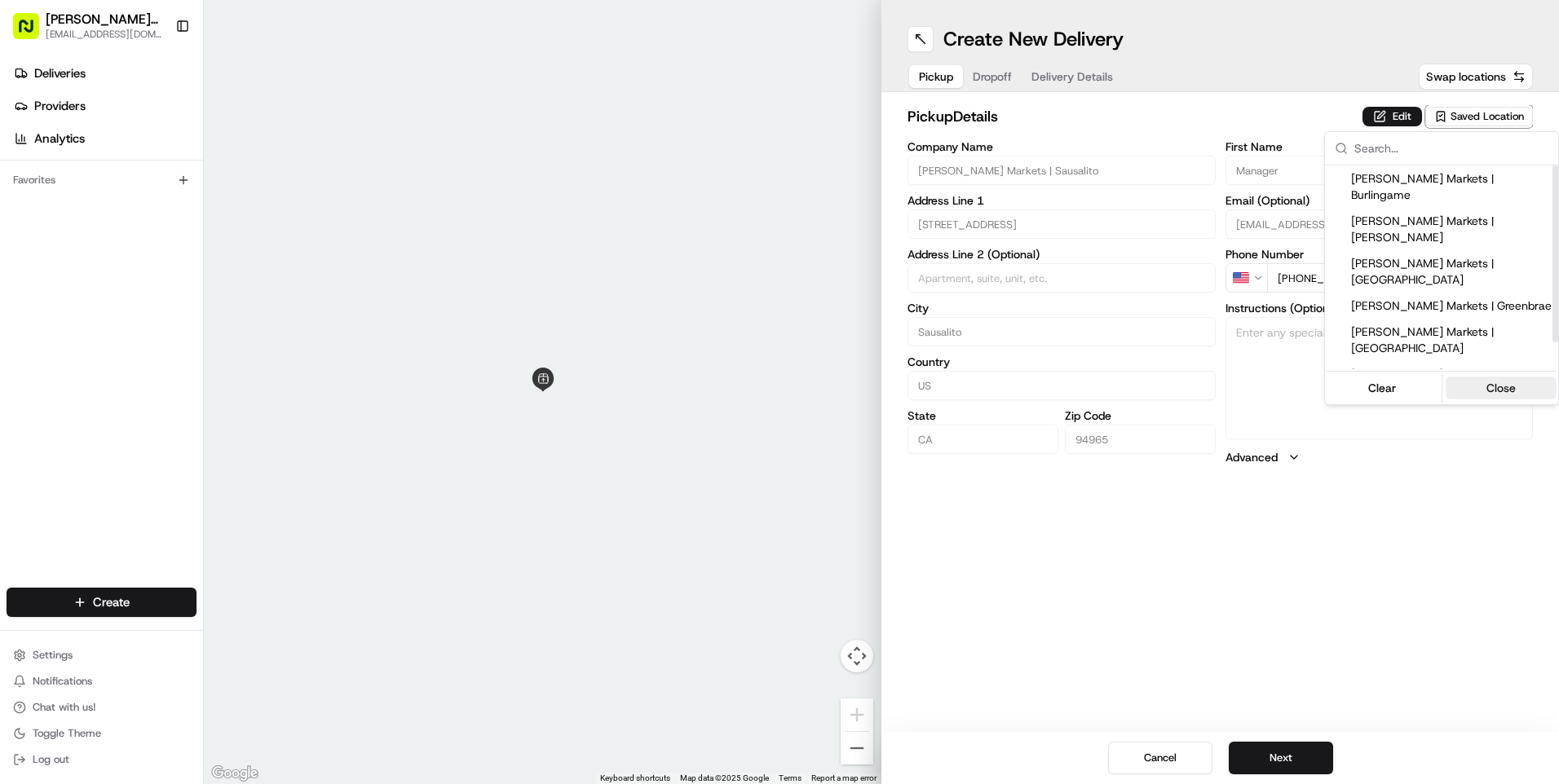 click on "Close" at bounding box center [1501, 388] 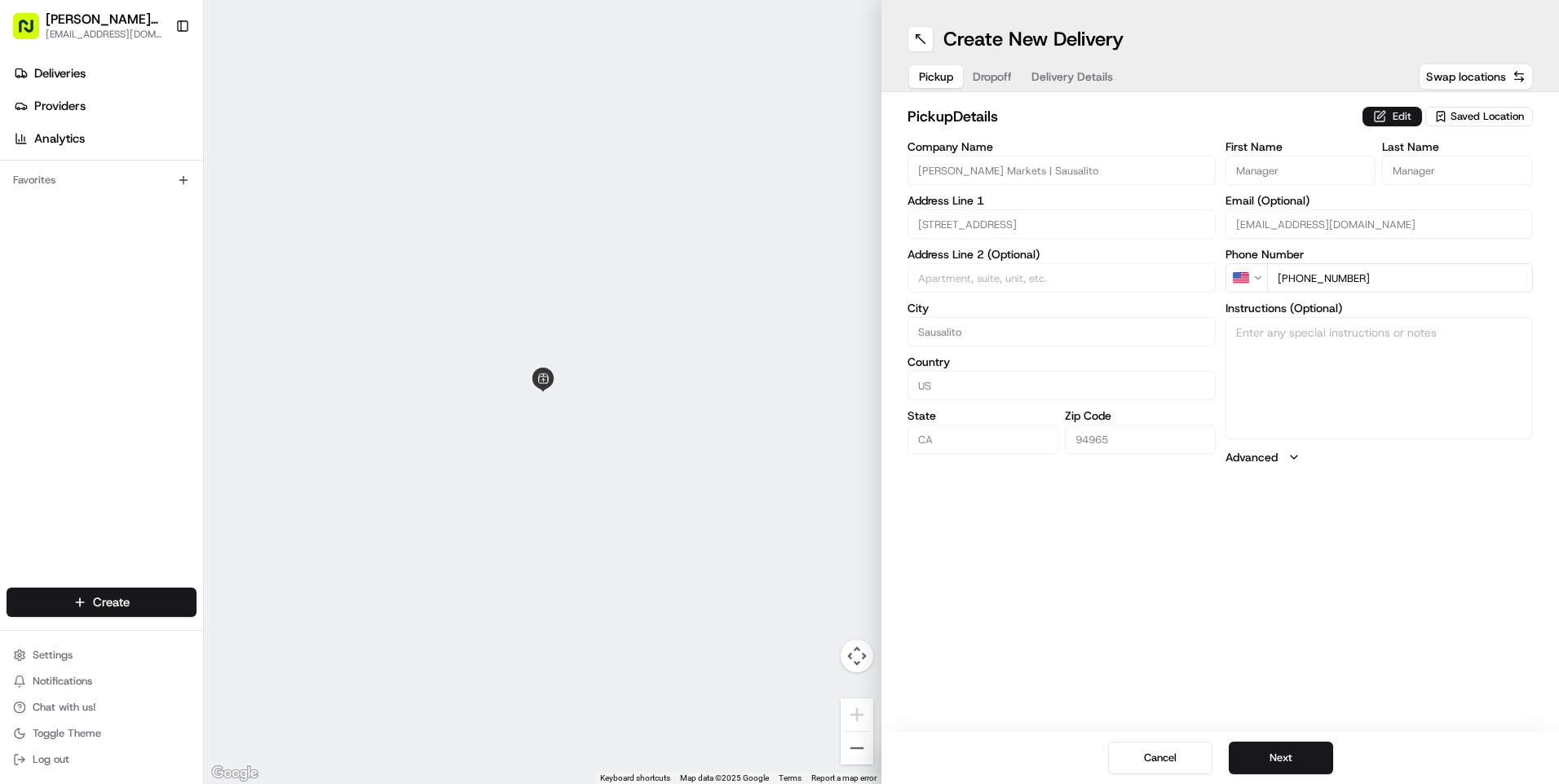 click on "Edit" at bounding box center [1392, 117] 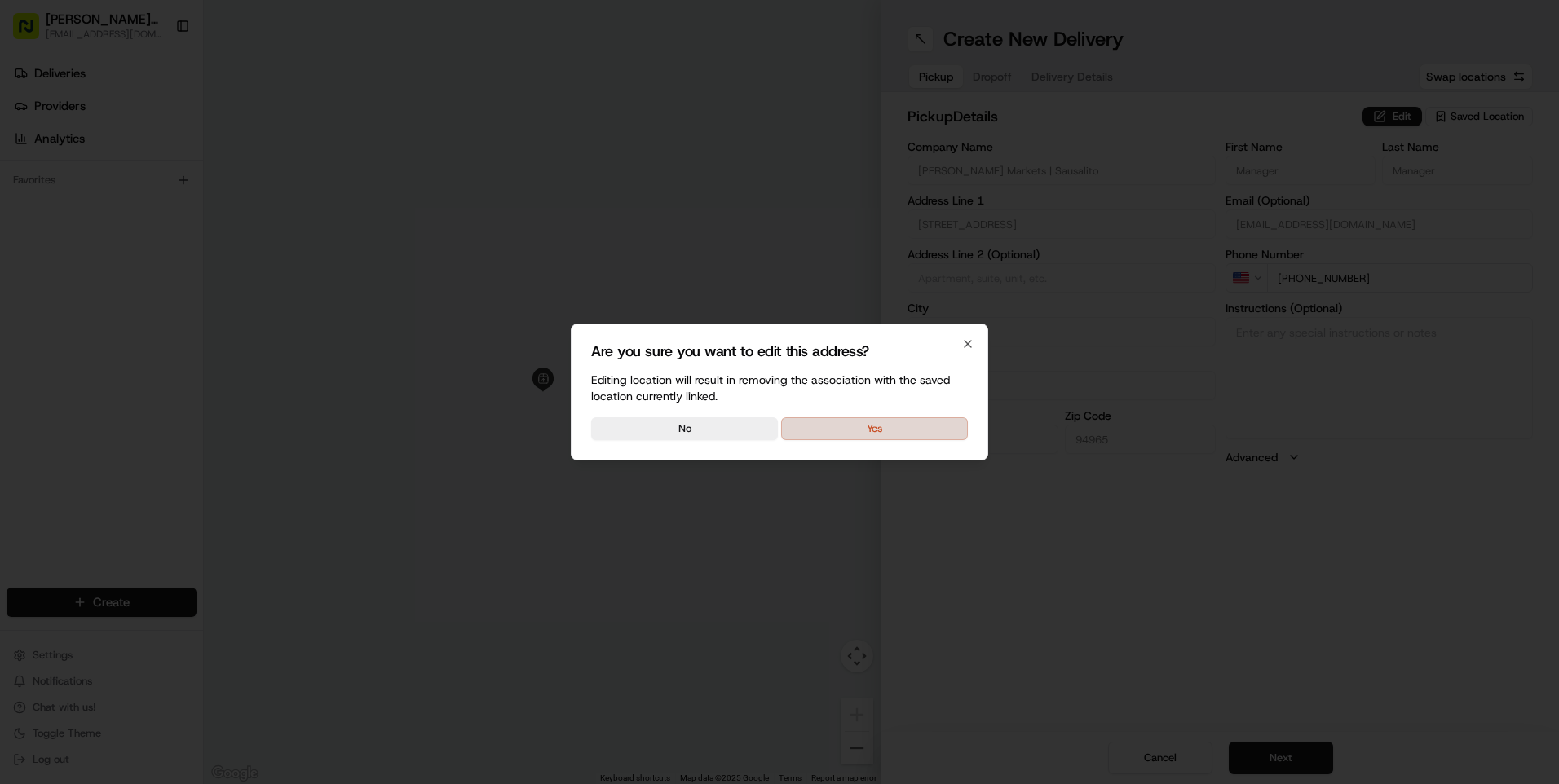 click on "Yes" at bounding box center (874, 429) 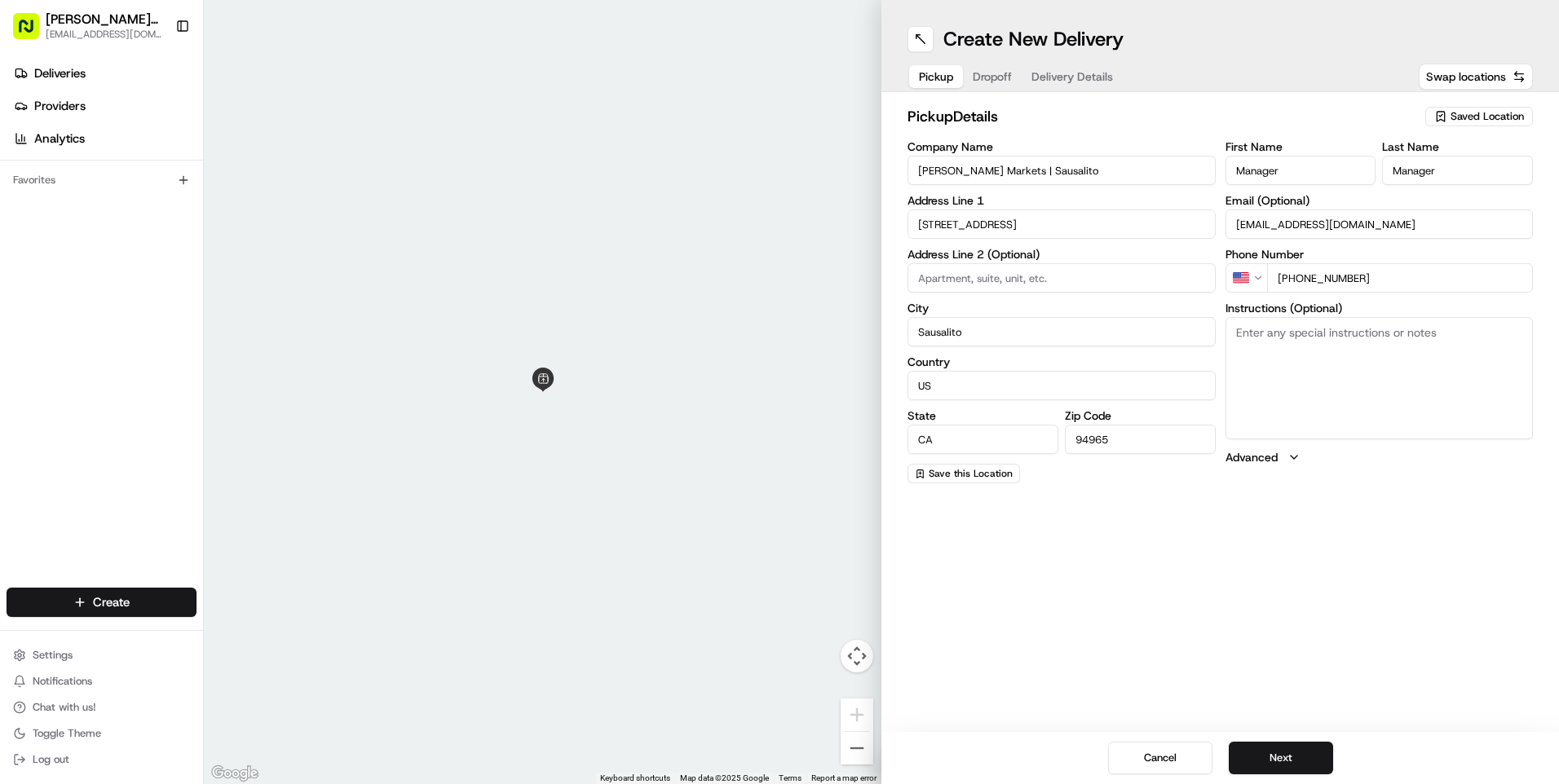 click on "Instructions (Optional)" at bounding box center [1380, 378] 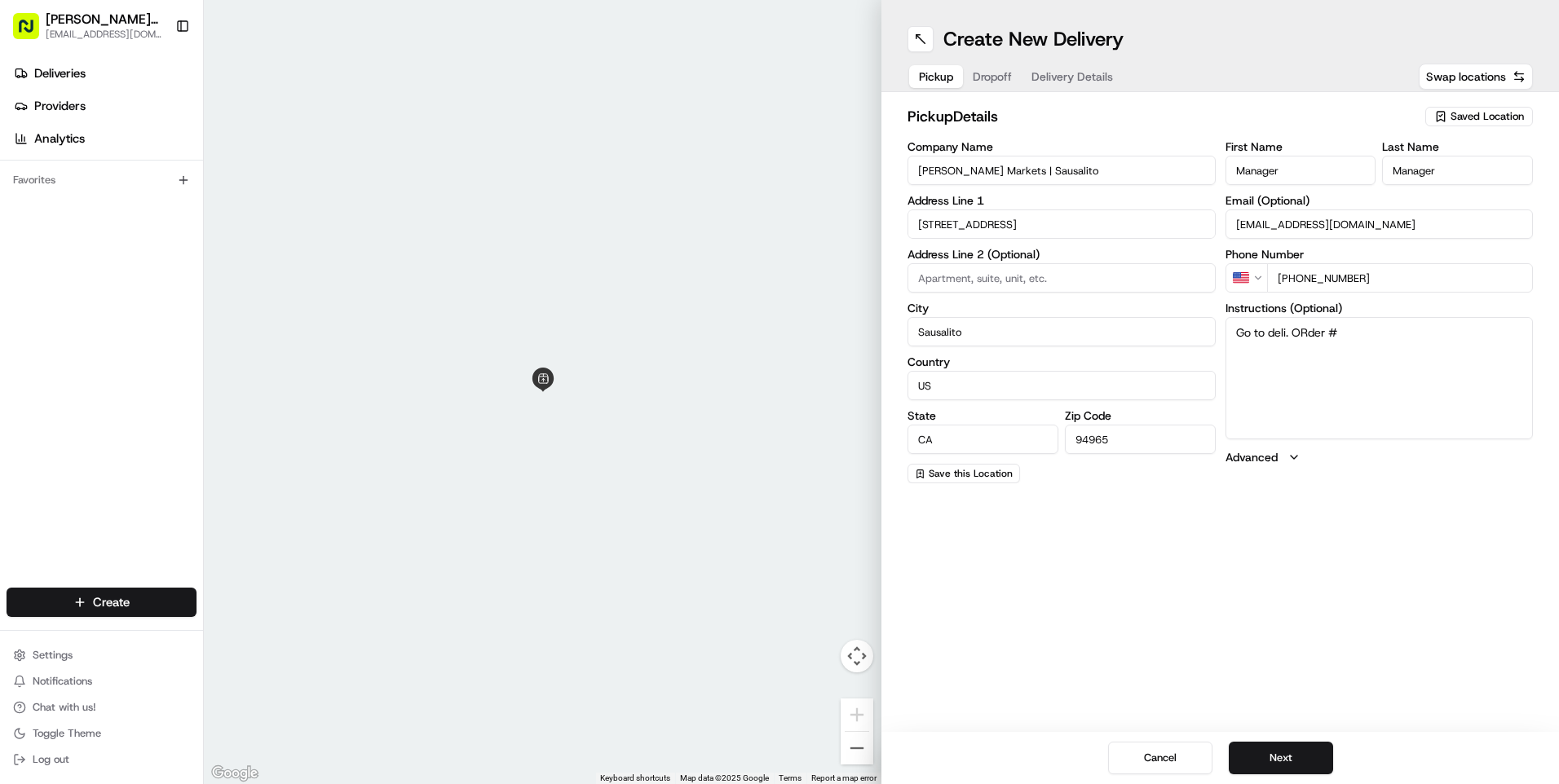click on "Go to deli. ORder #" at bounding box center (1380, 378) 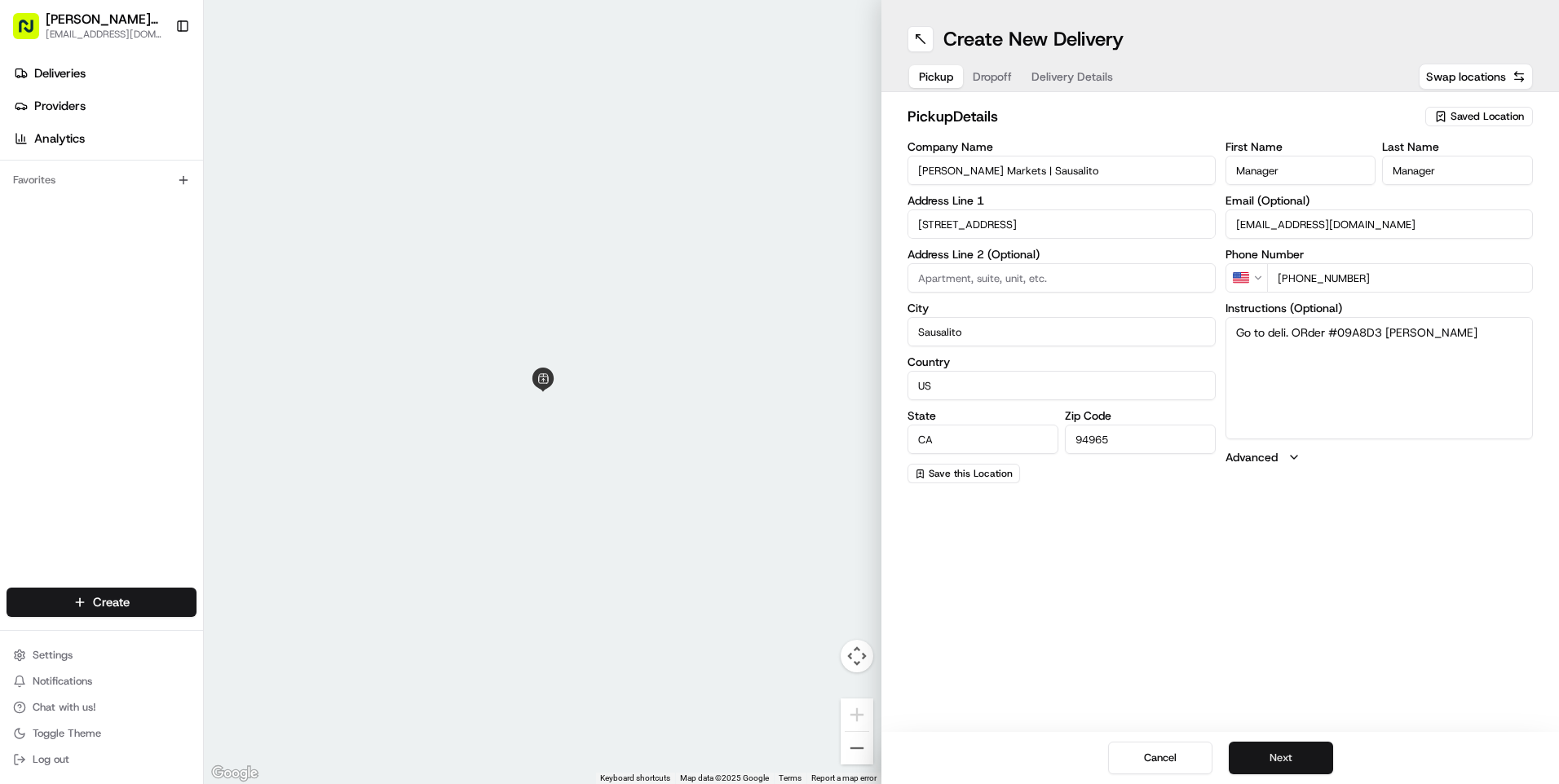 type on "Go to deli. ORder #09A8D3 [PERSON_NAME]" 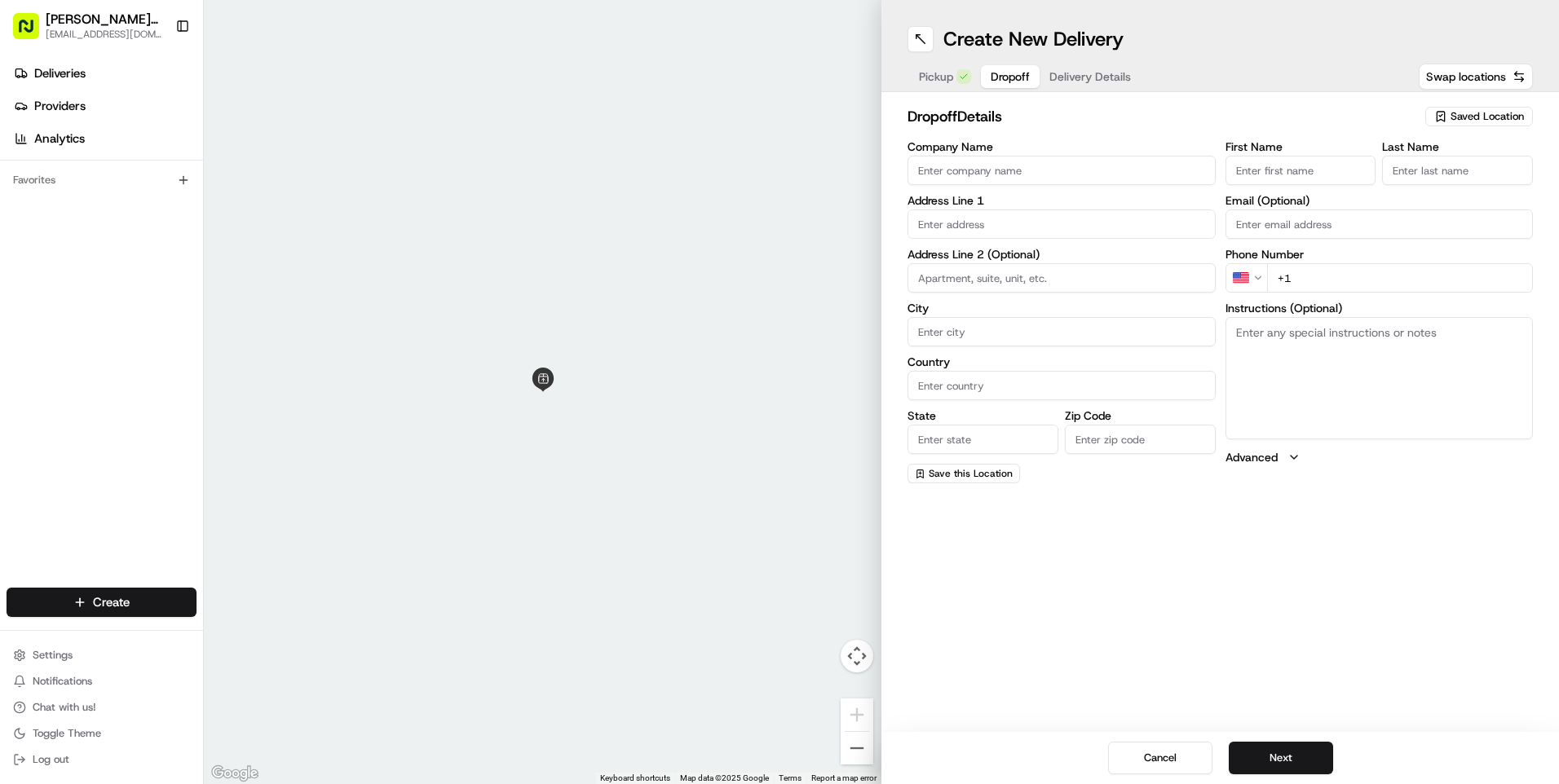 click on "First Name" at bounding box center [1301, 170] 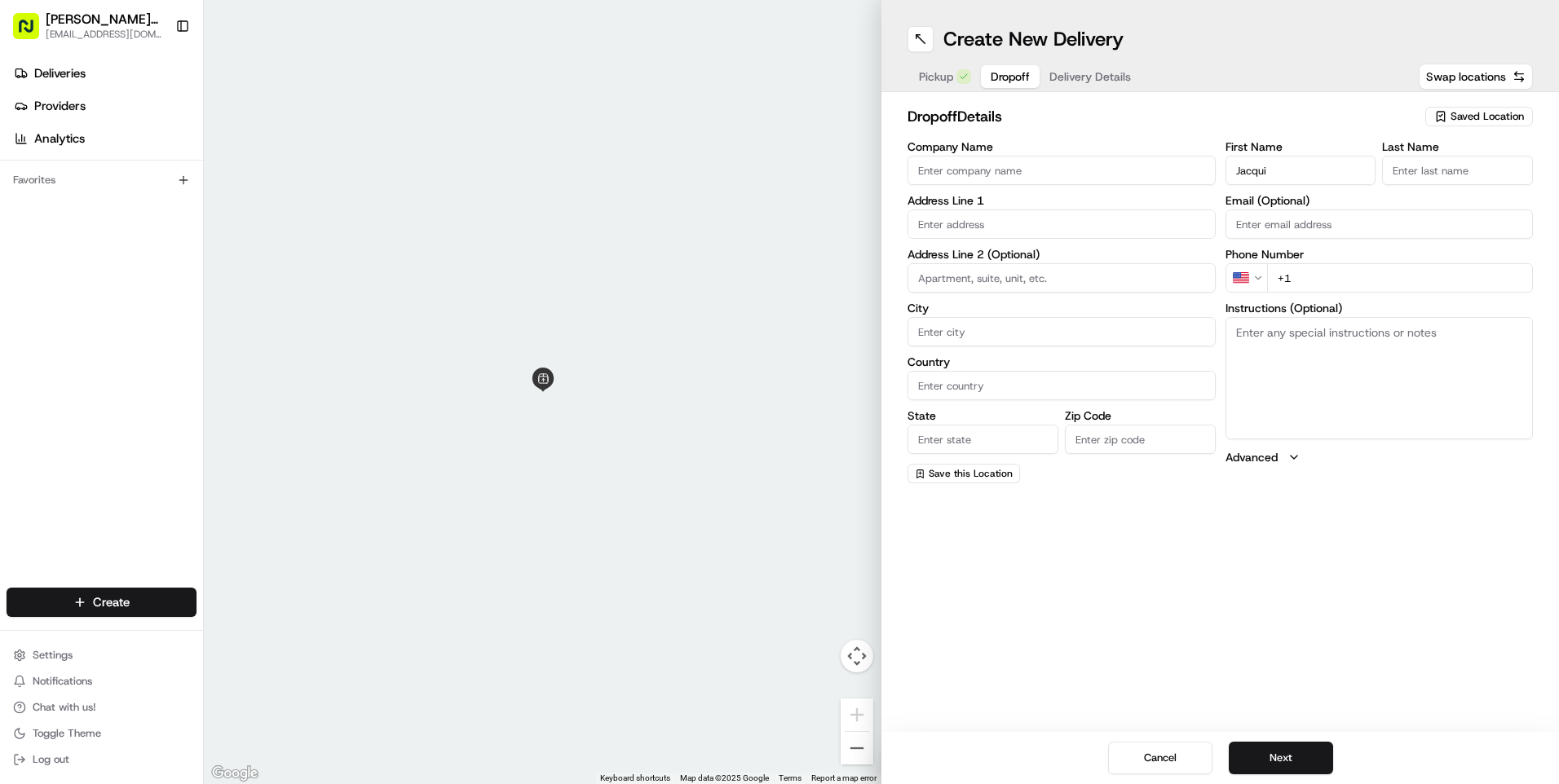 type on "Jacqui" 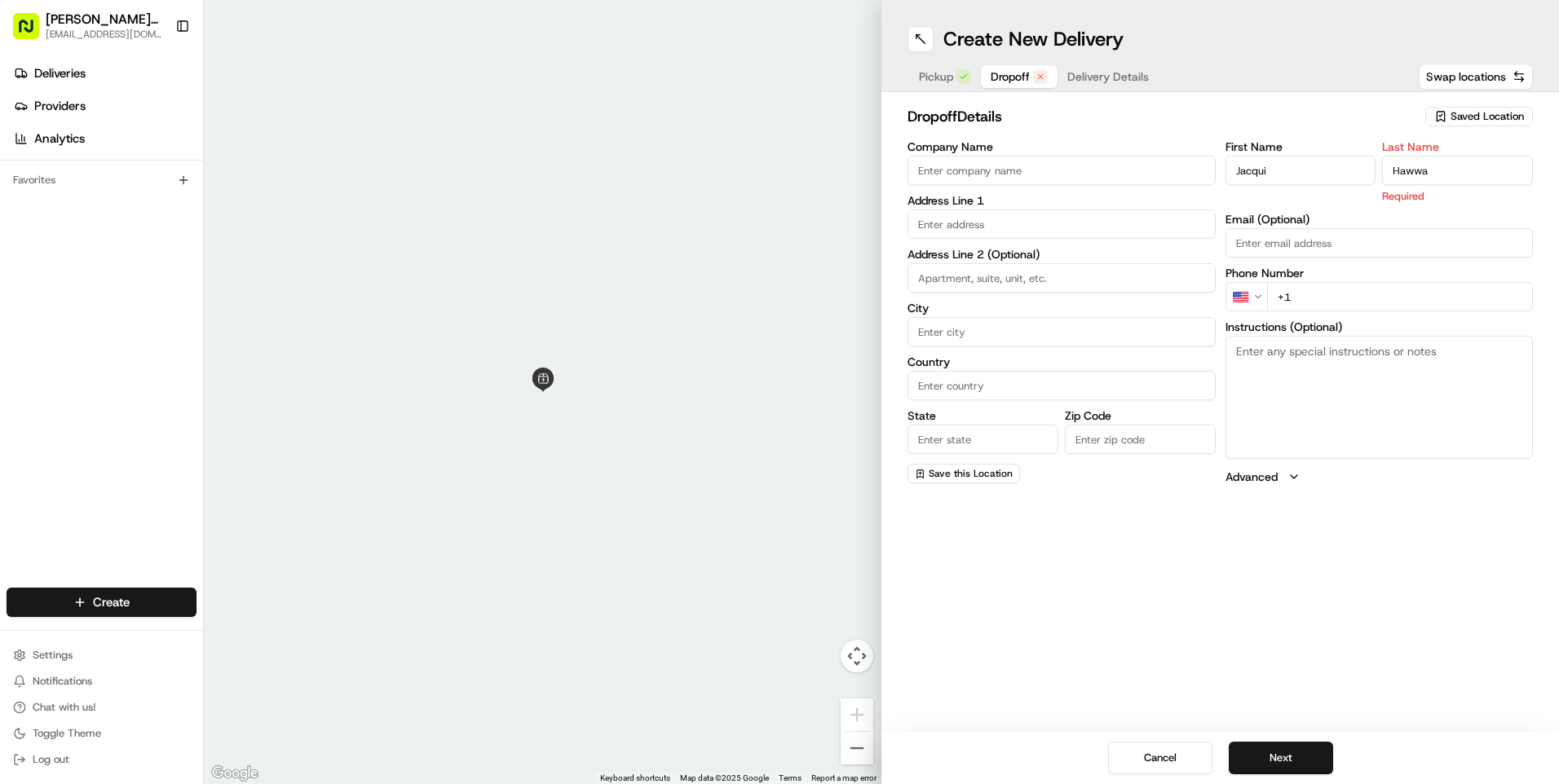 type on "Hawwa" 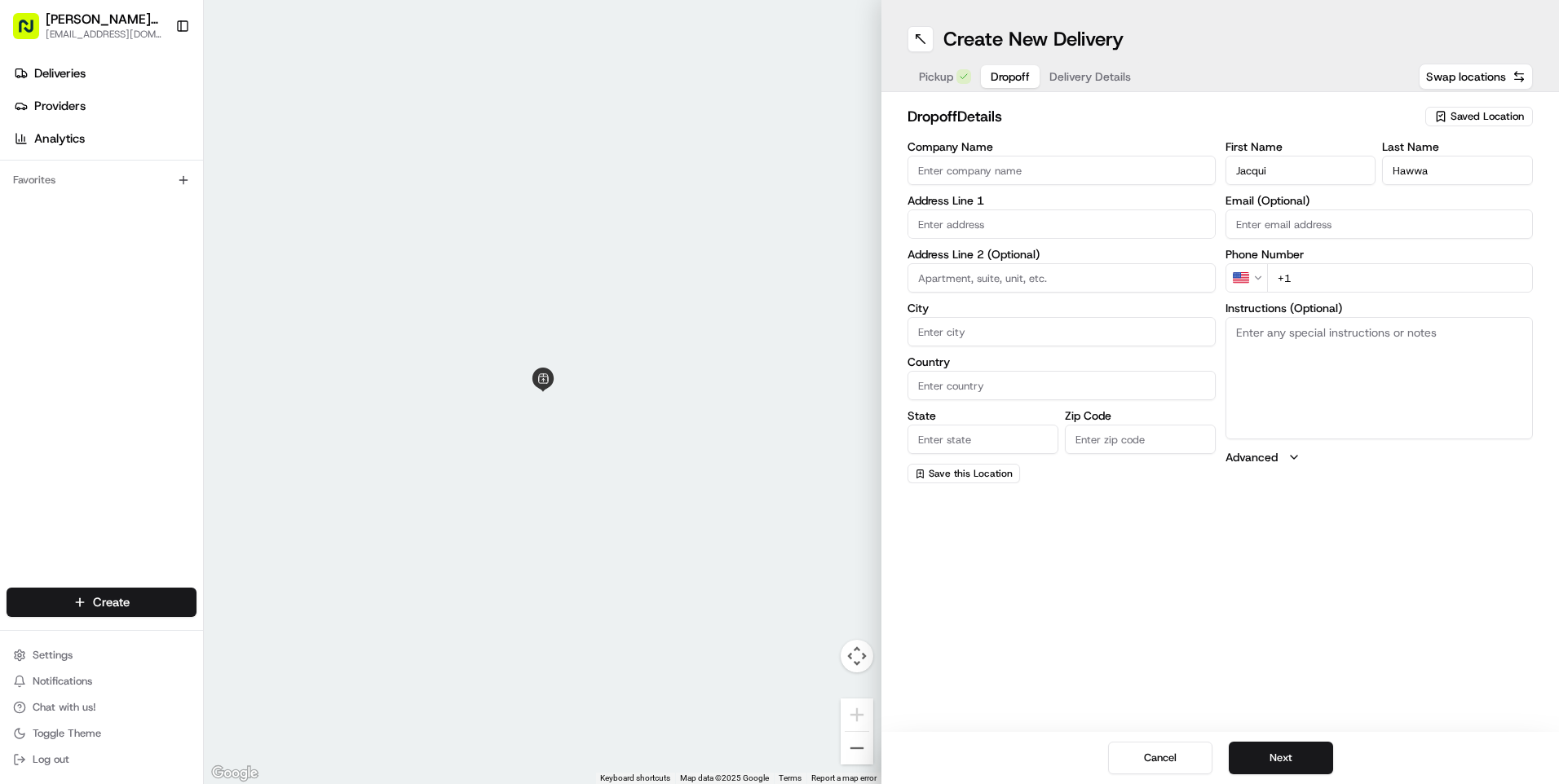 click on "Email (Optional)" at bounding box center (1380, 224) 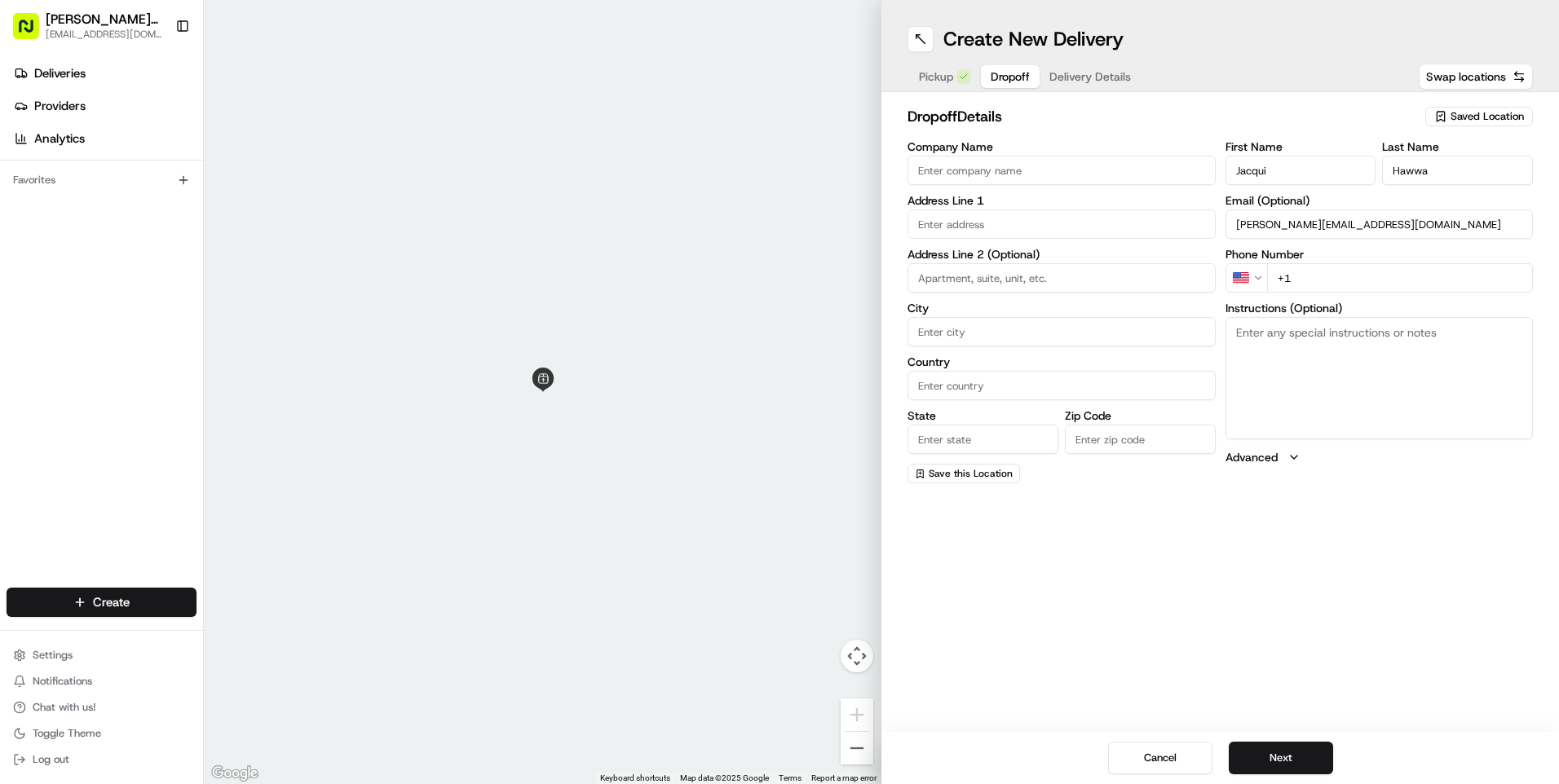 type on "[PERSON_NAME][EMAIL_ADDRESS][DOMAIN_NAME]" 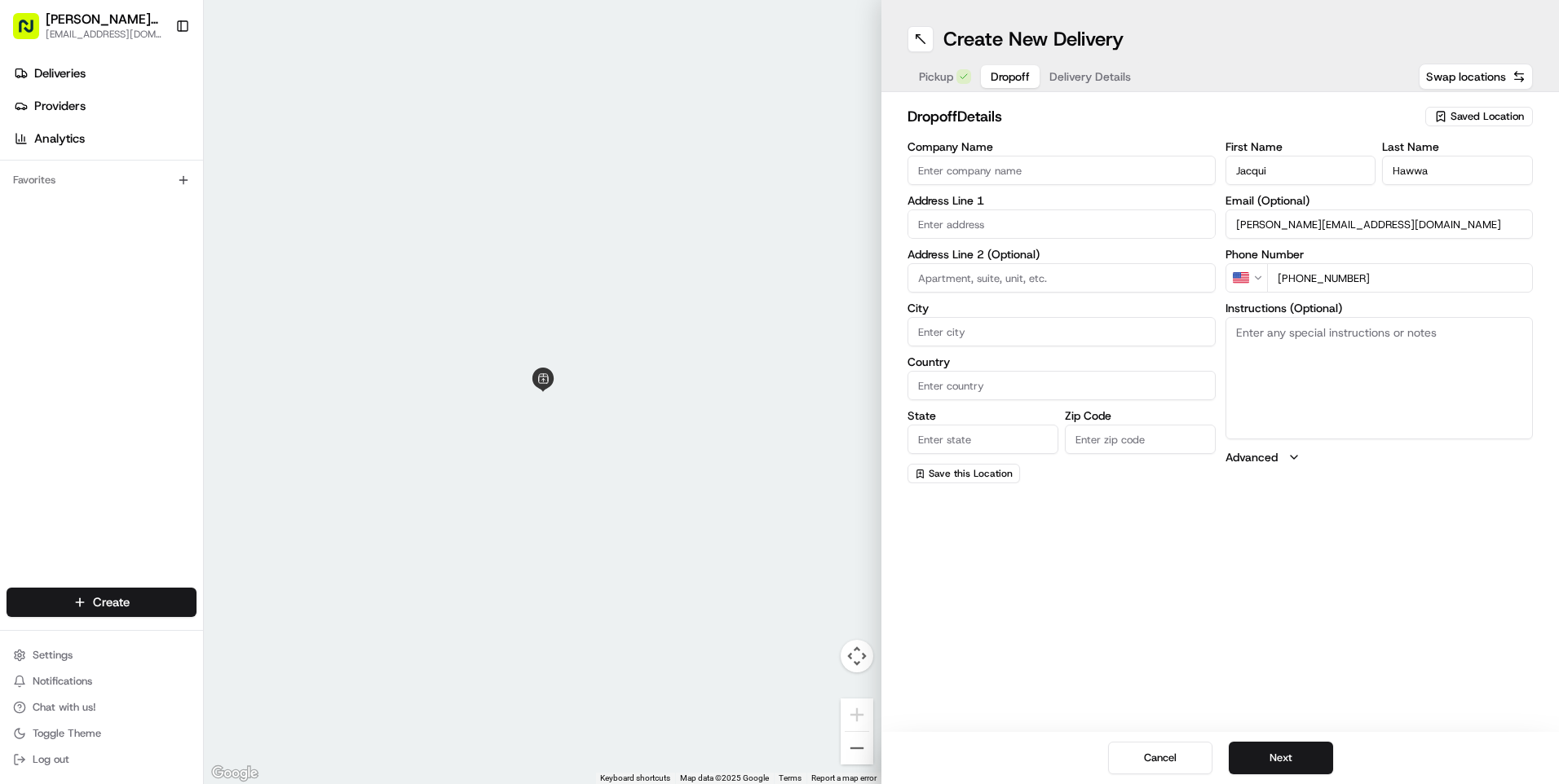 type on "[PHONE_NUMBER]" 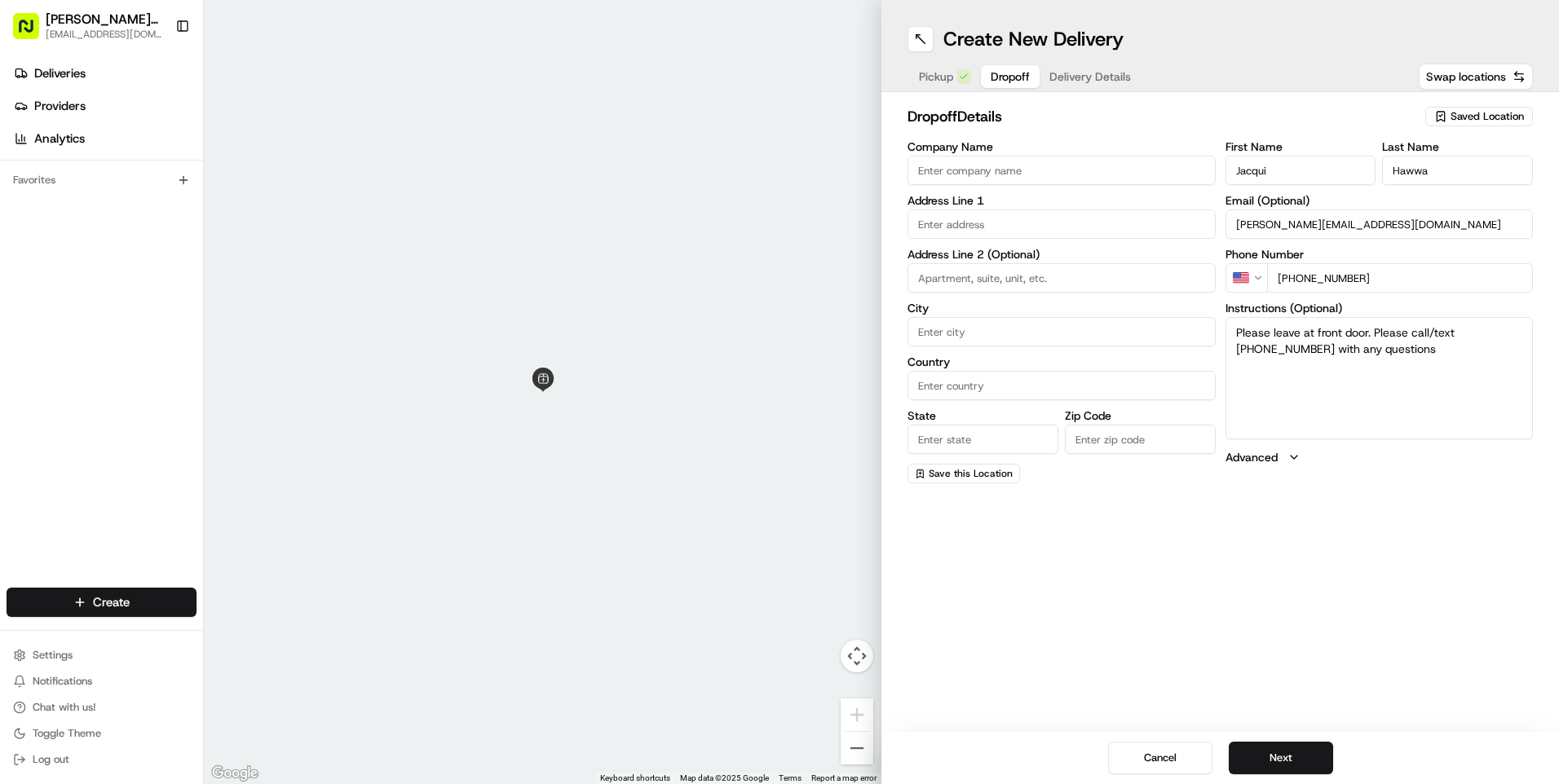 type on "Please leave at front door. Please call/text [PHONE_NUMBER] with any questions" 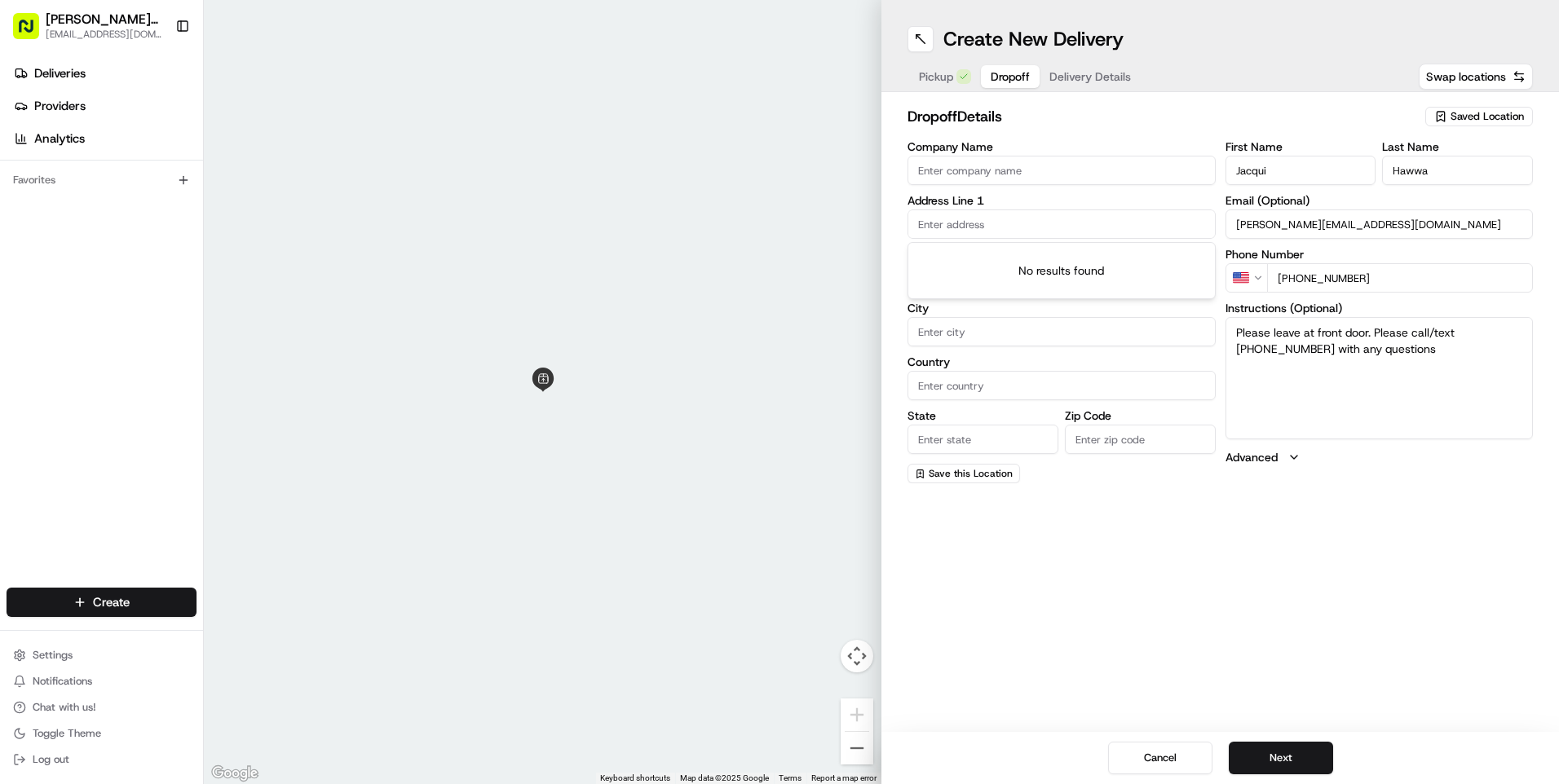 paste on "[STREET_ADDRESS][PERSON_NAME]" 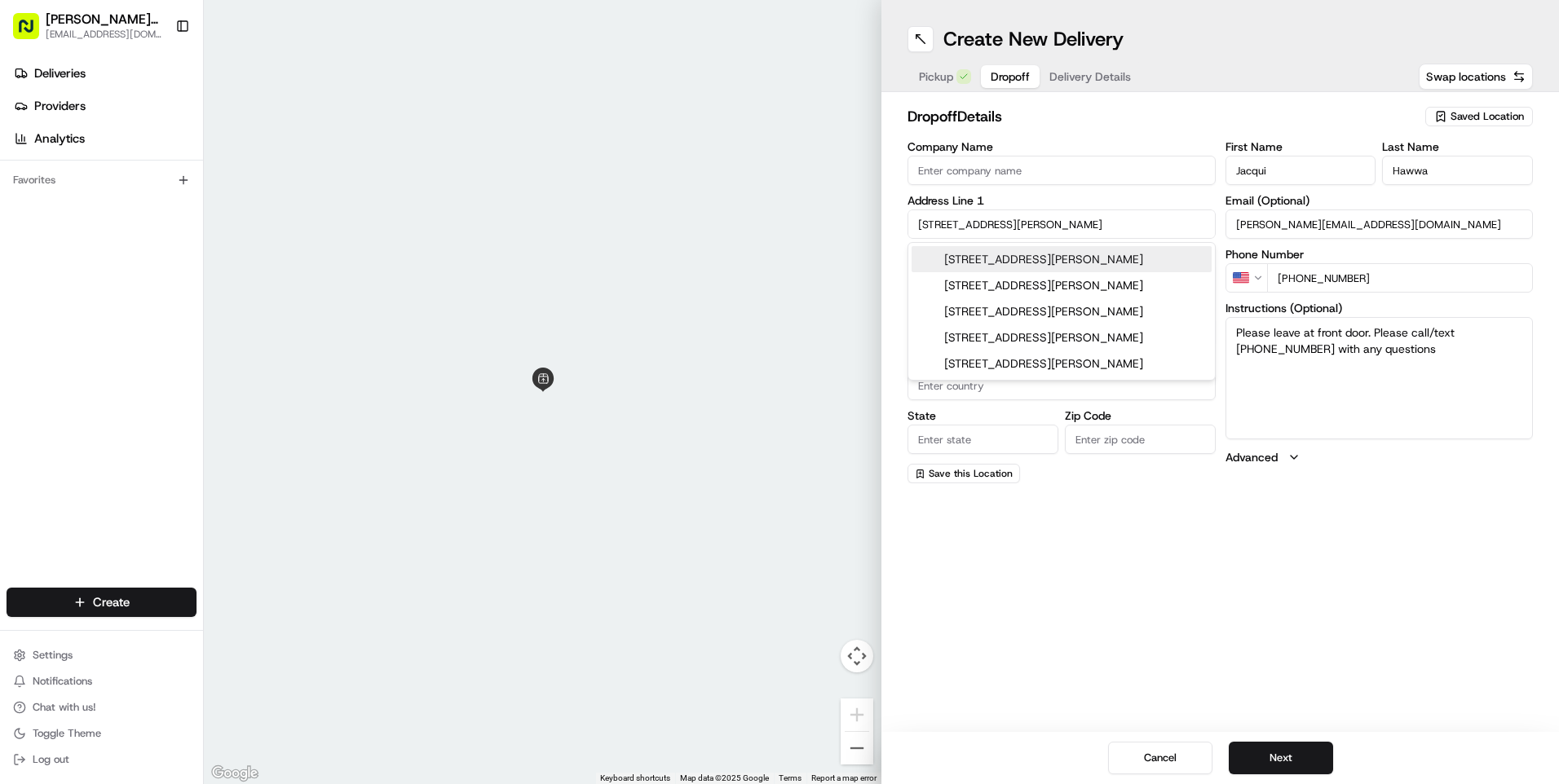 click on "[STREET_ADDRESS][PERSON_NAME]" at bounding box center (1062, 259) 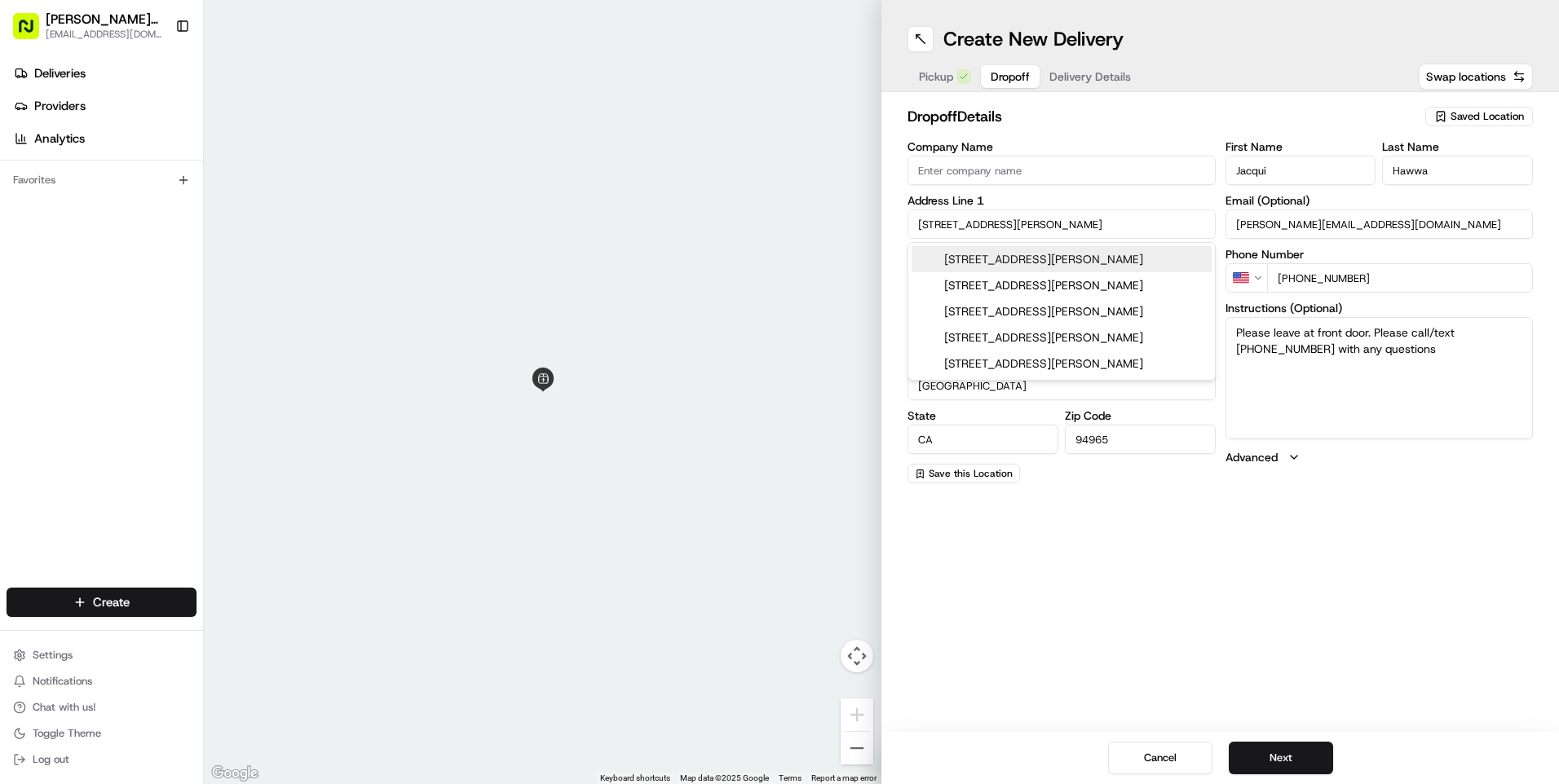 type on "[STREET_ADDRESS][PERSON_NAME]" 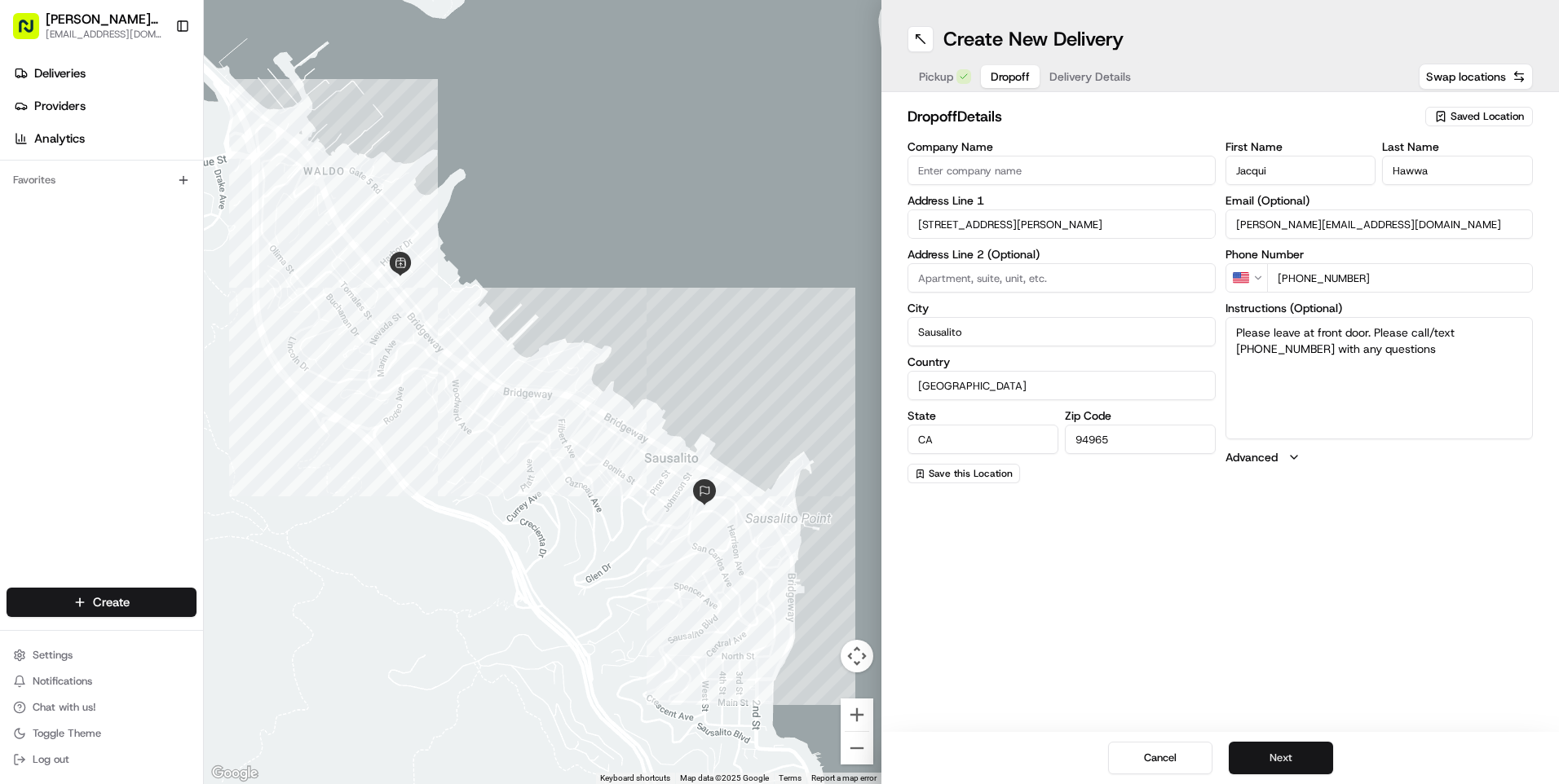 click on "Next" at bounding box center [1281, 758] 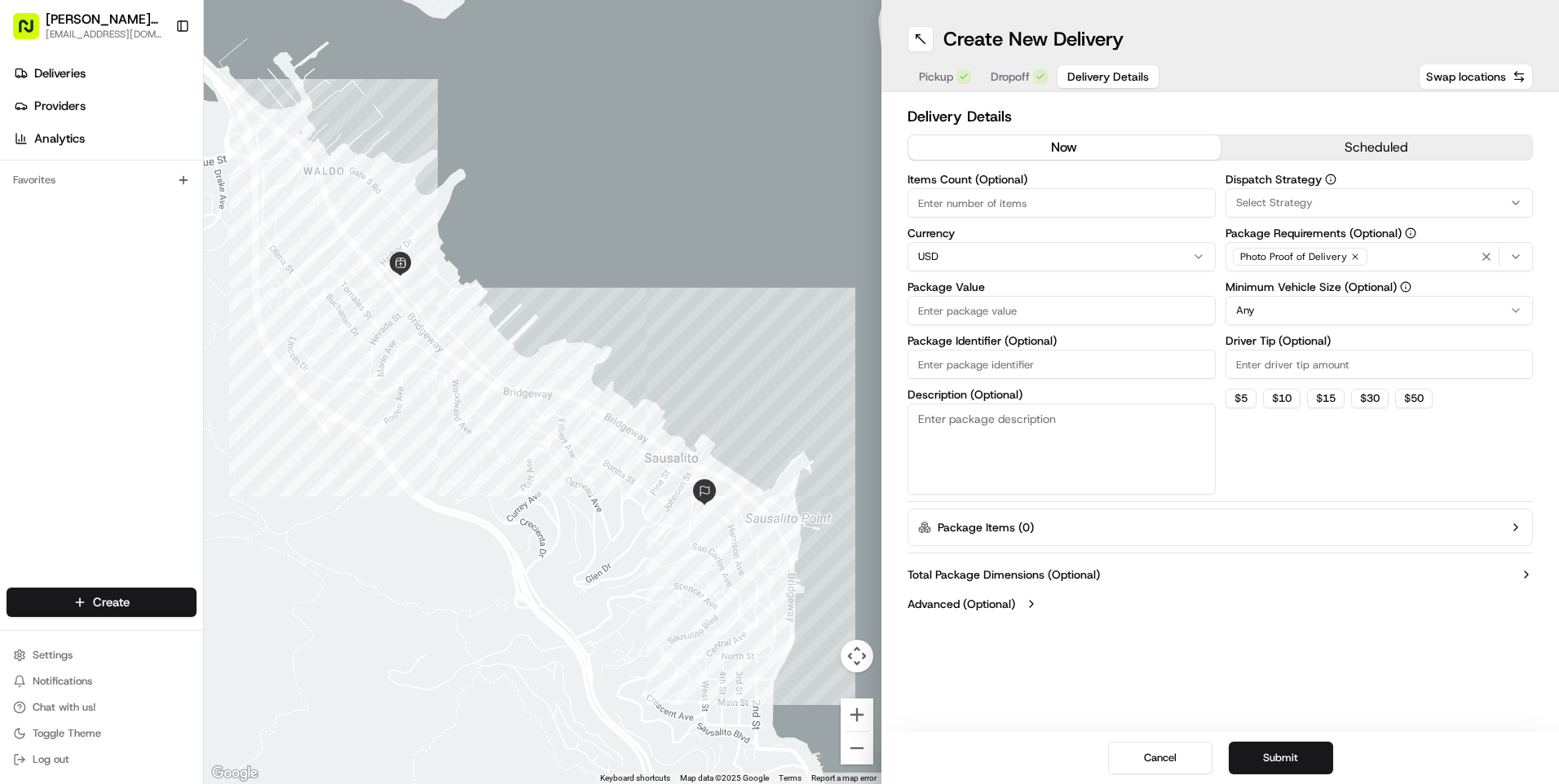 click on "scheduled" at bounding box center [1376, 148] 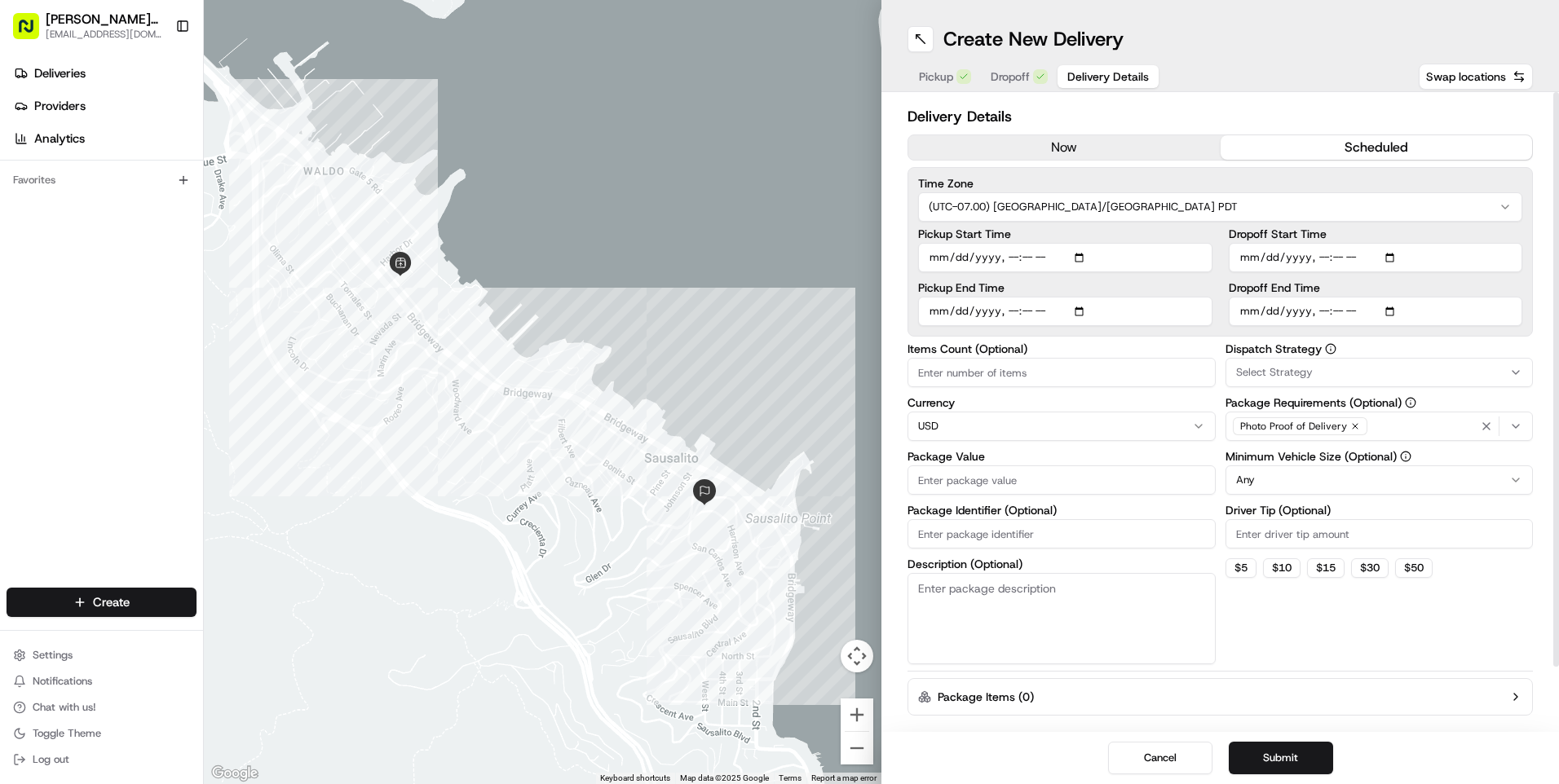 click on "Pickup Start Time" at bounding box center (1065, 258) 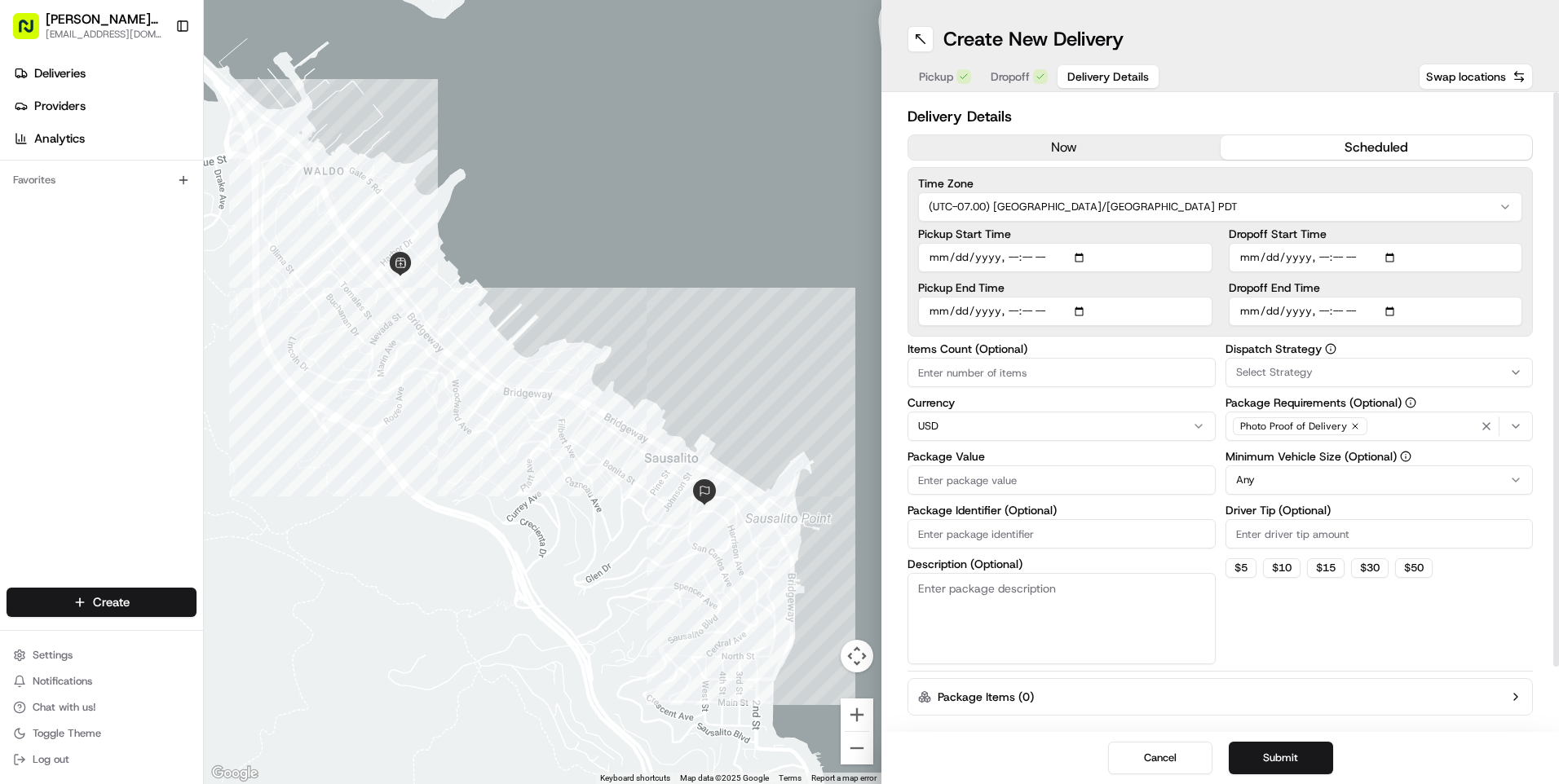 type on "[DATE]T16:15" 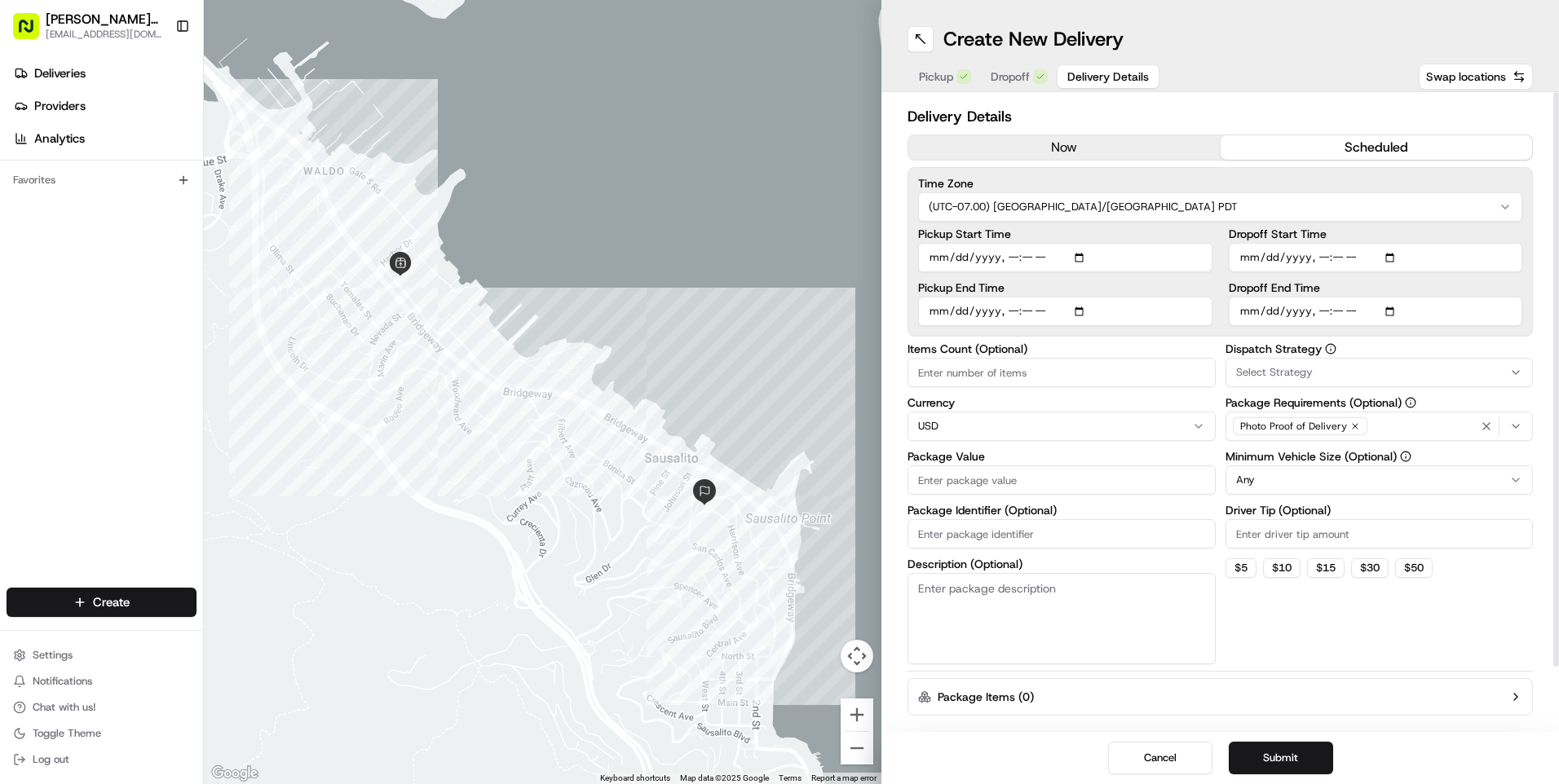 click on "Pickup End Time" at bounding box center [1065, 311] 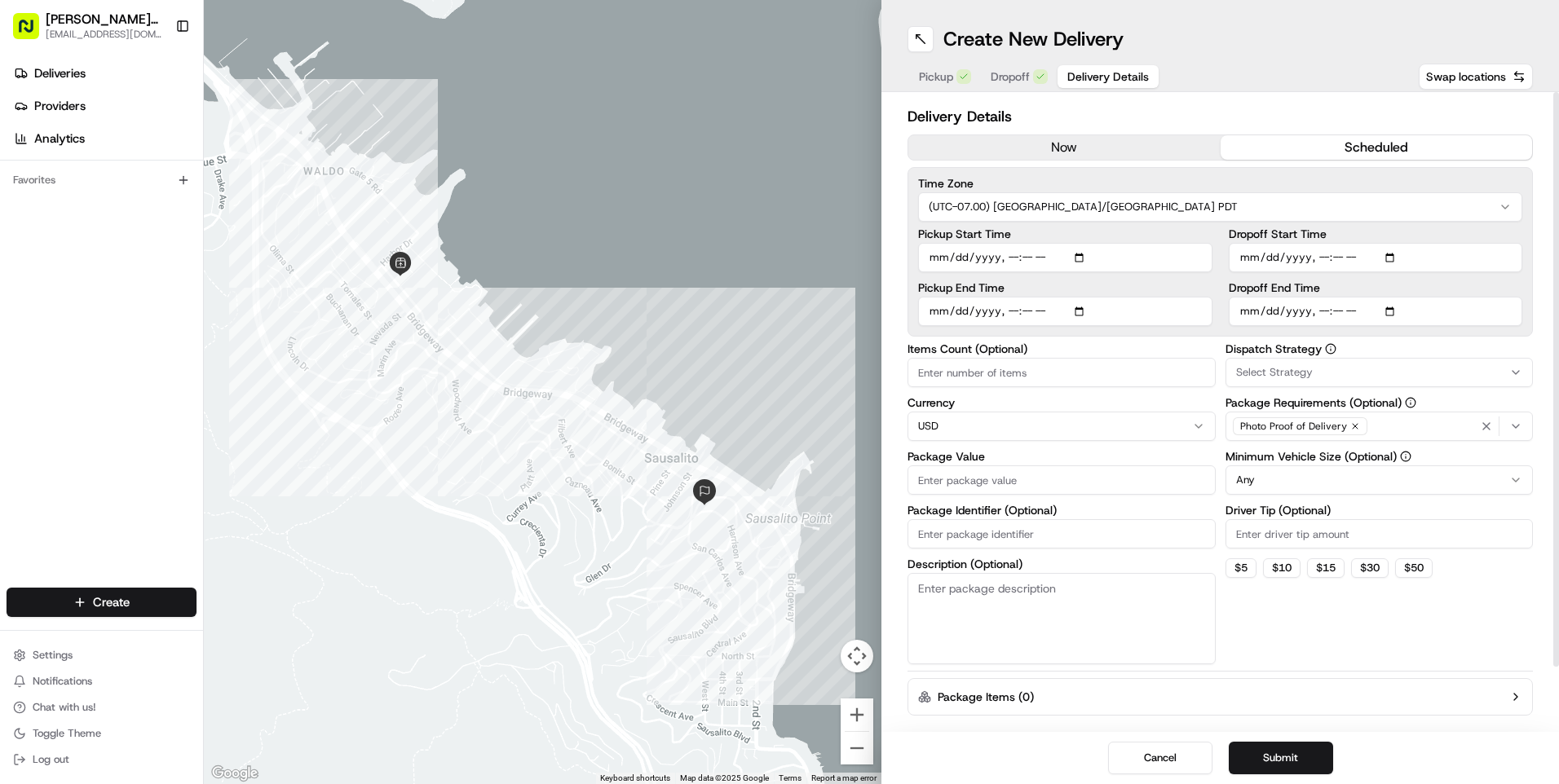 click on "Pickup End Time" at bounding box center [1065, 311] 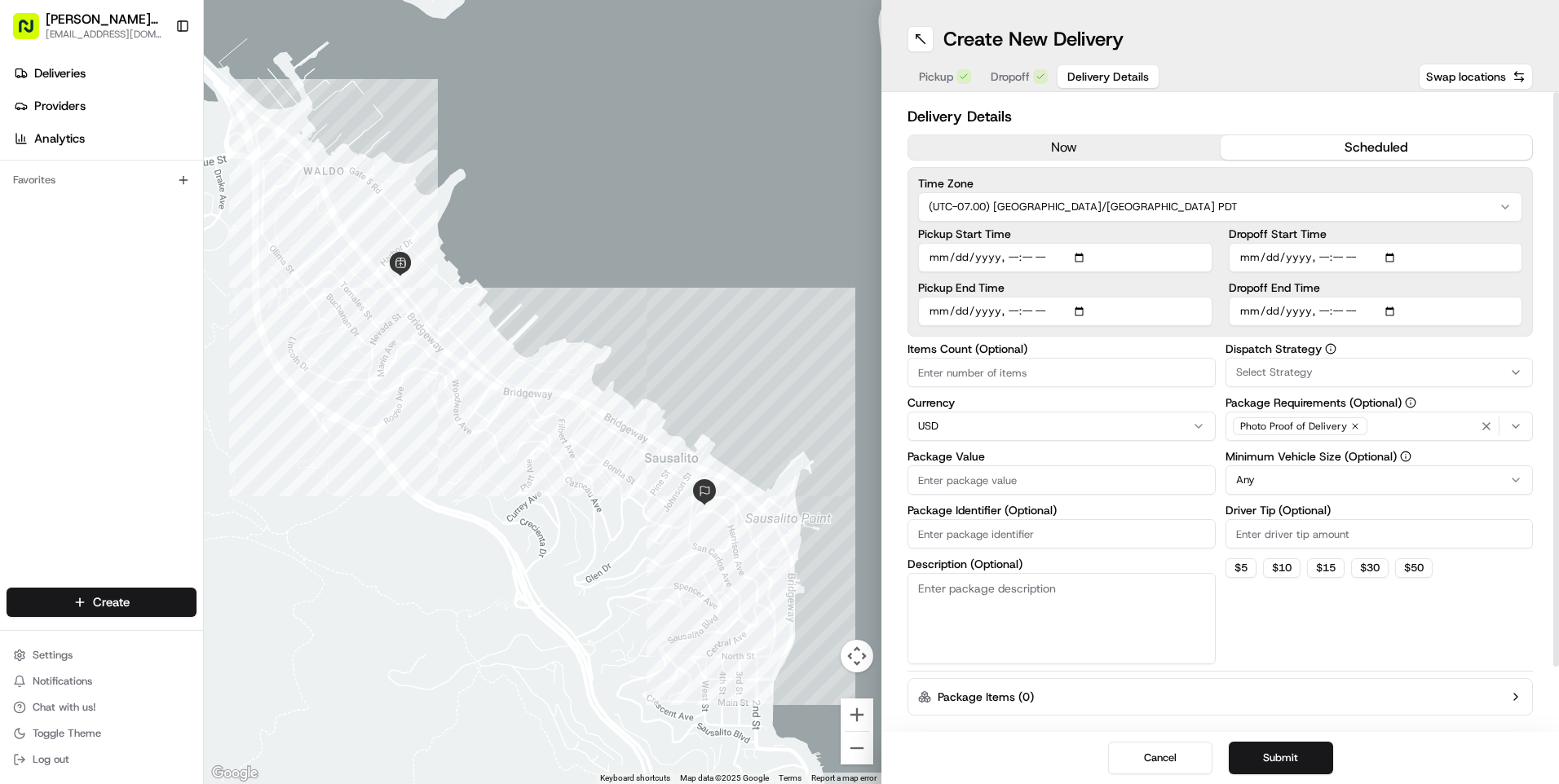 type on "[DATE]T16:45" 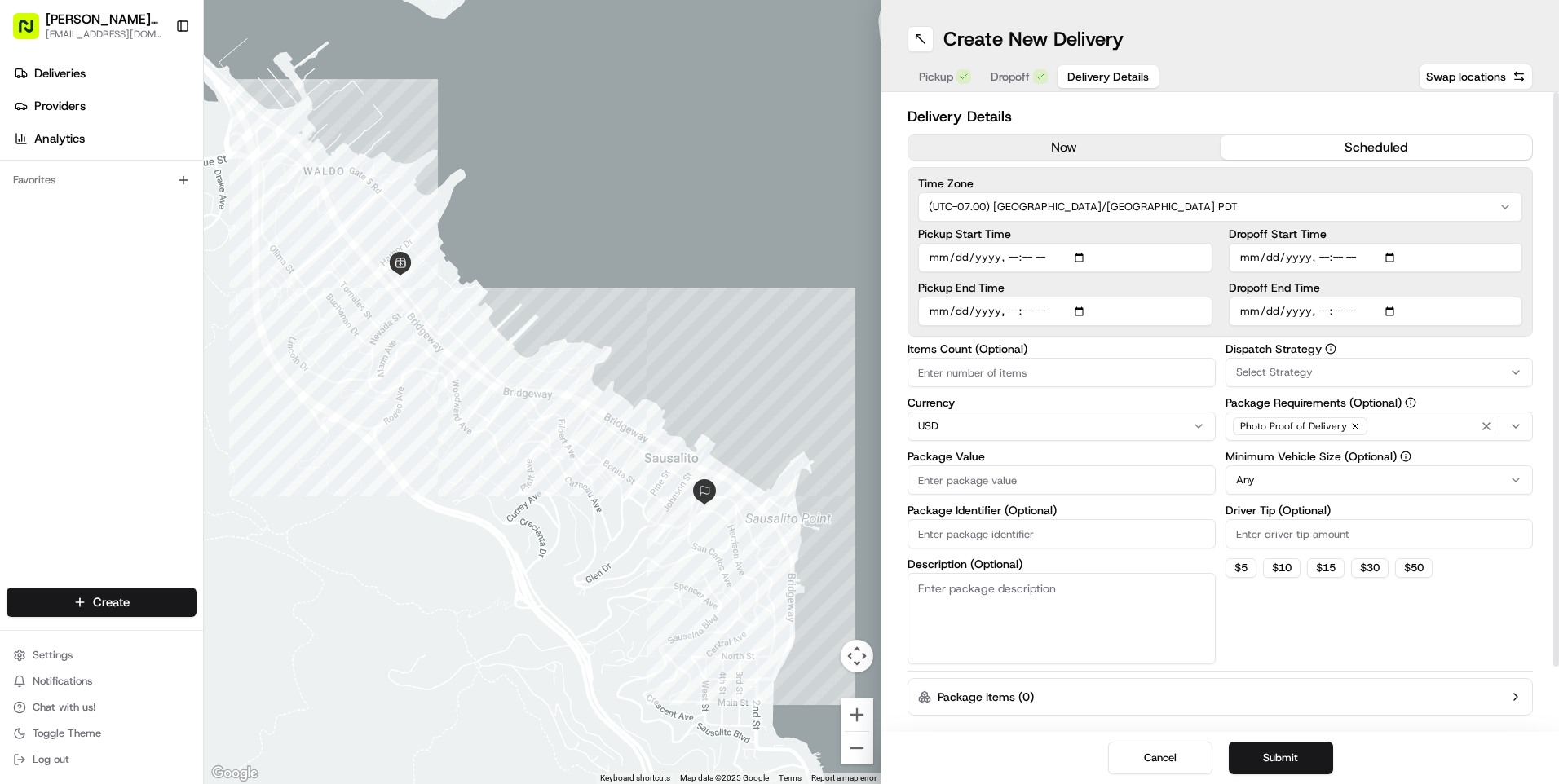click on "Dropoff Start Time" at bounding box center (1376, 258) 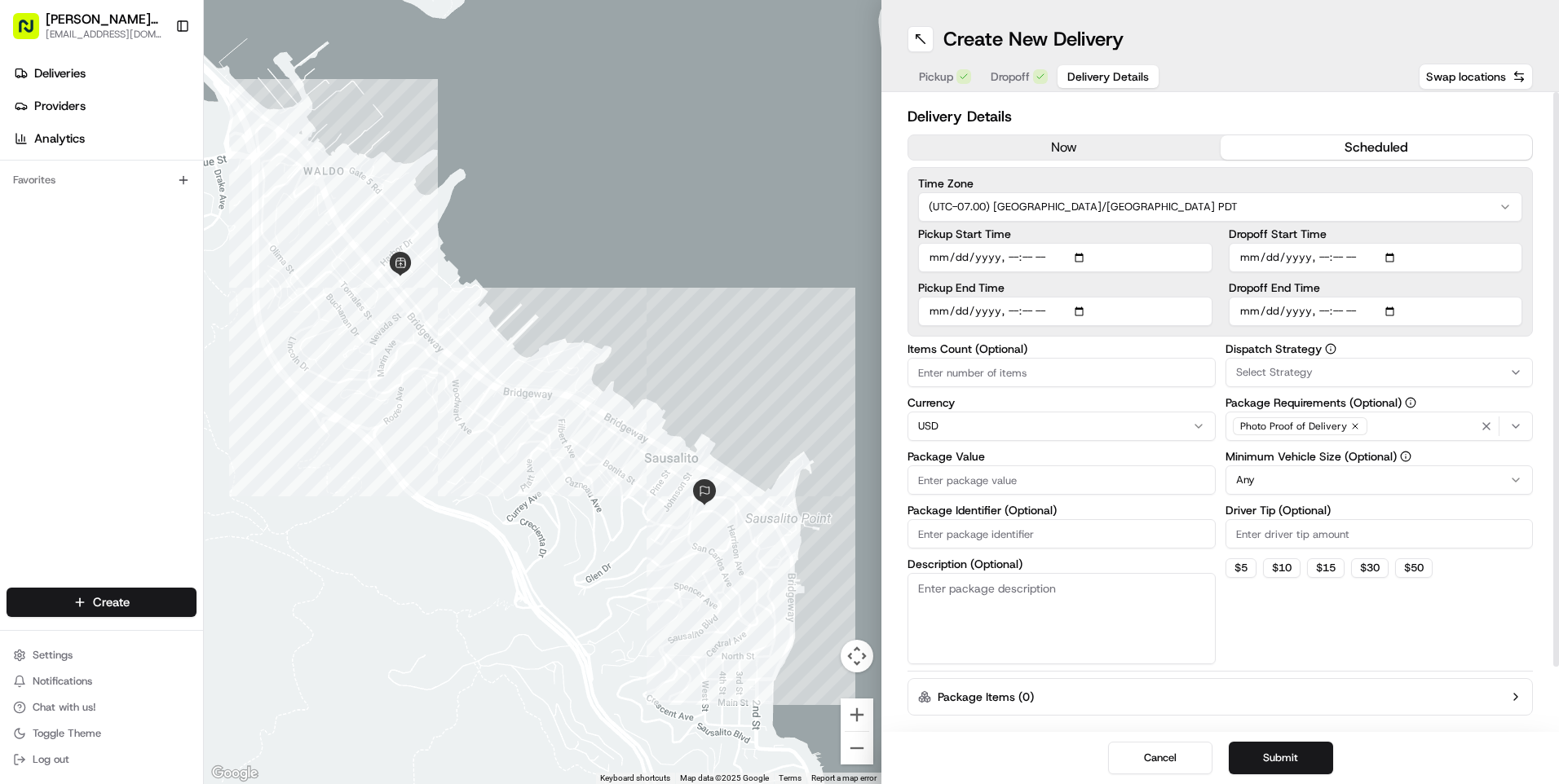 type on "[DATE]T16:30" 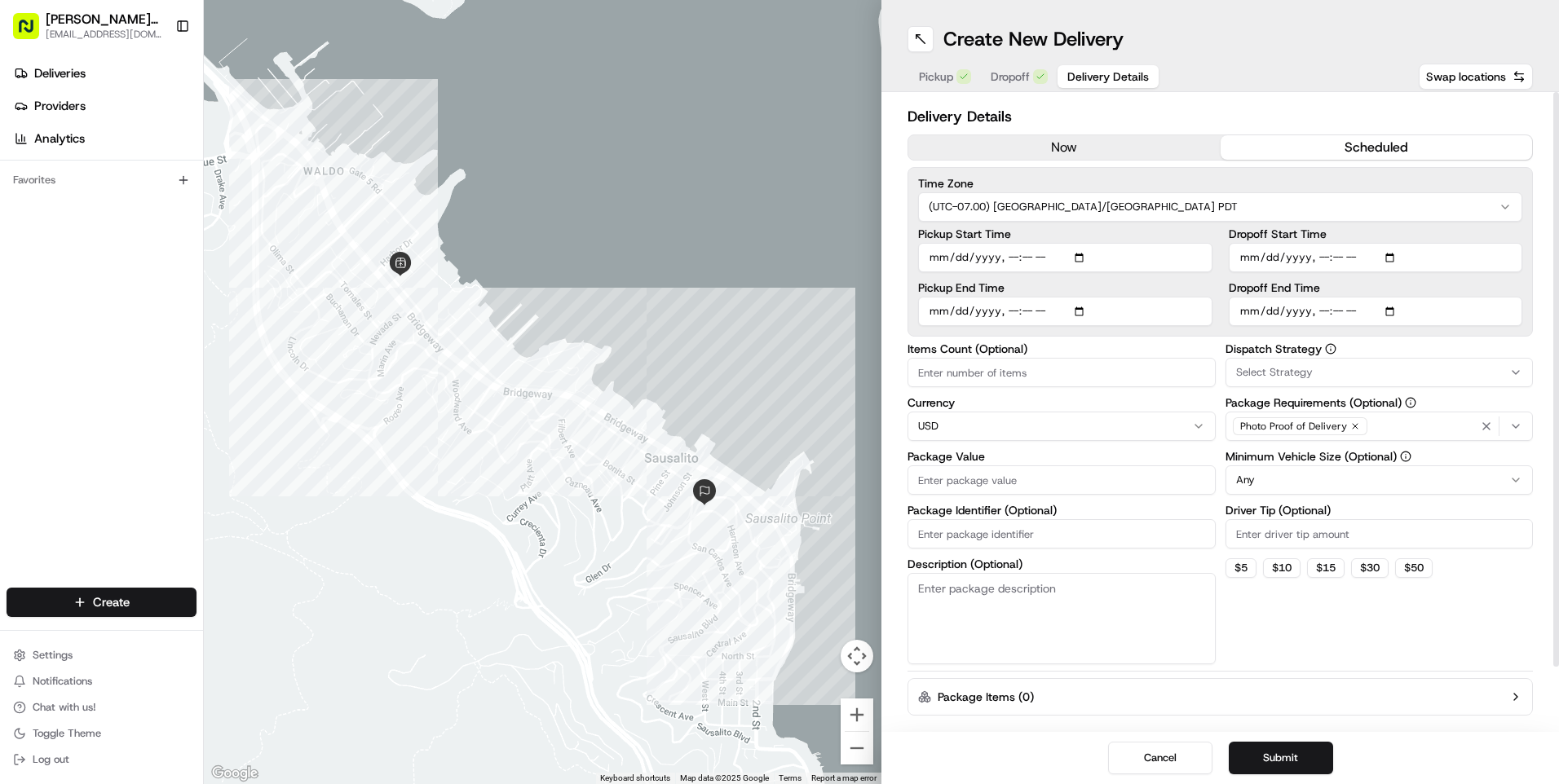 click on "Dropoff End Time" at bounding box center [1376, 311] 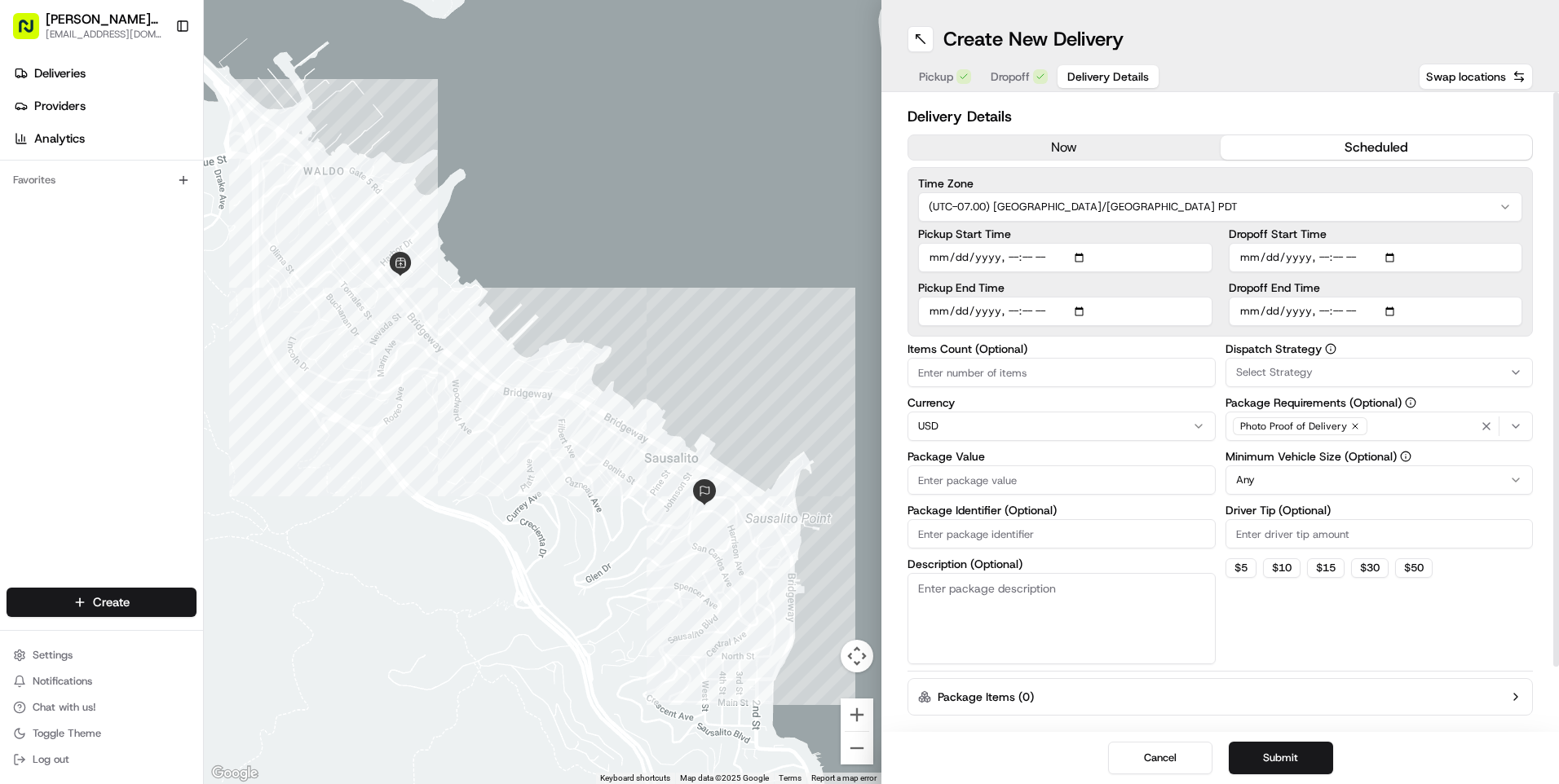 click on "Dropoff End Time" at bounding box center (1376, 311) 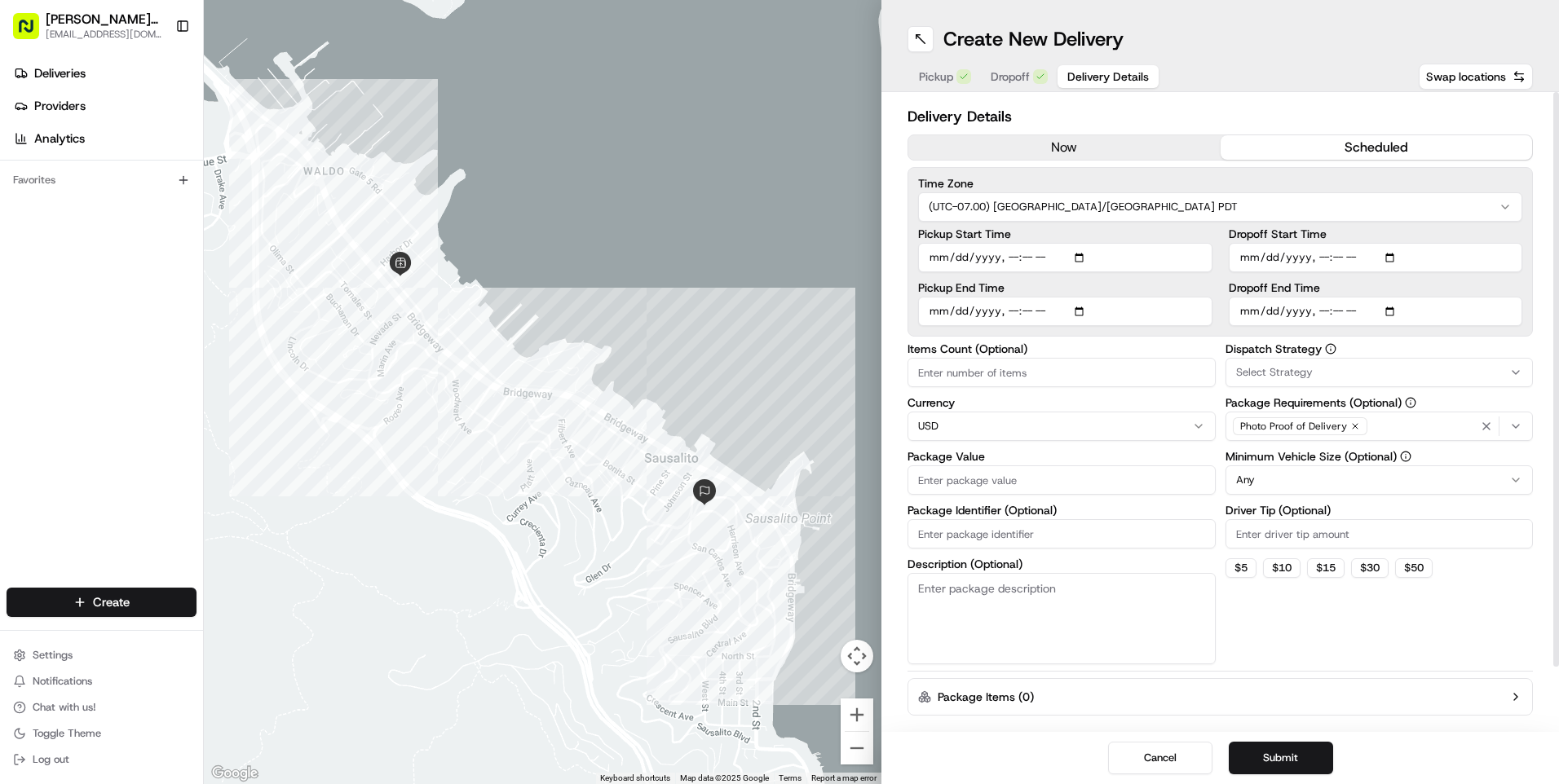 type on "[DATE]T17:00" 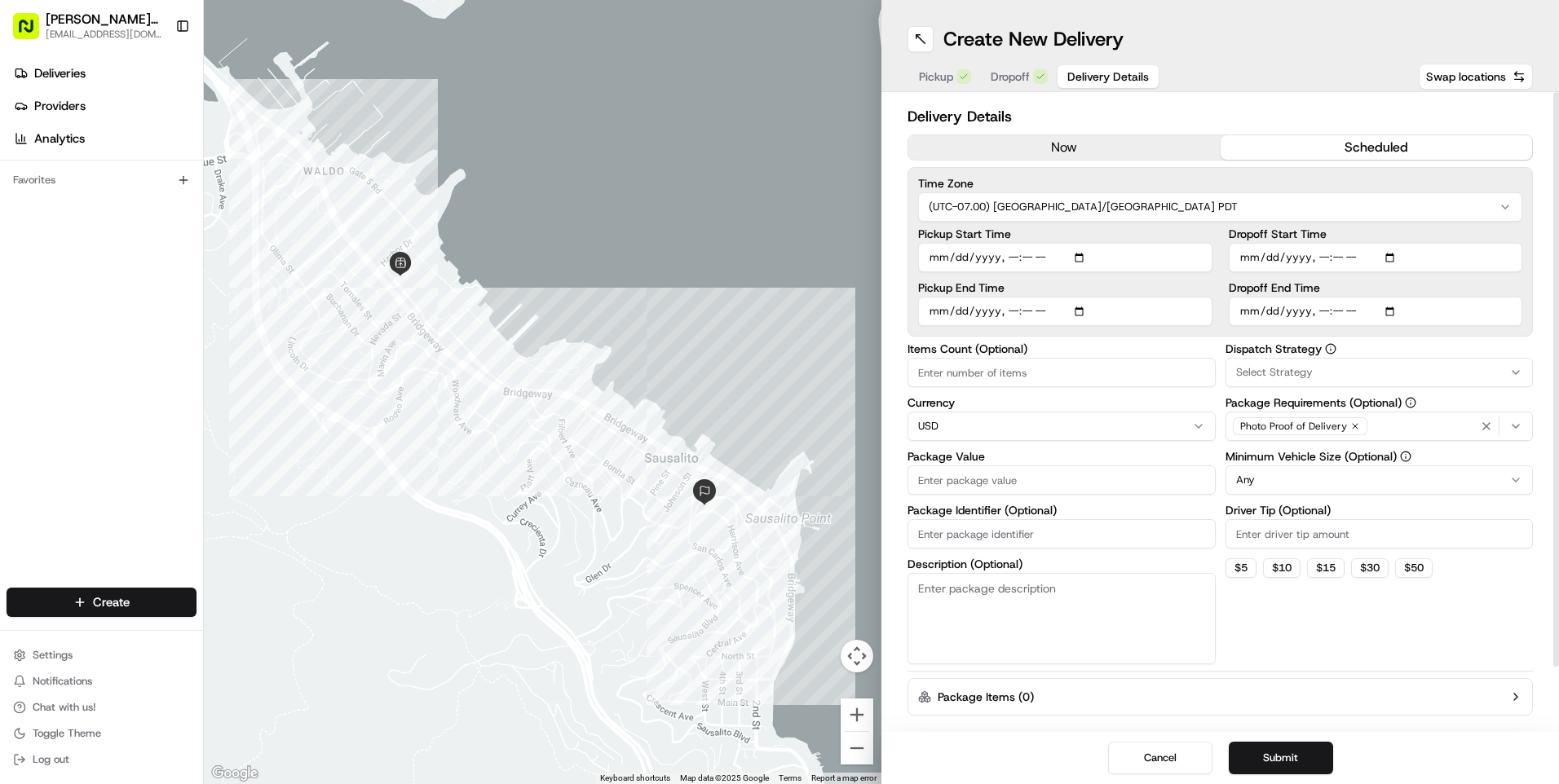 click on "Select Strategy" at bounding box center (1380, 372) 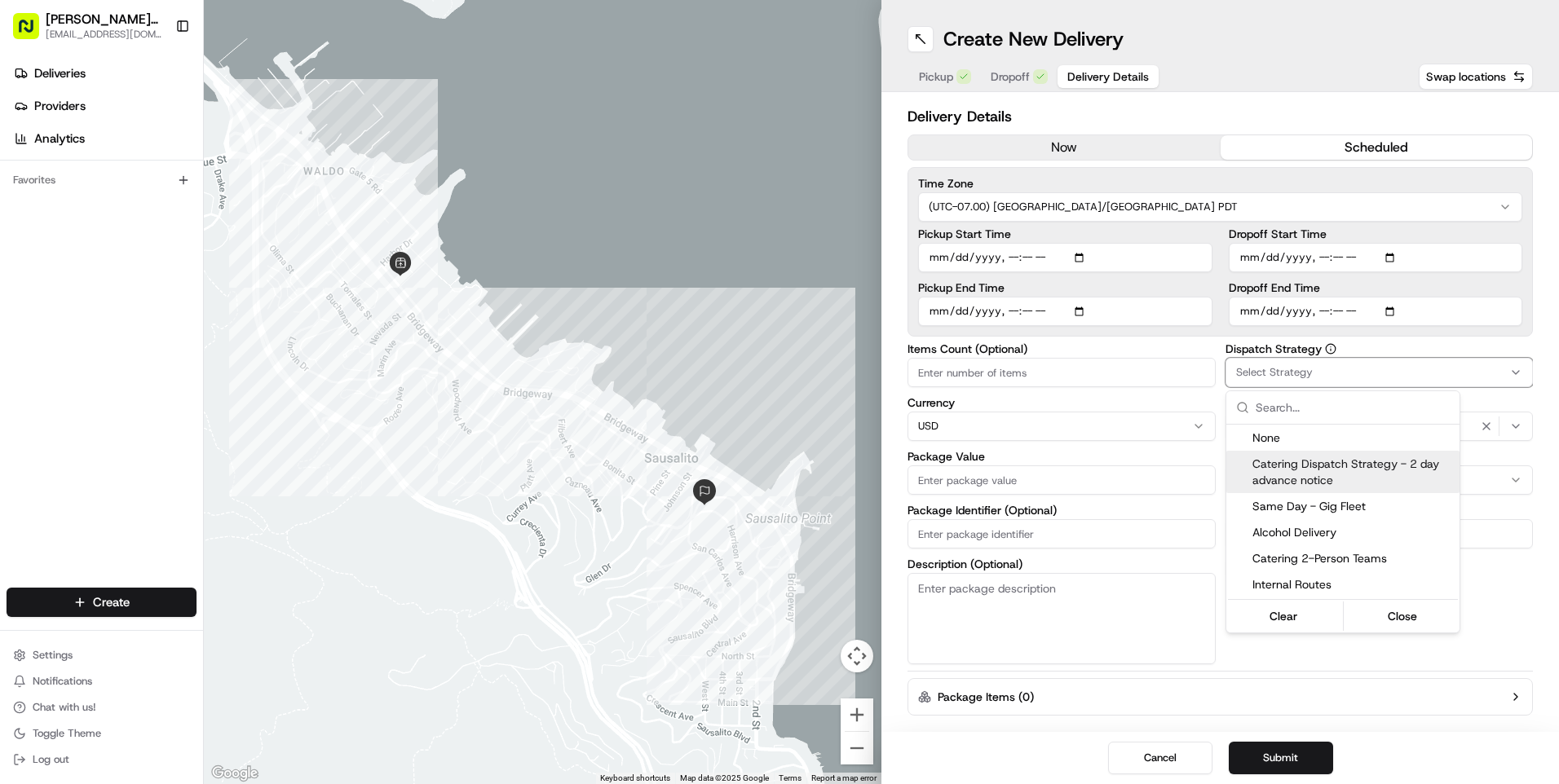 click on "Catering Dispatch Strategy - 2 day advance notice" at bounding box center [1353, 472] 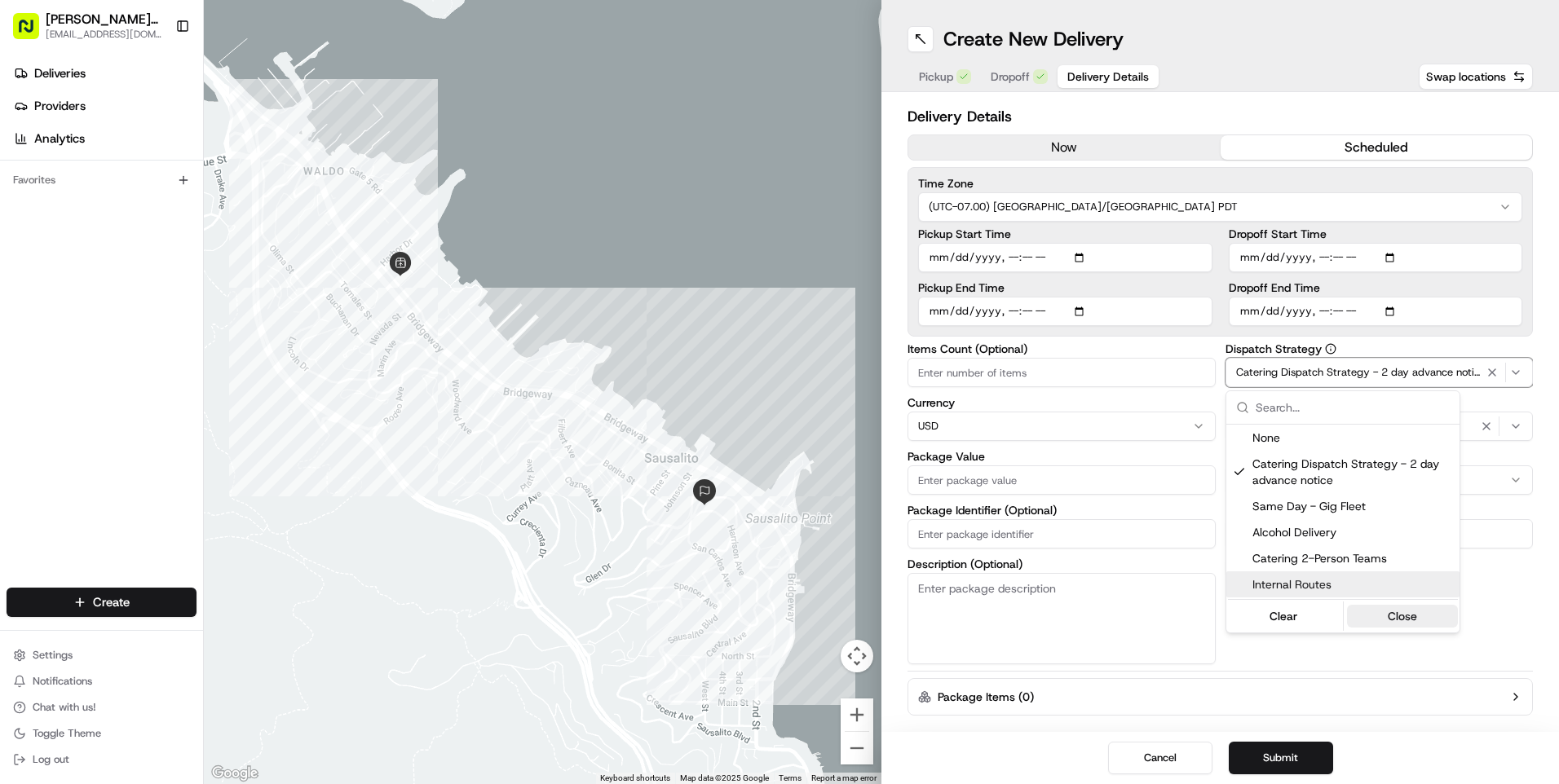 click on "Close" at bounding box center (1402, 616) 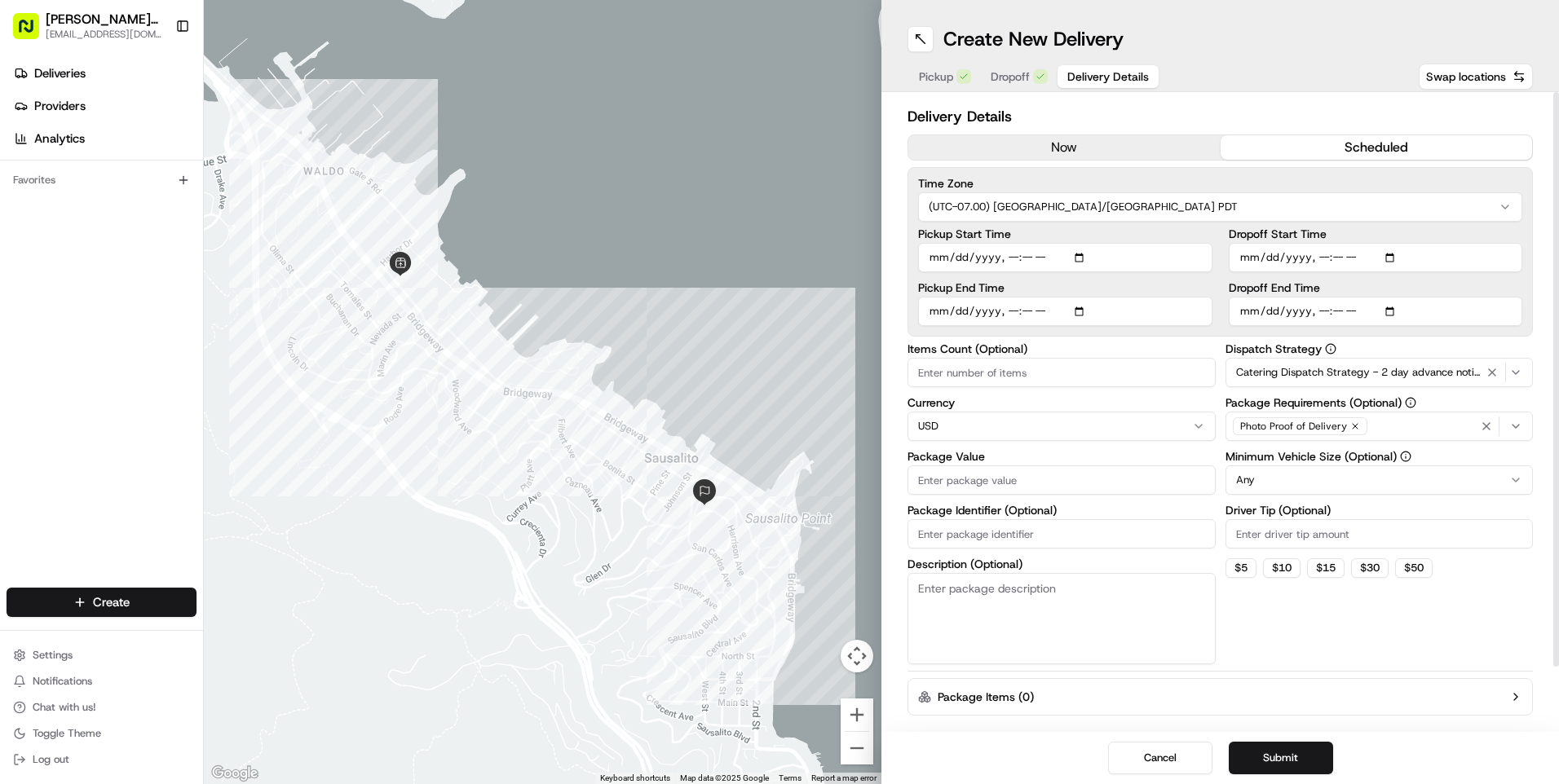 click on "Driver Tip (Optional)" at bounding box center (1380, 534) 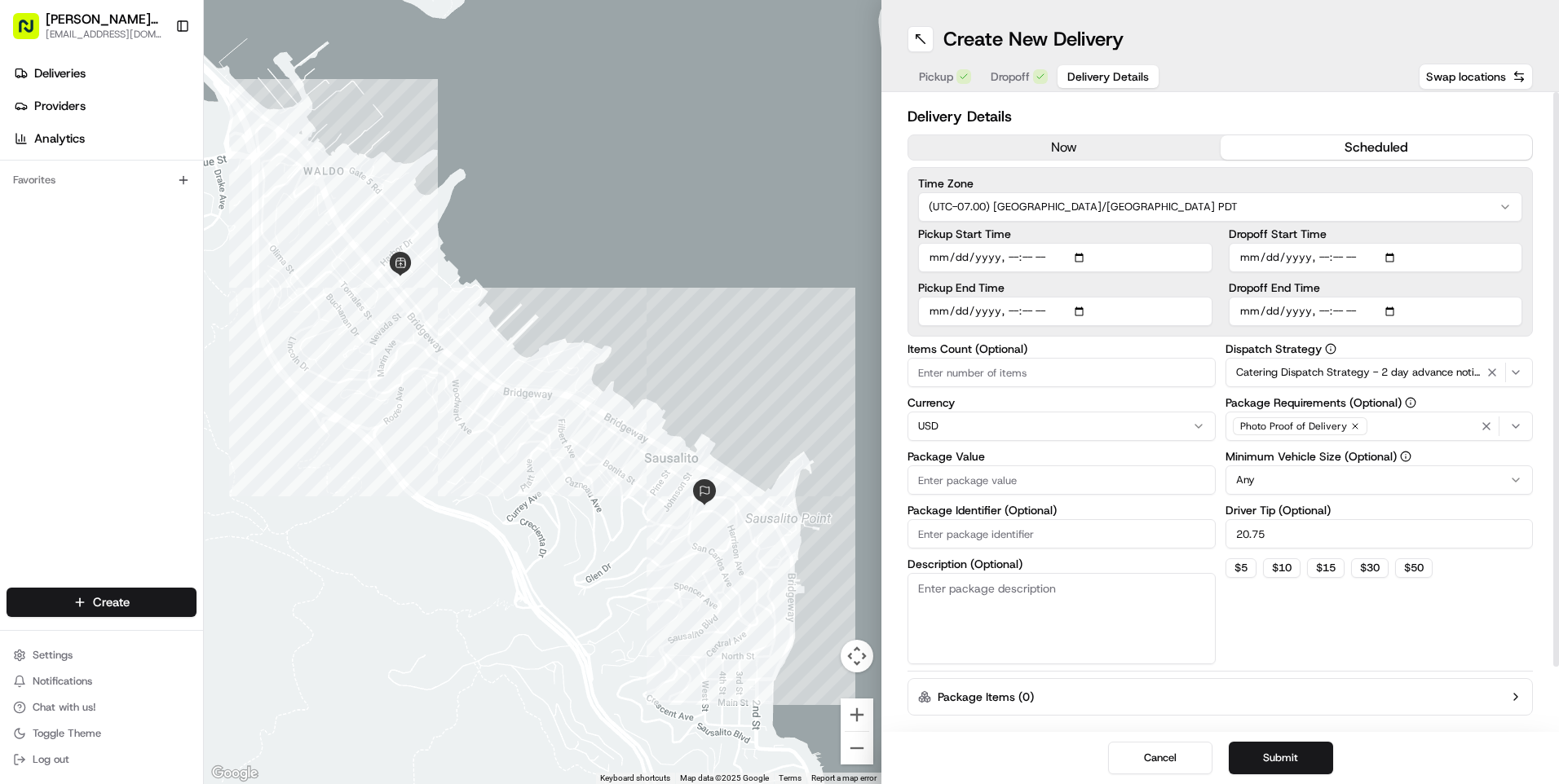 type on "20.75" 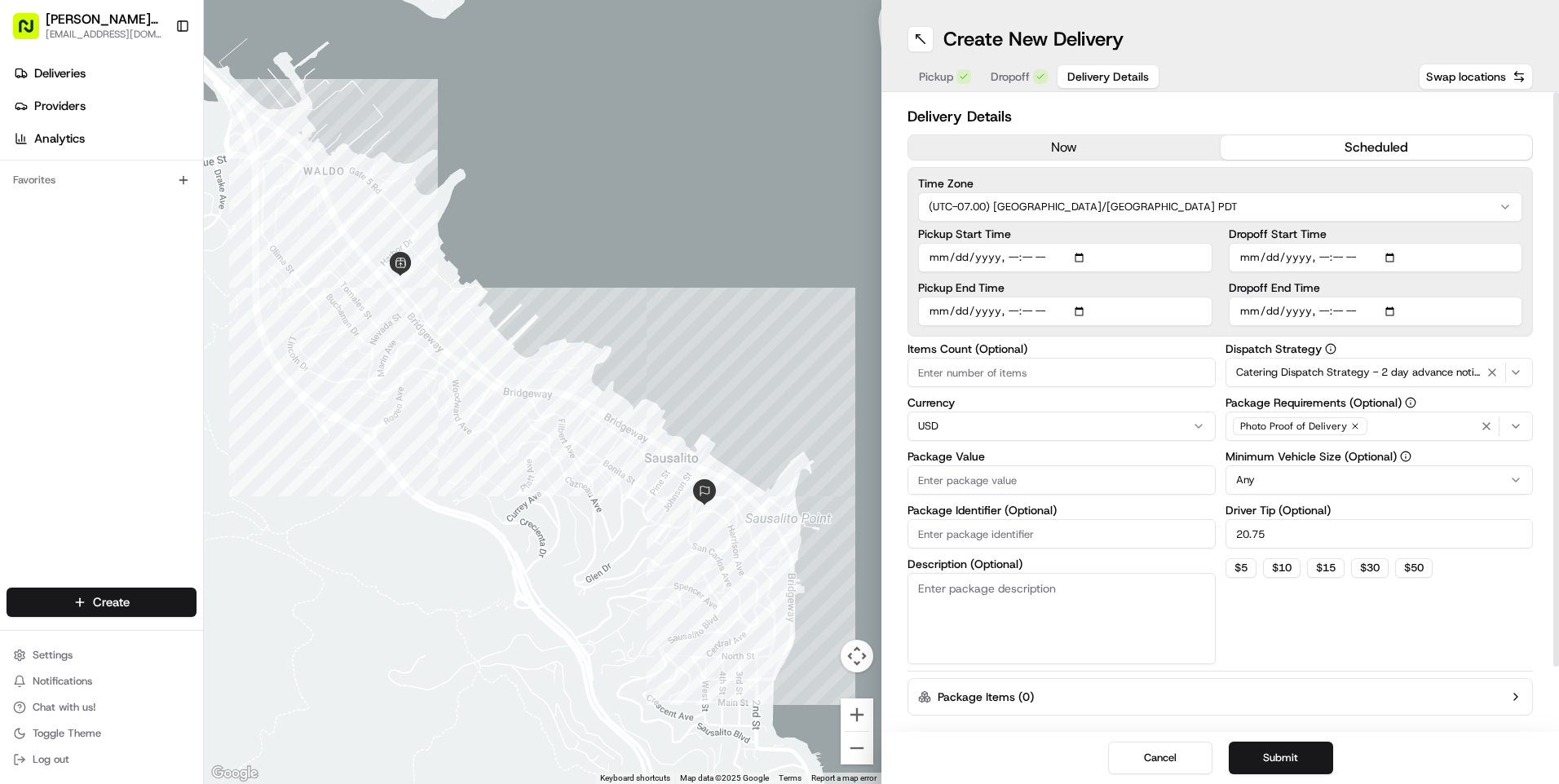 click on "Package Value" at bounding box center [1062, 480] 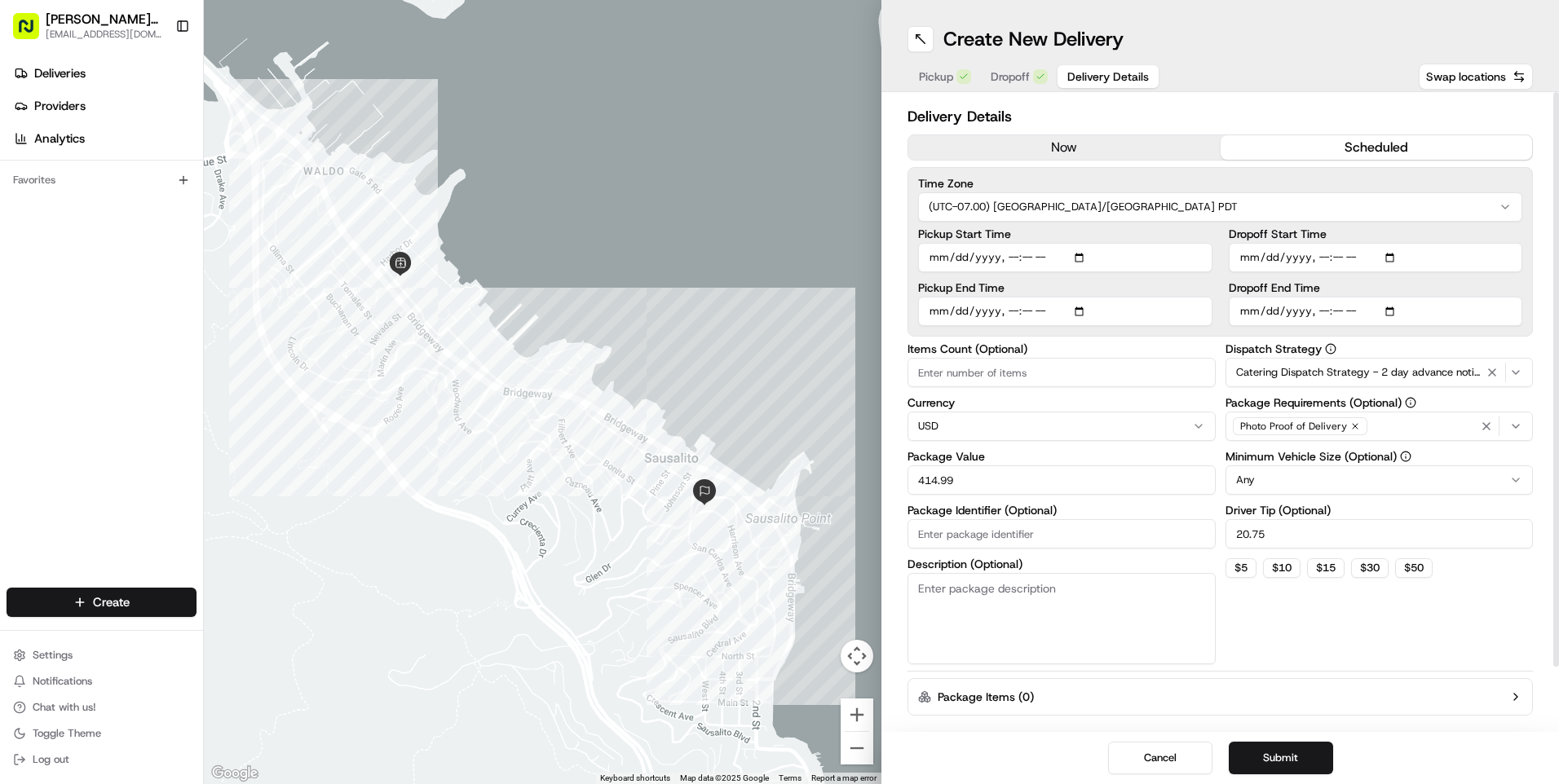 type on "414.99" 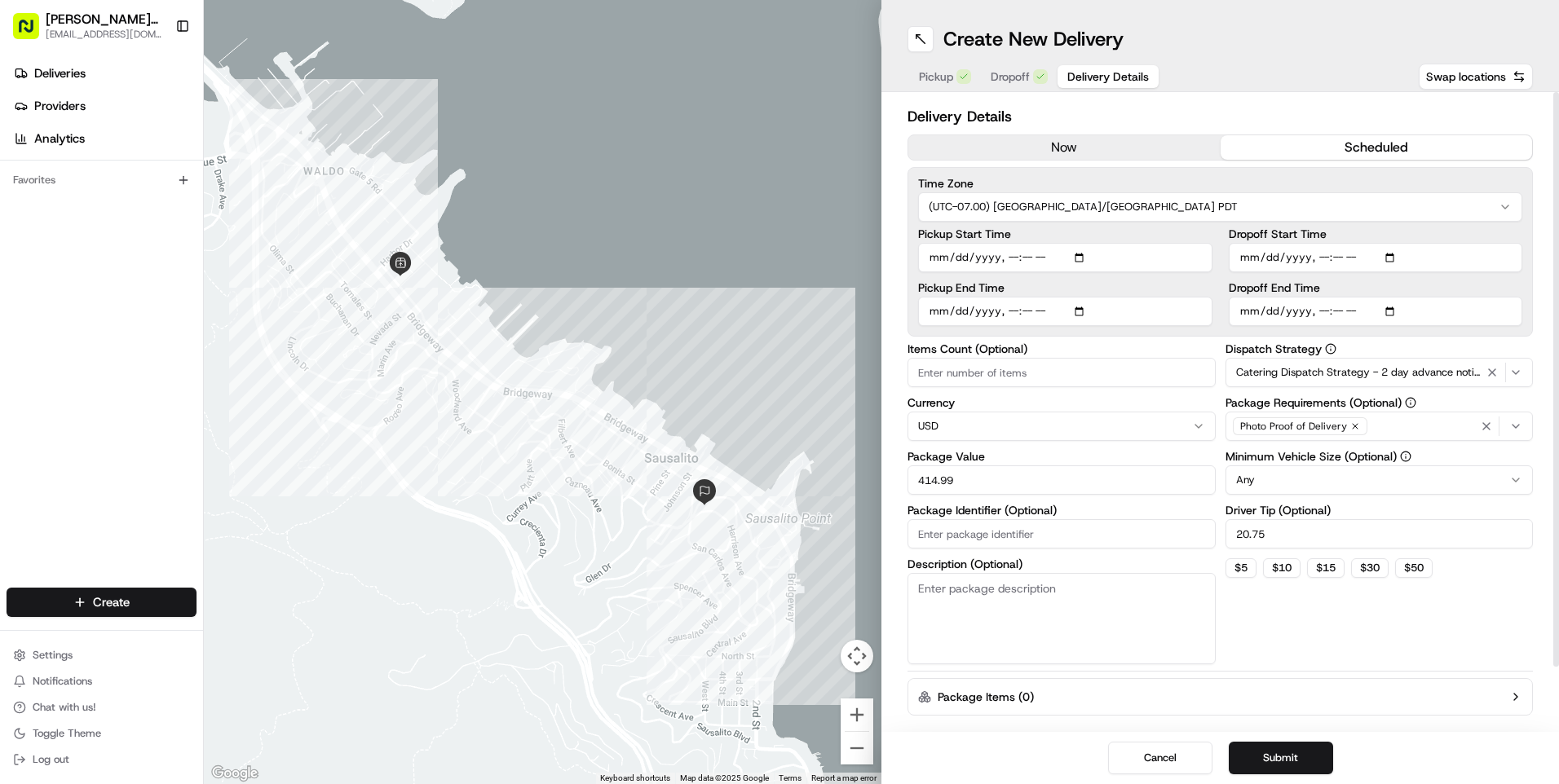 click on "[PERSON_NAME] Markets [EMAIL_ADDRESS][DOMAIN_NAME] Toggle Sidebar Deliveries Providers Analytics Favorites Main Menu Members & Organization Organization Users Roles Preferences Customization Tracking Orchestration Automations Dispatch Strategy Locations Pickup Locations Dropoff Locations Billing Billing Refund Requests Integrations Notification Triggers Webhooks API Keys Request Logs Create Settings Notifications Chat with us! Toggle Theme Log out ← Move left → Move right ↑ Move up ↓ Move down + Zoom in - Zoom out Home Jump left by 75% End Jump right by 75% Page Up Jump up by 75% Page Down Jump down by 75% Keyboard shortcuts Map Data Map data ©2025 Google Map data ©2025 Google 200 m  Click to toggle between metric and imperial units Terms Report a map error Create New Delivery Pickup Dropoff Delivery Details Swap locations Delivery Details now scheduled Time Zone (UTC-07.00) [GEOGRAPHIC_DATA]/[GEOGRAPHIC_DATA] PDT Pickup Start Time Pickup End Time Dropoff Start Time Dropoff End Time Currency USD 414.99" at bounding box center [780, 392] 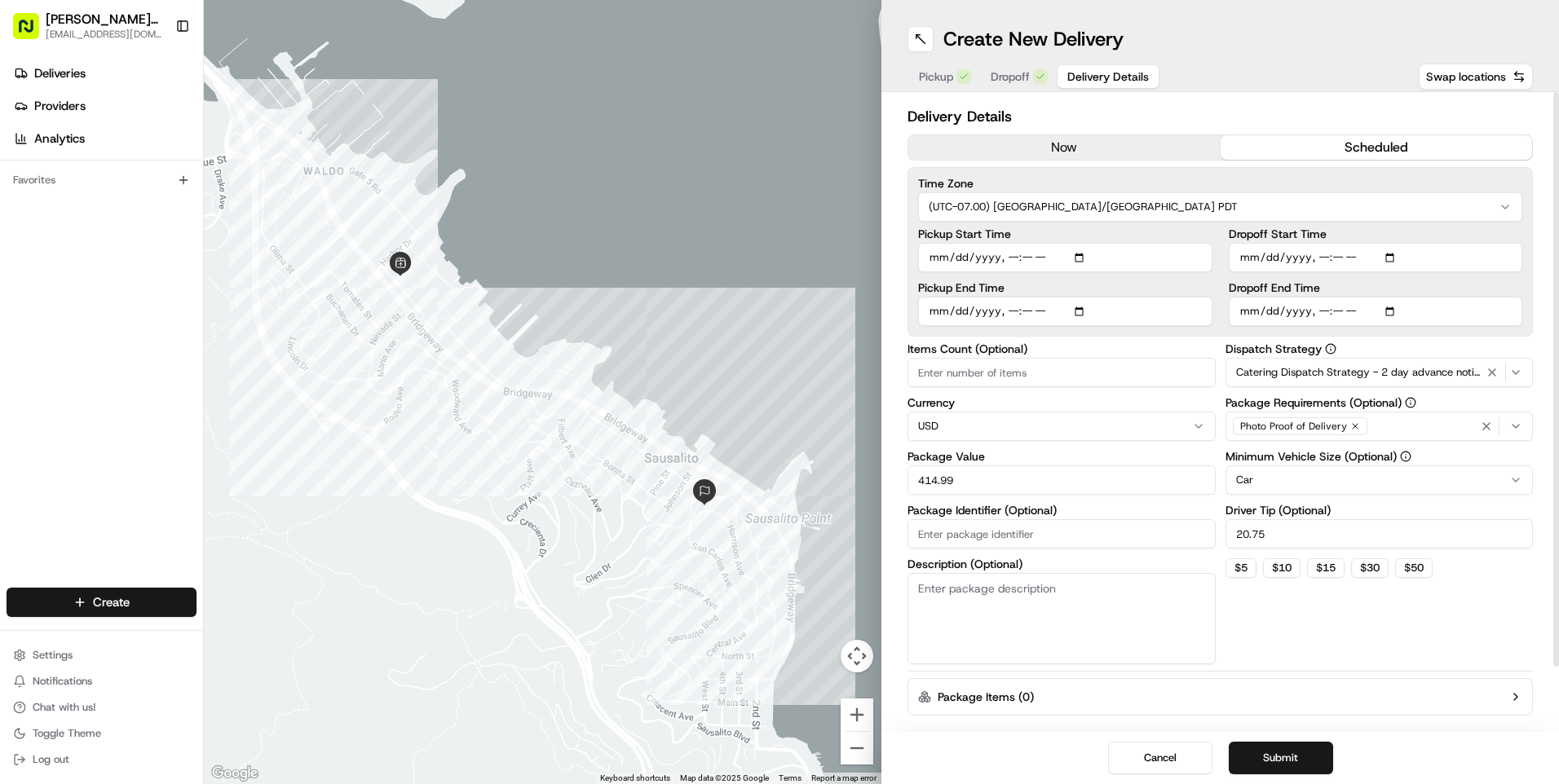 click on "Submit" at bounding box center (1281, 758) 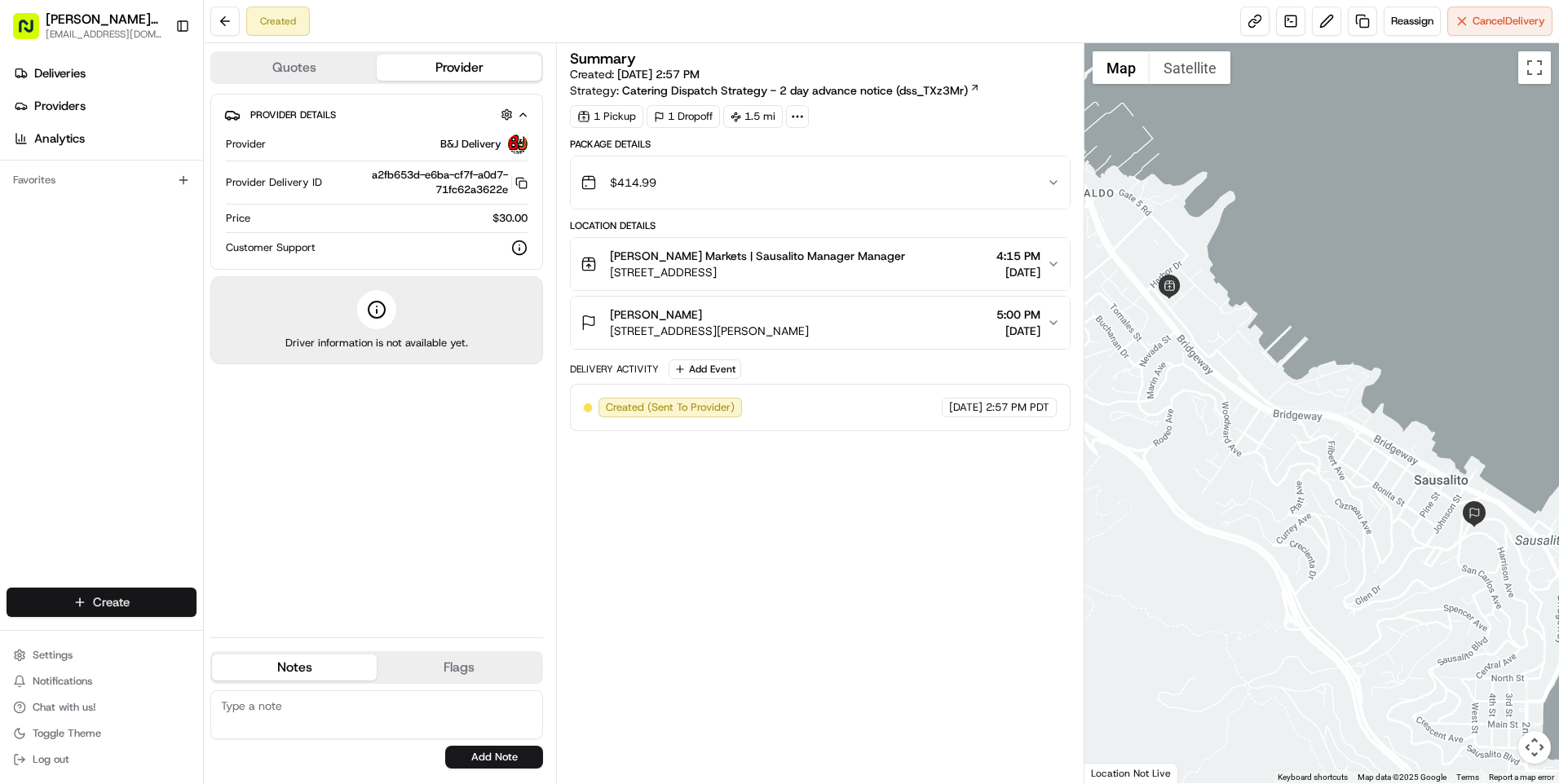 click on "[PERSON_NAME] Markets [EMAIL_ADDRESS][DOMAIN_NAME] Toggle Sidebar Deliveries Providers Analytics Favorites Main Menu Members & Organization Organization Users Roles Preferences Customization Tracking Orchestration Automations Dispatch Strategy Locations Pickup Locations Dropoff Locations Billing Billing Refund Requests Integrations Notification Triggers Webhooks API Keys Request Logs Create Settings Notifications Chat with us! Toggle Theme Log out Created Reassign Cancel  Delivery Quotes Provider Provider Details Hidden ( 3 ) Provider B&J Delivery   Provider Delivery ID a2fb653d-e6ba-cf7f-a0d7-71fc62a3622e Copy  a2fb653d-e6ba-cf7f-a0d7-71fc62a3622e Price $30.00 Customer Support Driver information is not available yet. Notes Flags [EMAIL_ADDRESS][DOMAIN_NAME] [EMAIL_ADDRESS][DOMAIN_NAME] [EMAIL_ADDRESS][DOMAIN_NAME] [EMAIL_ADDRESS][DOMAIN_NAME] Add Note [EMAIL_ADDRESS][DOMAIN_NAME] [EMAIL_ADDRESS][DOMAIN_NAME] [EMAIL_ADDRESS][DOMAIN_NAME] [EMAIL_ADDRESS][DOMAIN_NAME] Add Flag Summary Created:   [DATE] 2:57 PM Strategy:   1   1" at bounding box center (780, 392) 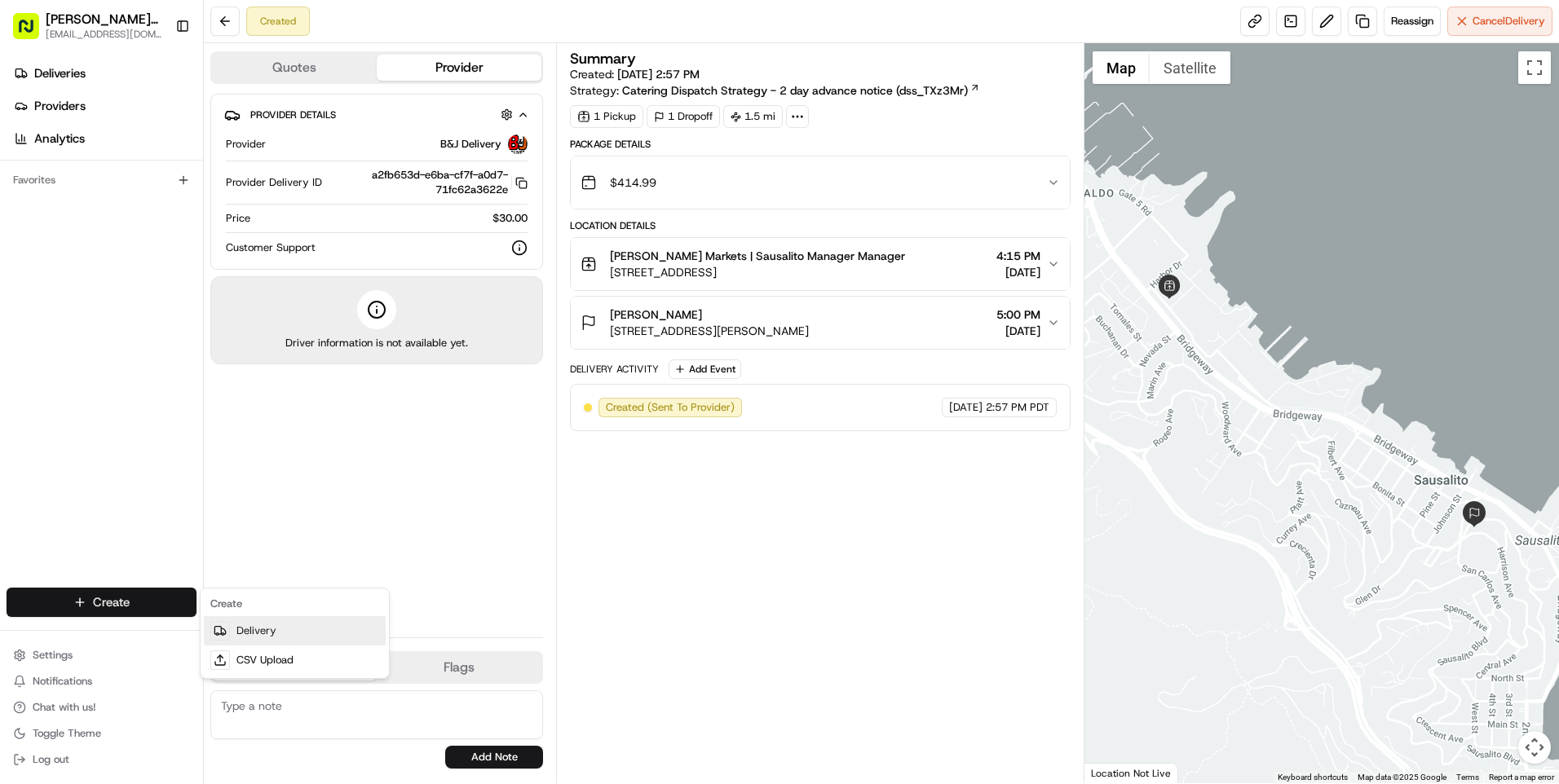 click on "Delivery" at bounding box center (294, 631) 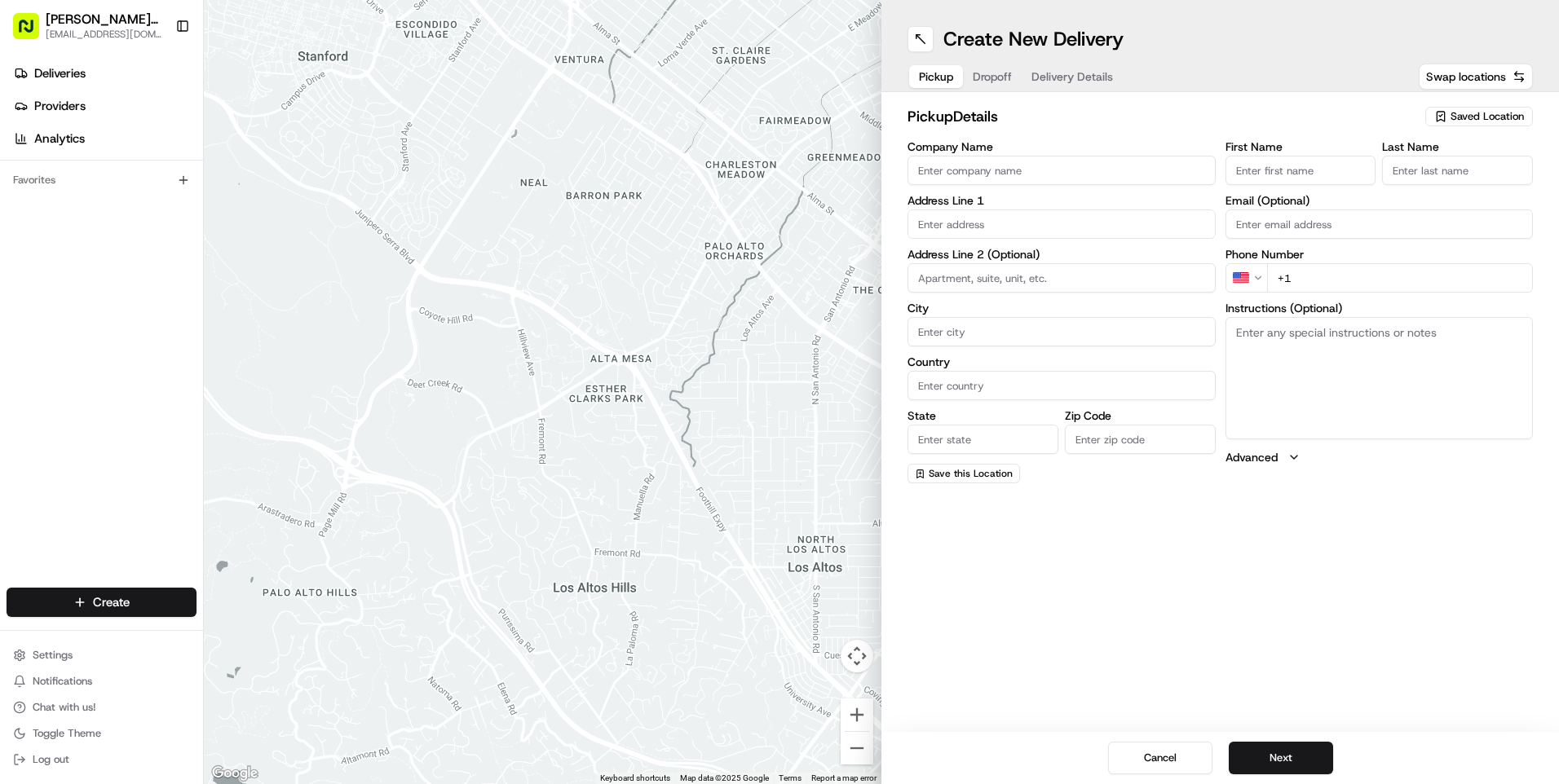 click on "Saved Location" at bounding box center [1487, 117] 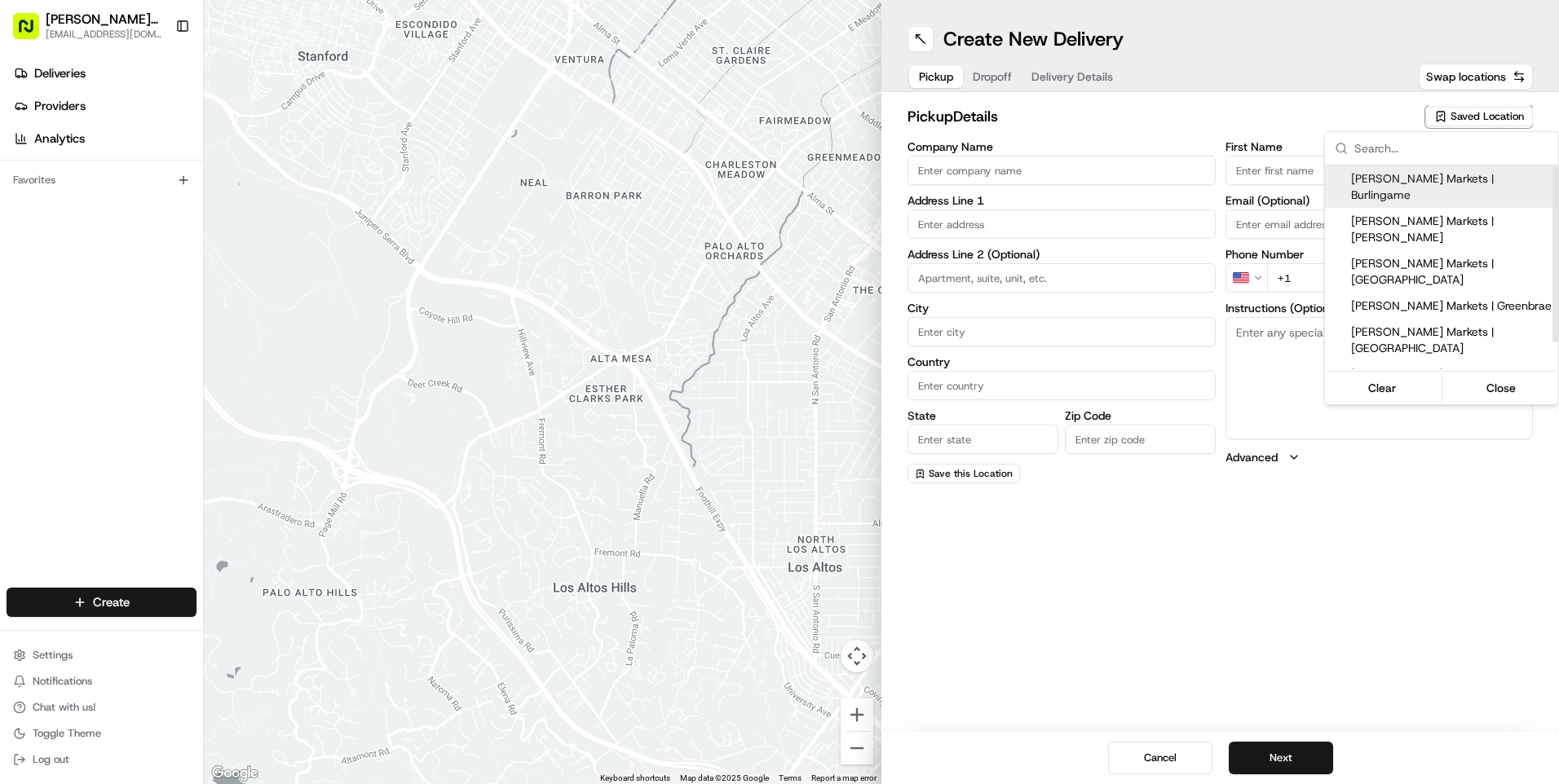 click on "[PERSON_NAME] Markets | Burlingame" at bounding box center (1451, 187) 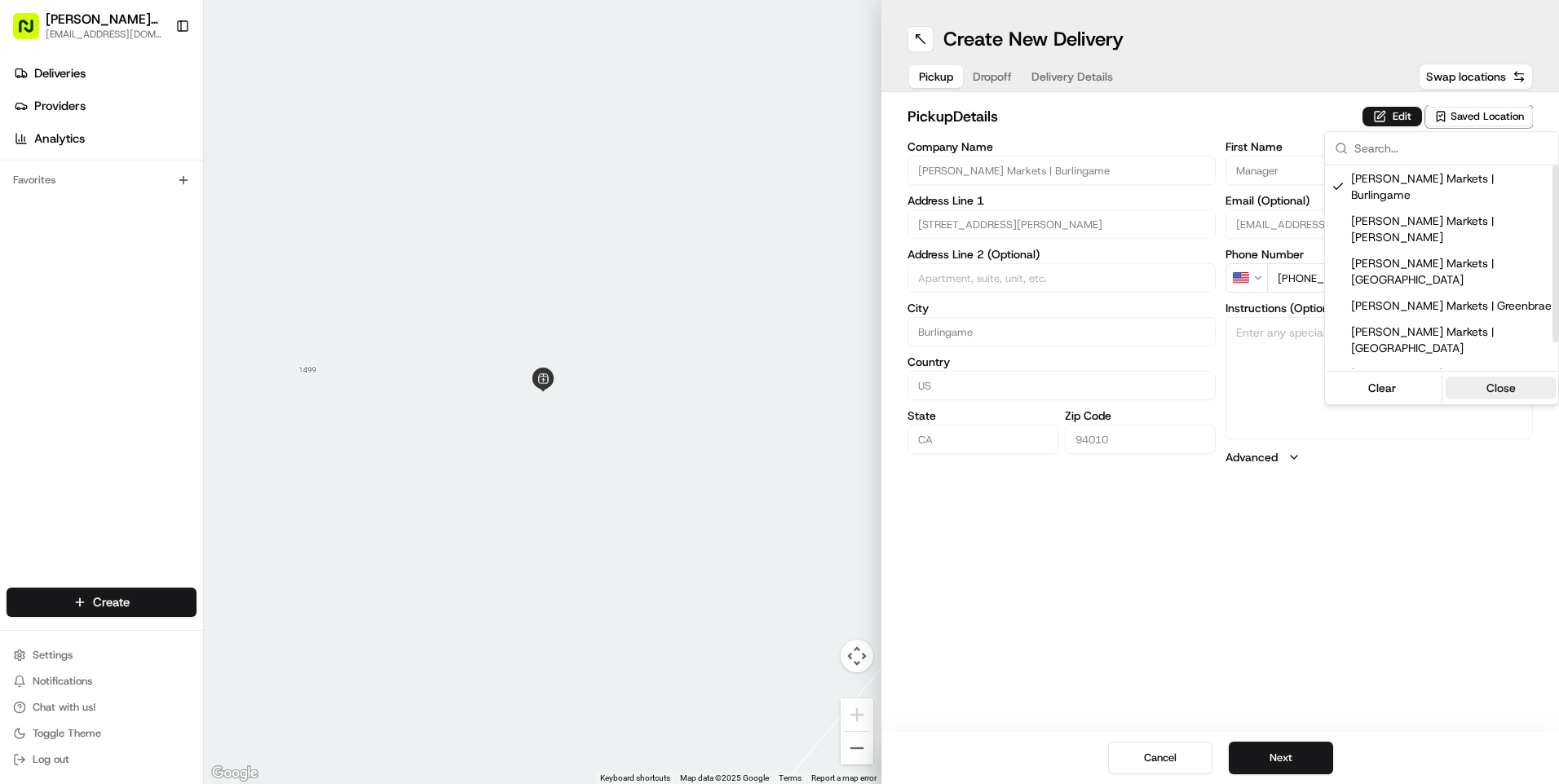 click on "Close" at bounding box center (1501, 388) 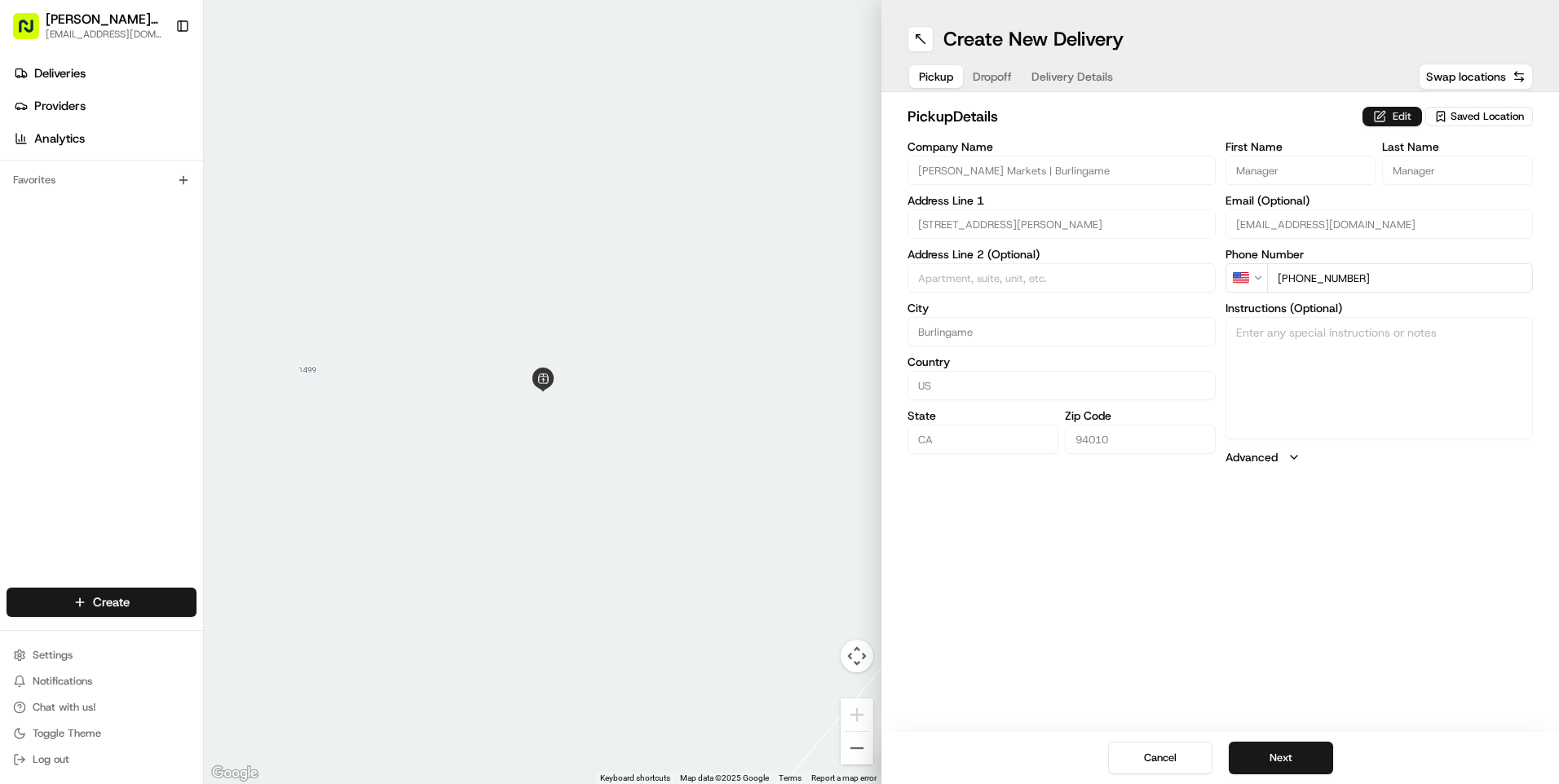 click on "Edit" at bounding box center [1392, 117] 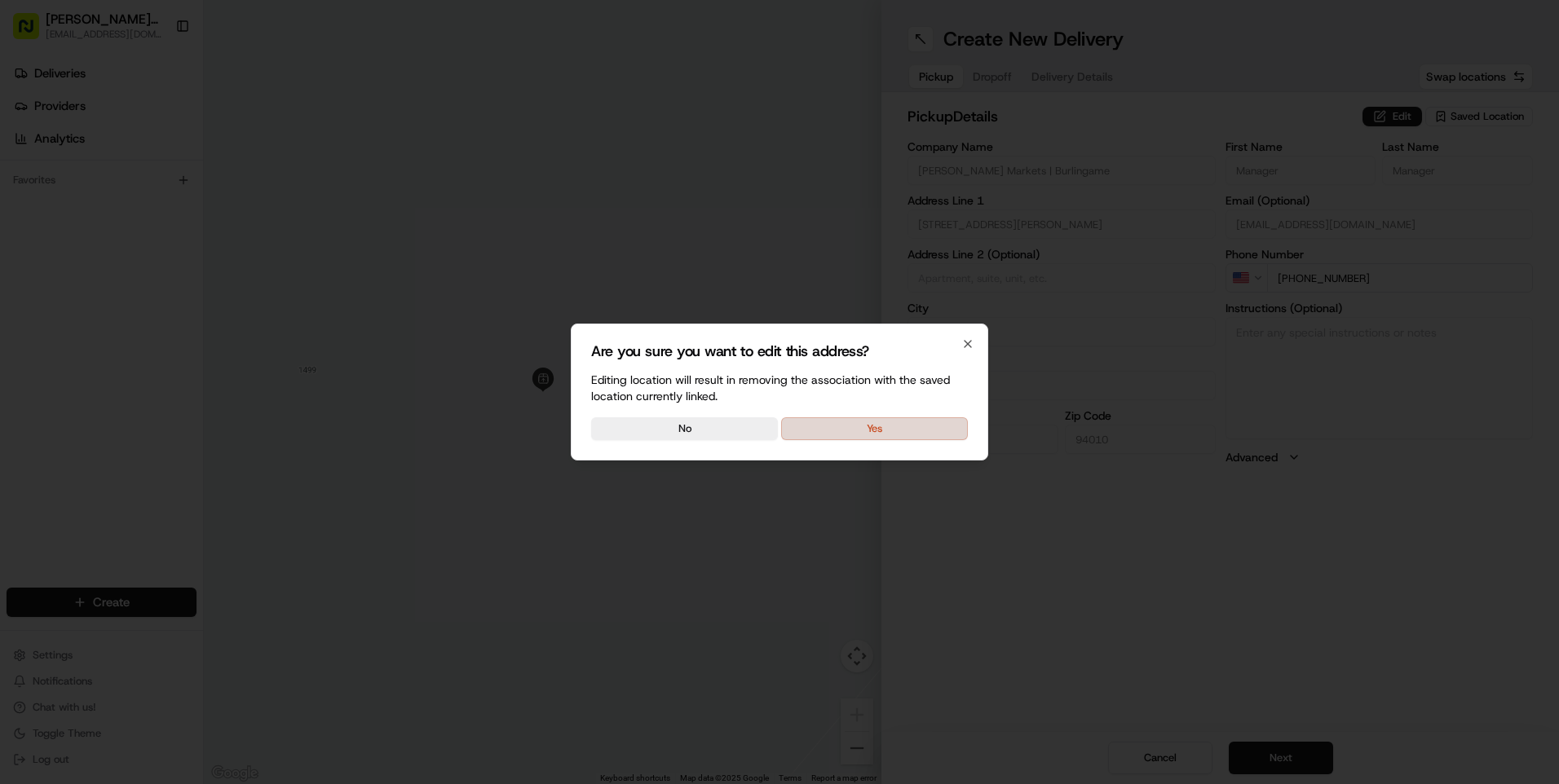 click on "Yes" at bounding box center (874, 429) 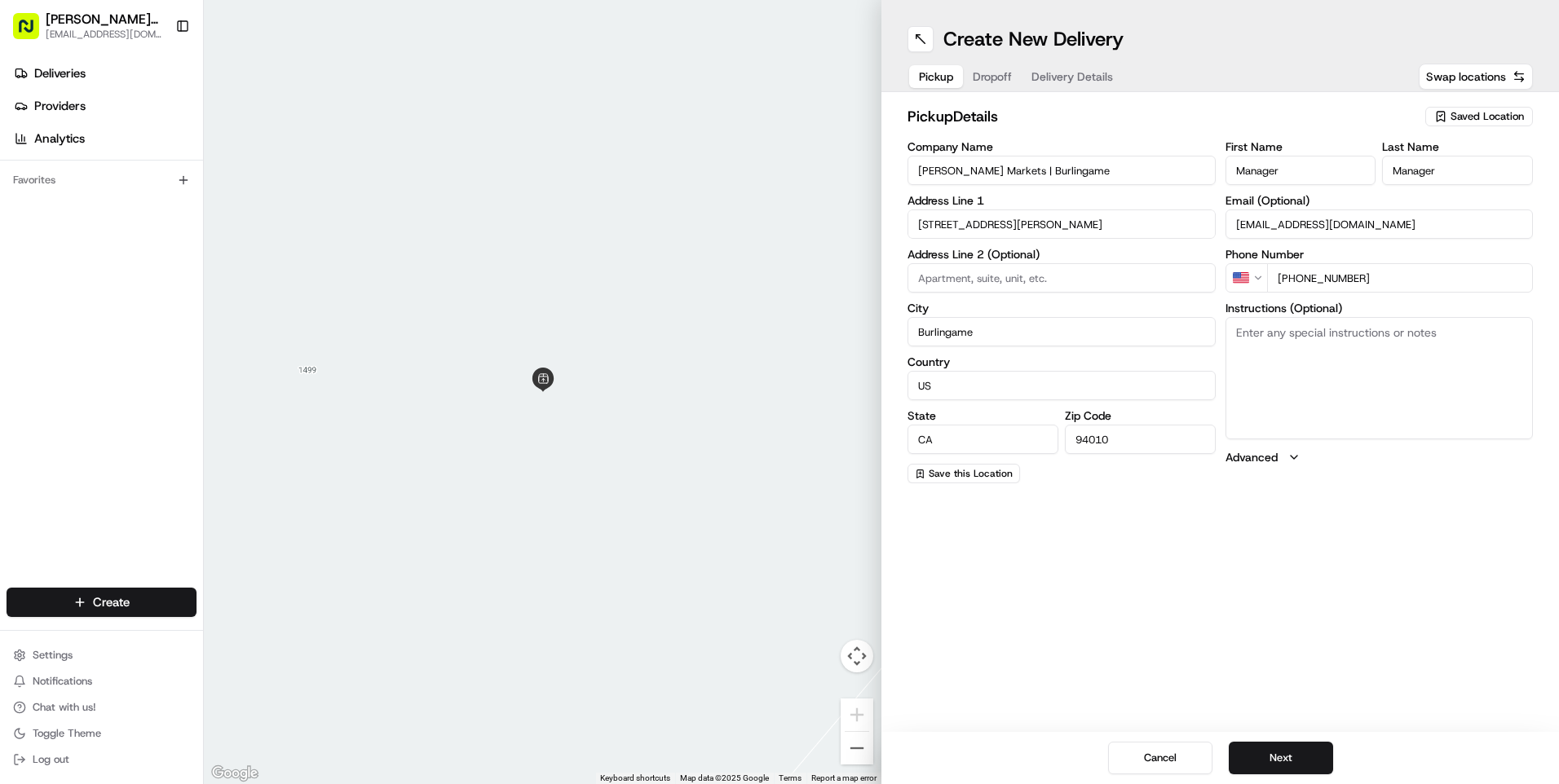click on "Instructions (Optional)" at bounding box center [1380, 378] 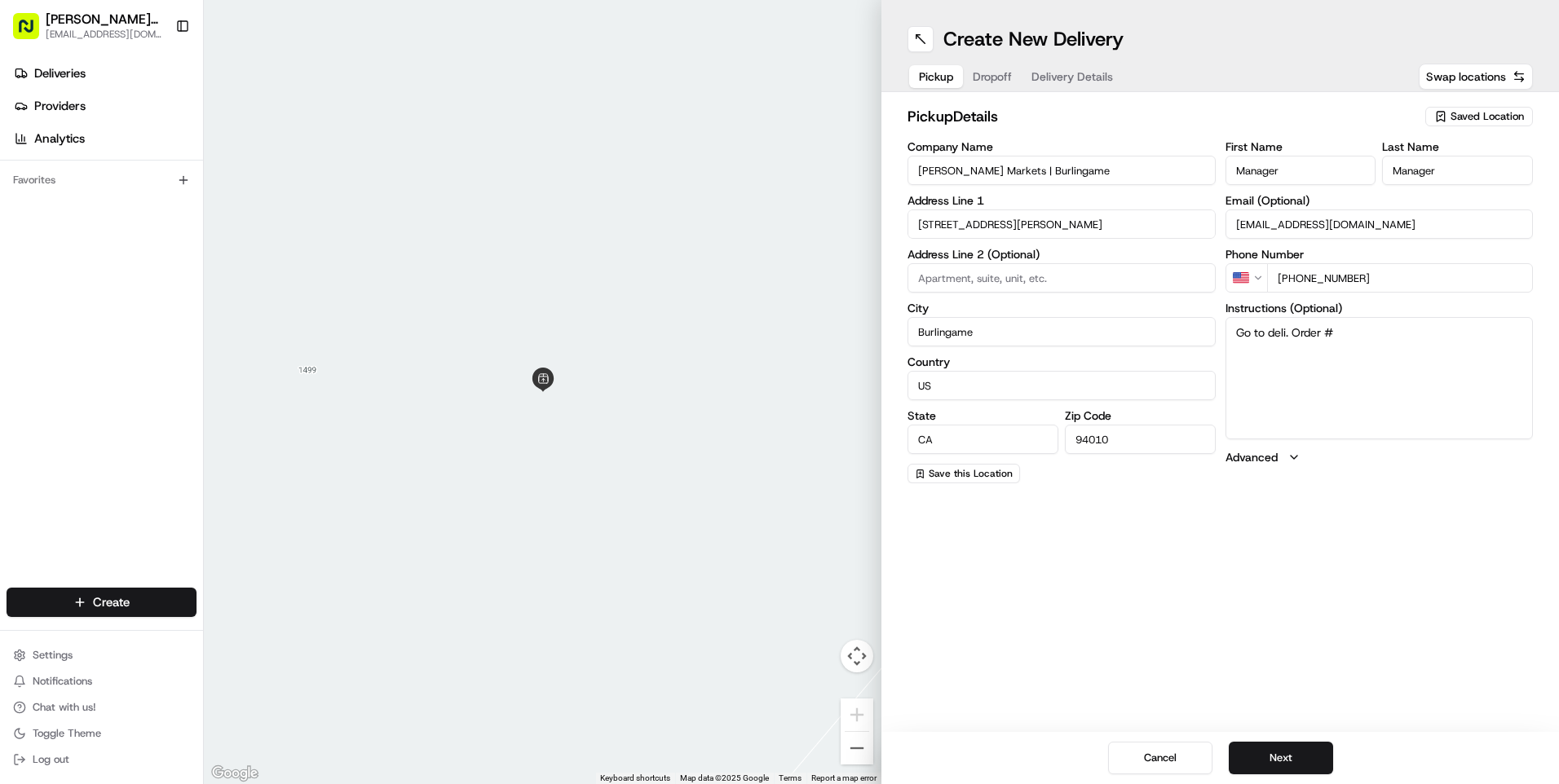 click on "Go to deli. Order #" at bounding box center (1380, 378) 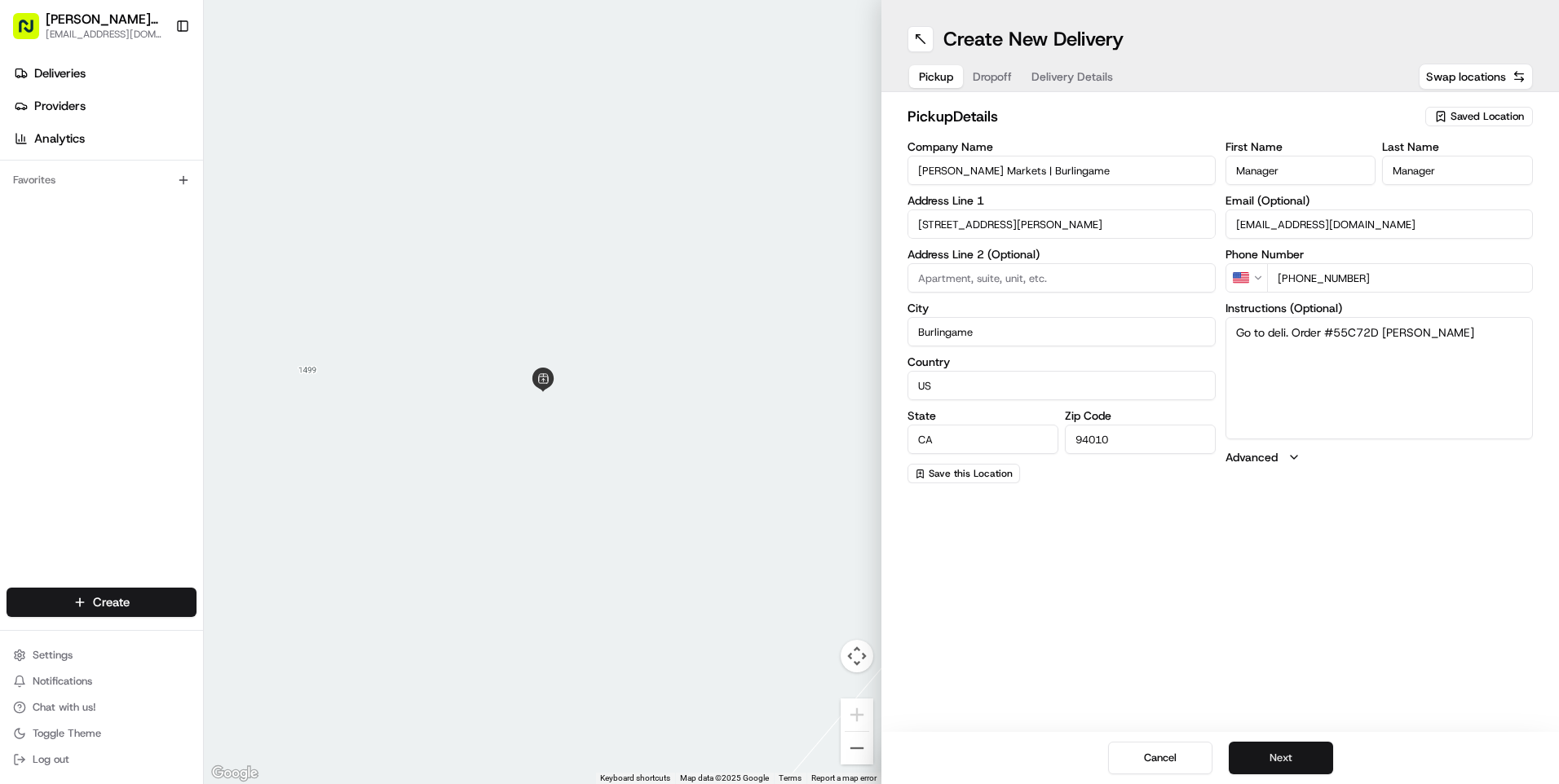 type on "Go to deli. Order #55C72D [PERSON_NAME]" 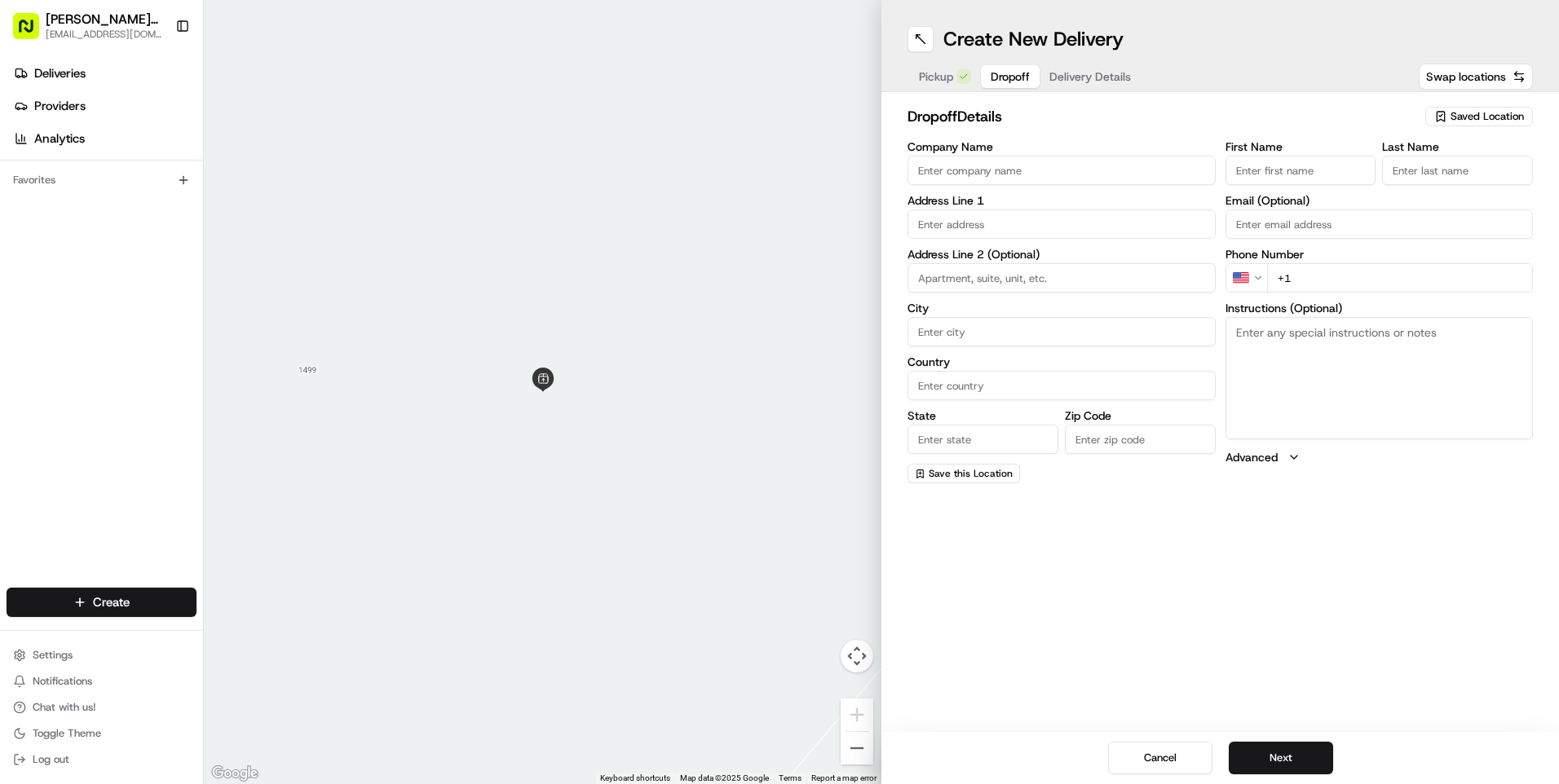 click on "First Name" at bounding box center [1301, 170] 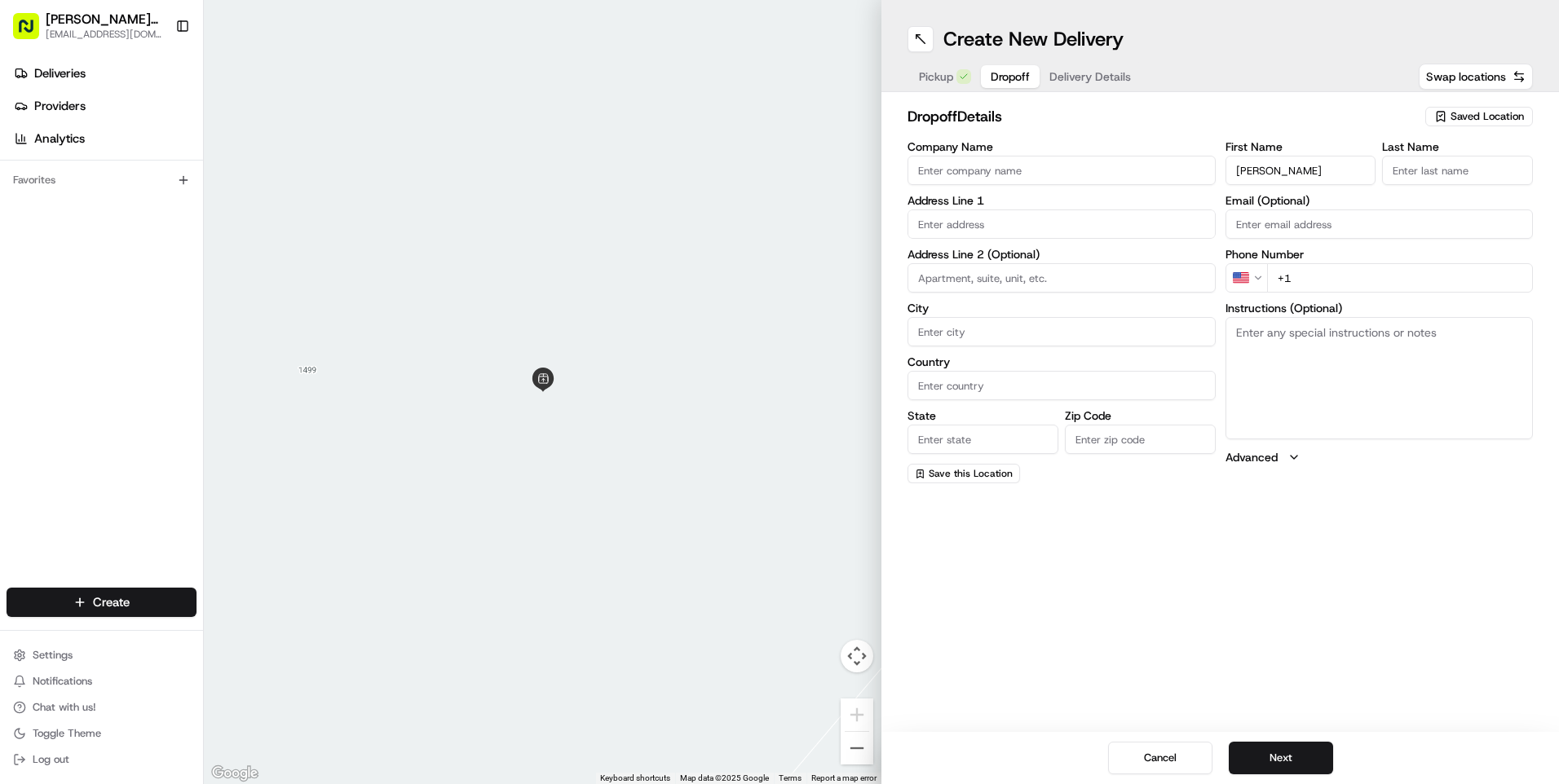 type on "[PERSON_NAME]" 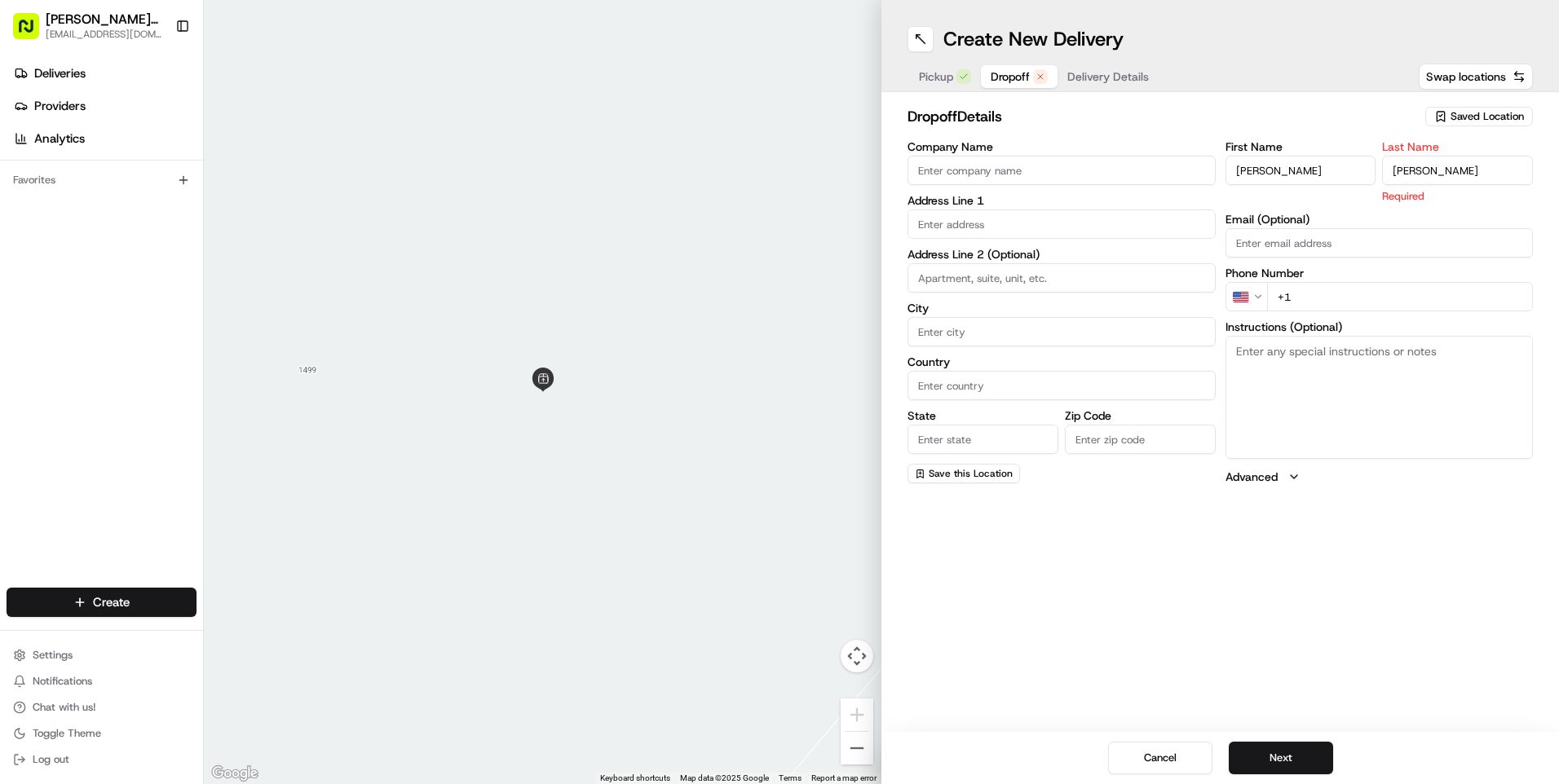 type on "[PERSON_NAME]" 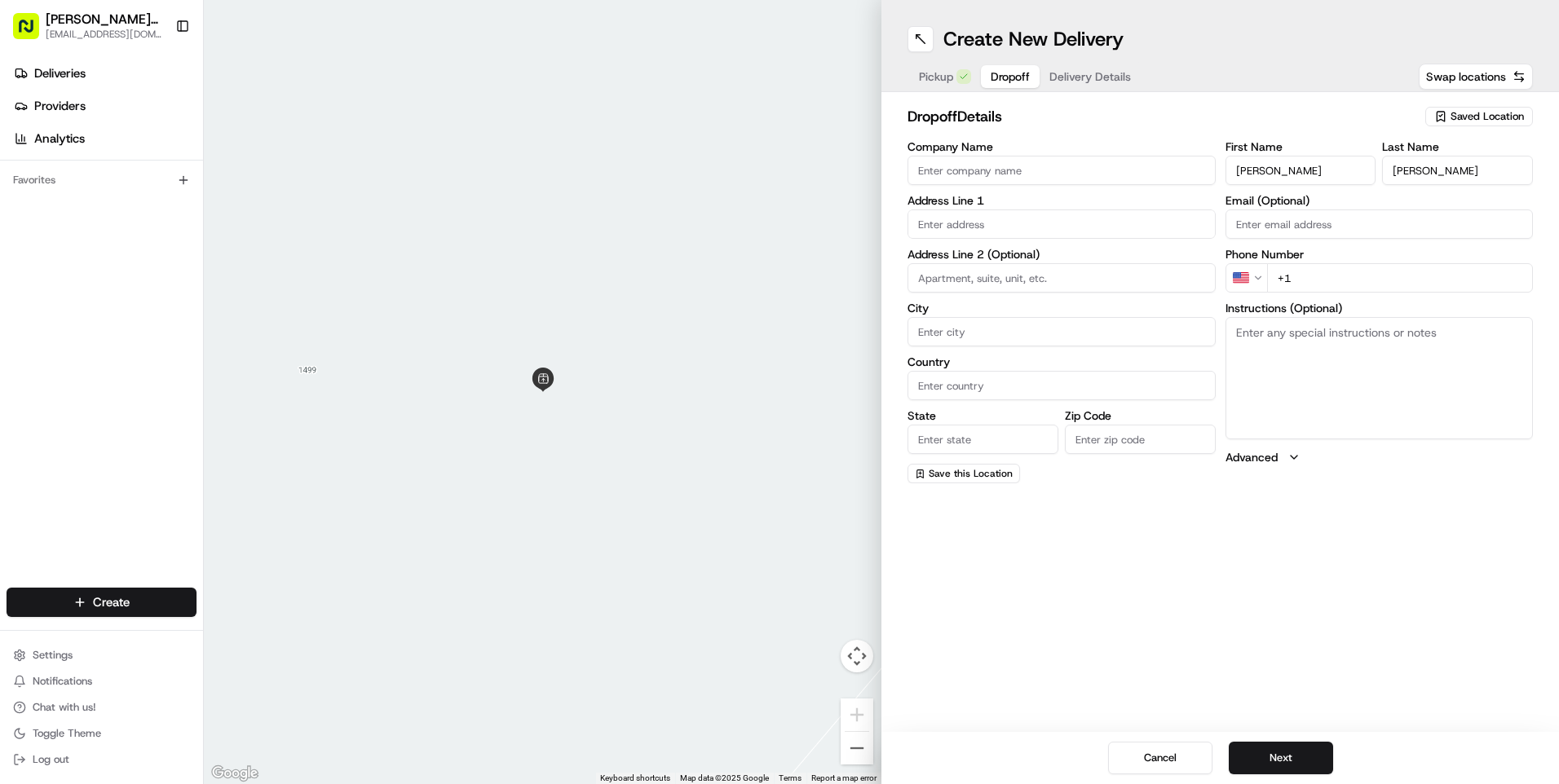 click on "Email (Optional)" at bounding box center (1380, 224) 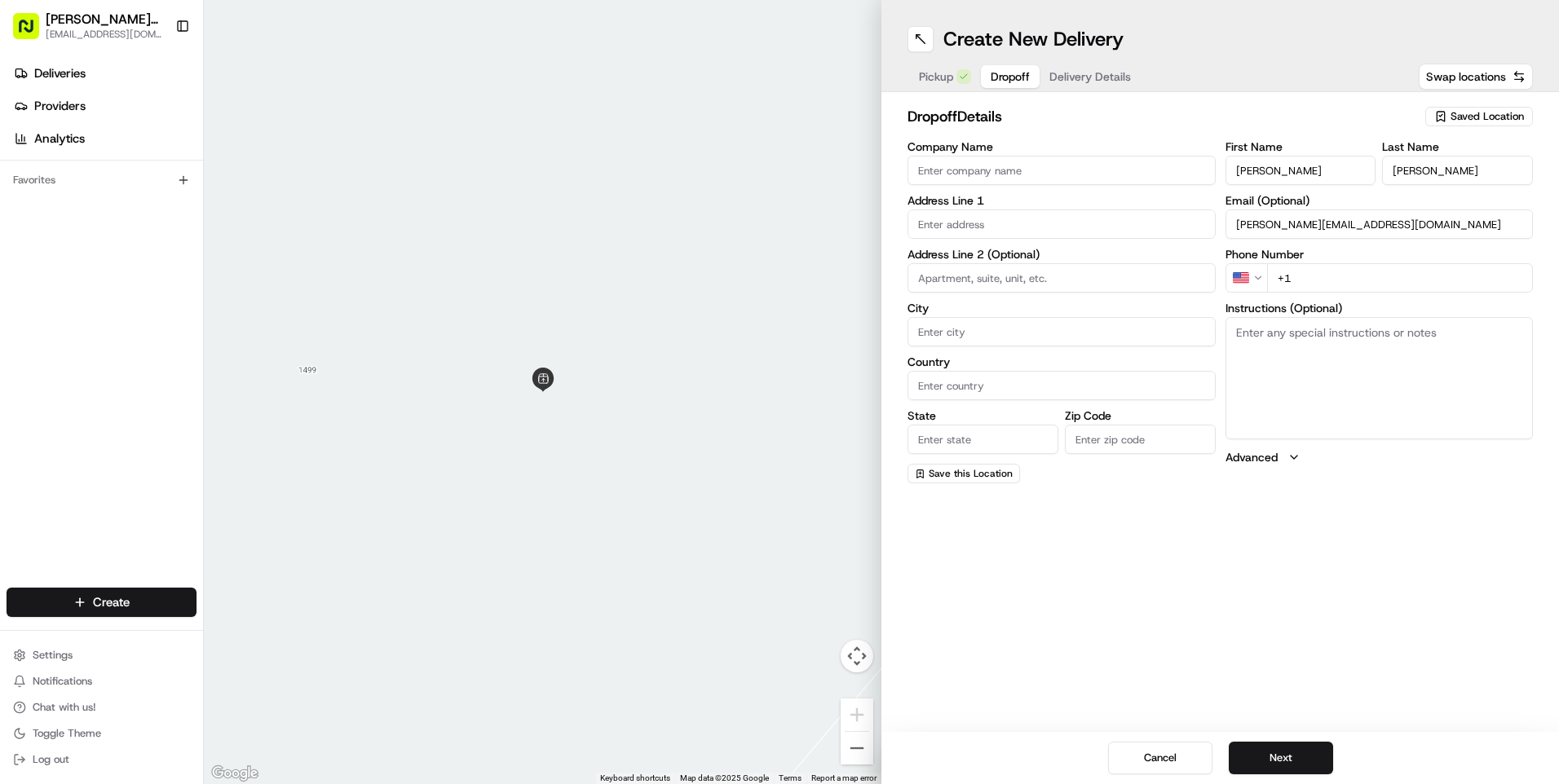 type on "[PERSON_NAME][EMAIL_ADDRESS][DOMAIN_NAME]" 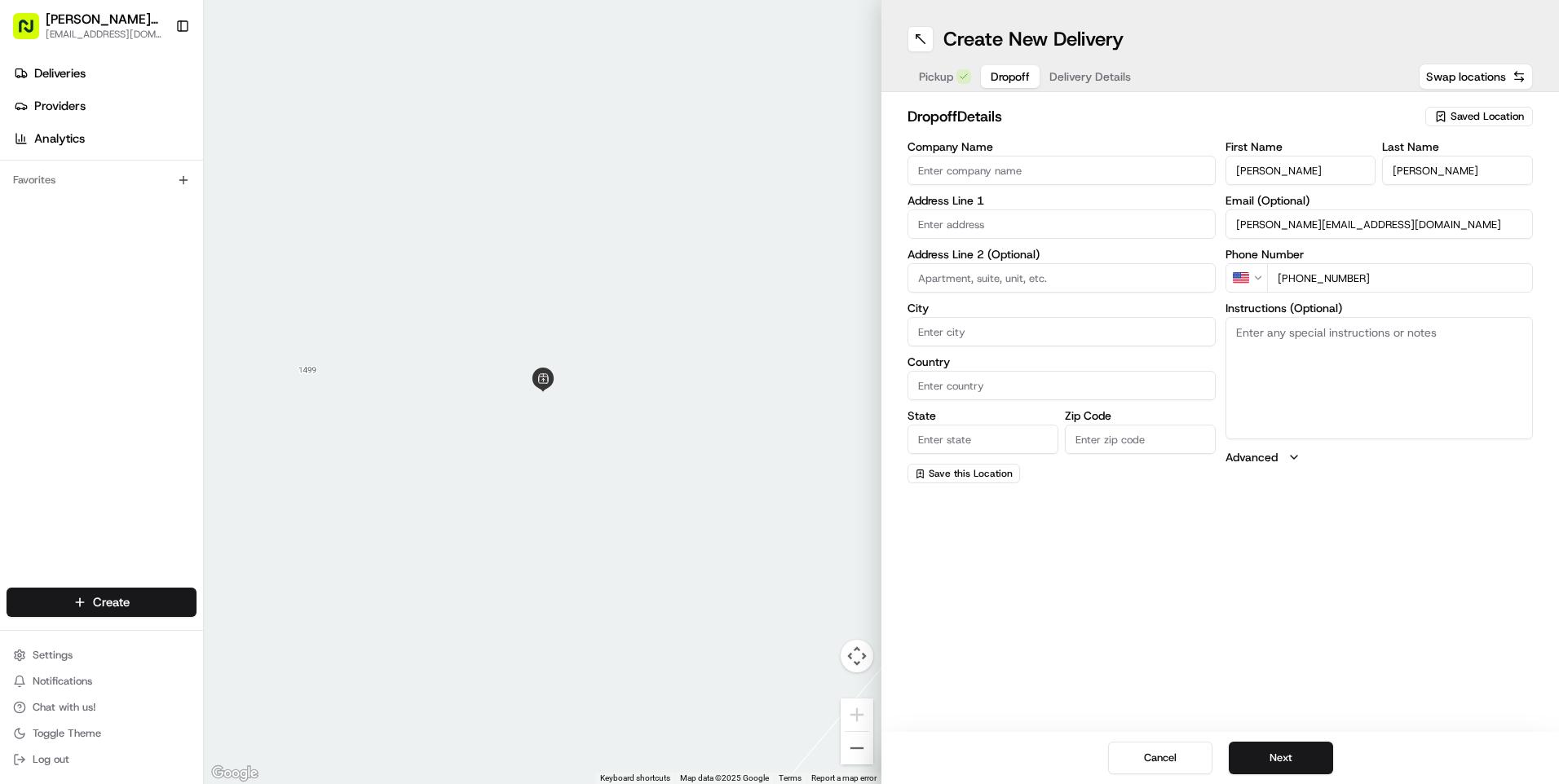type on "[PHONE_NUMBER]" 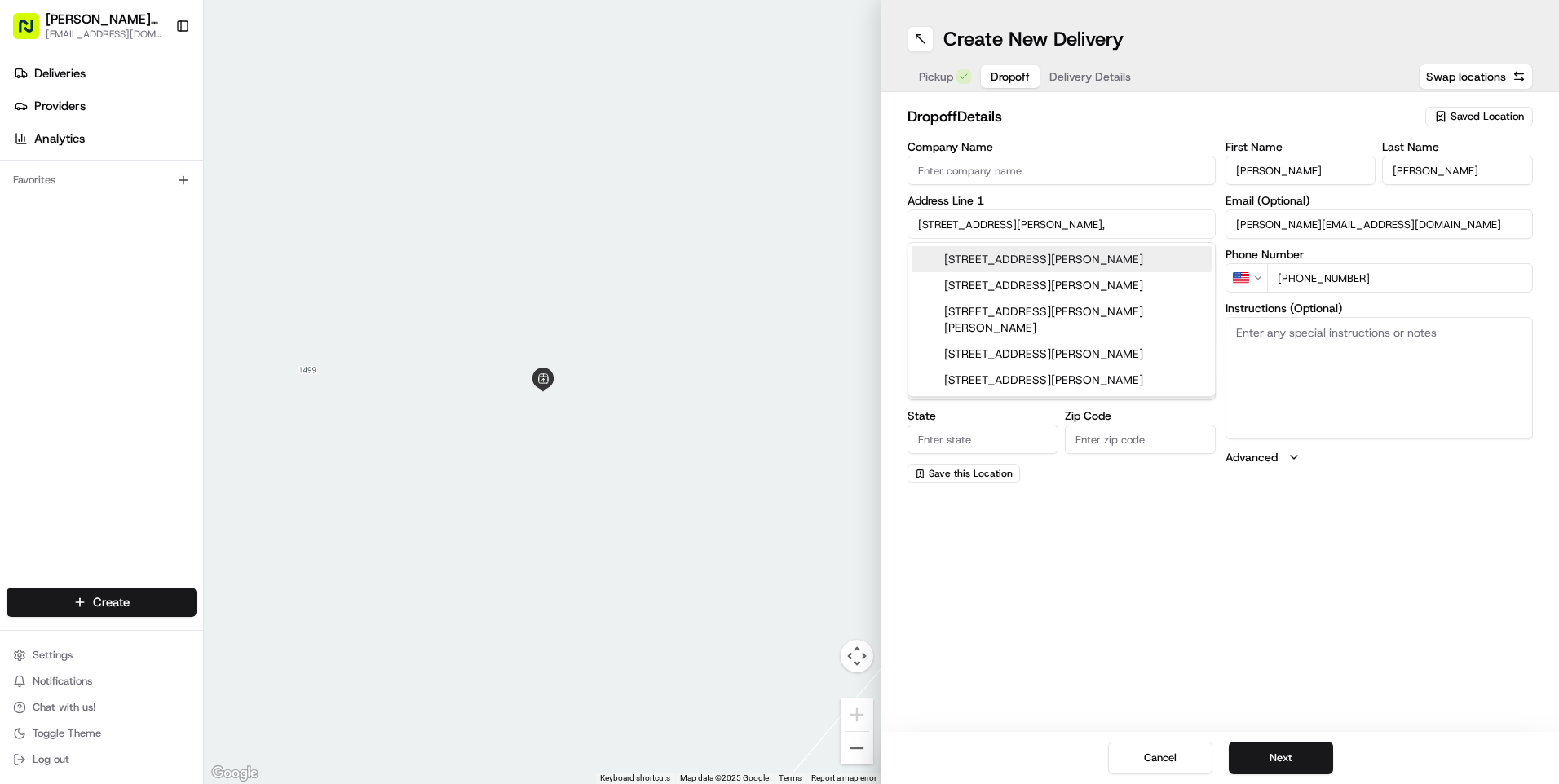 click on "[STREET_ADDRESS][PERSON_NAME]" at bounding box center [1062, 259] 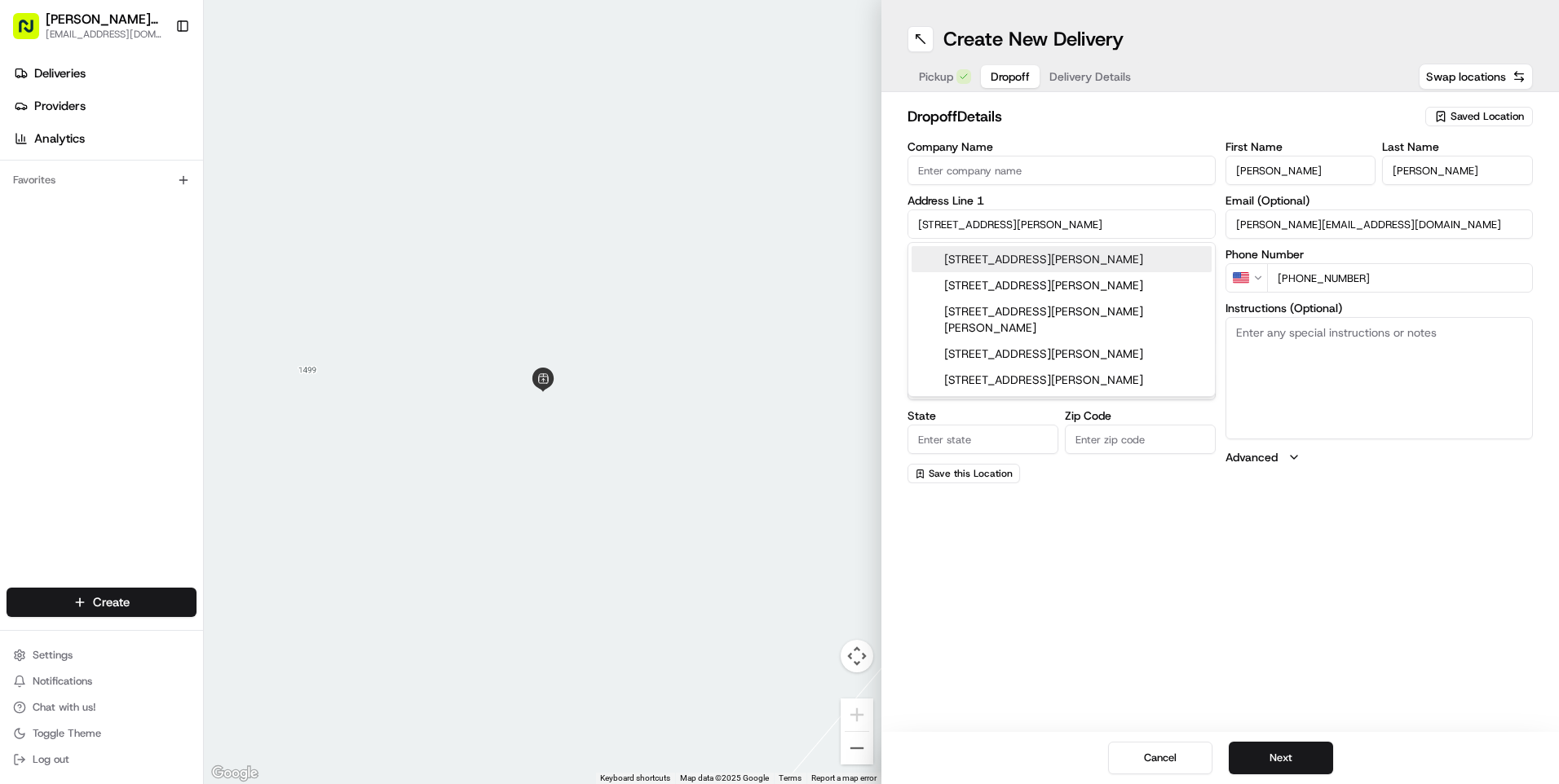 type on "[STREET_ADDRESS][PERSON_NAME]" 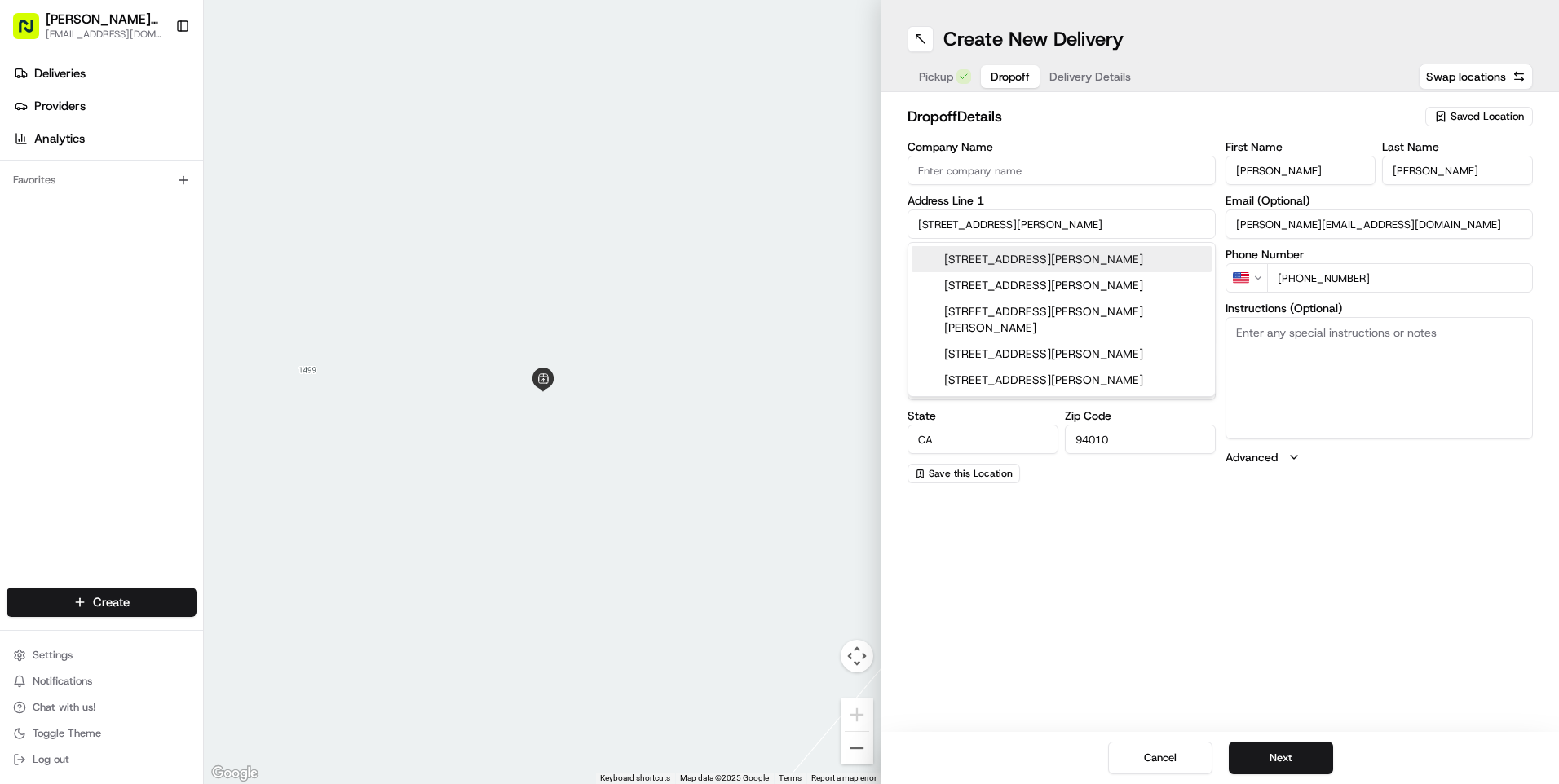 type on "[STREET_ADDRESS][PERSON_NAME]" 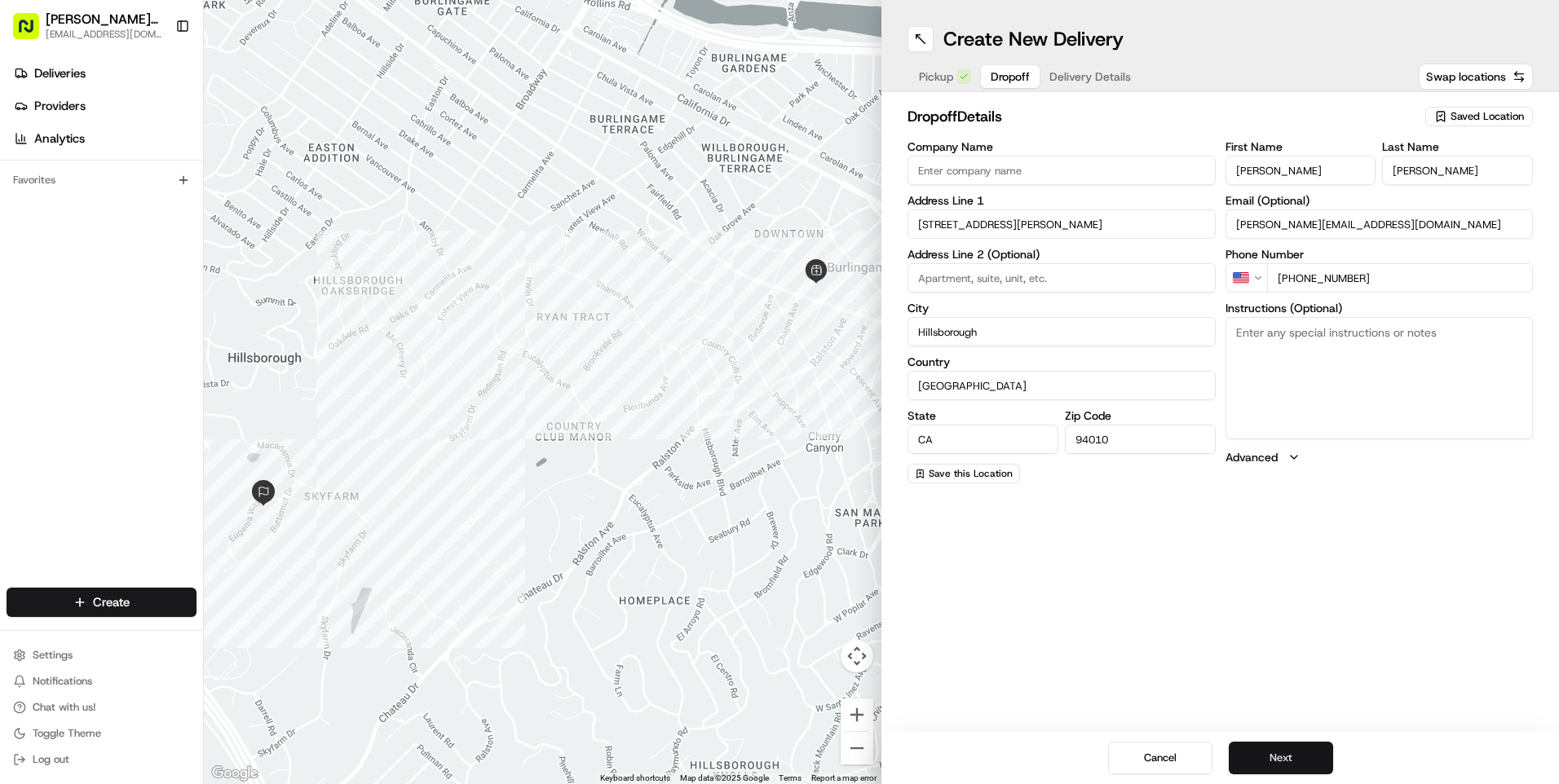 click on "Next" at bounding box center (1281, 758) 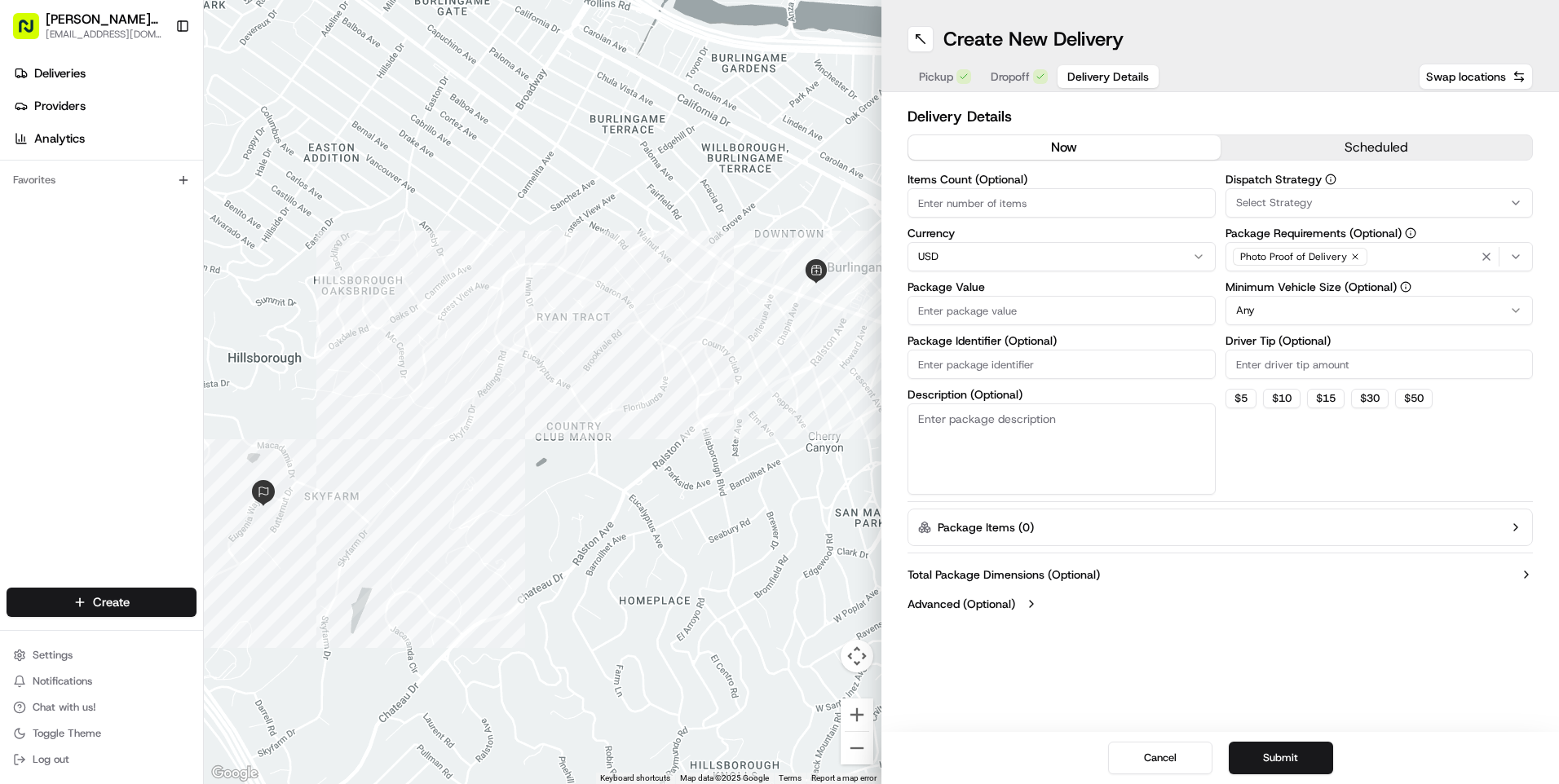 click on "scheduled" at bounding box center [1376, 148] 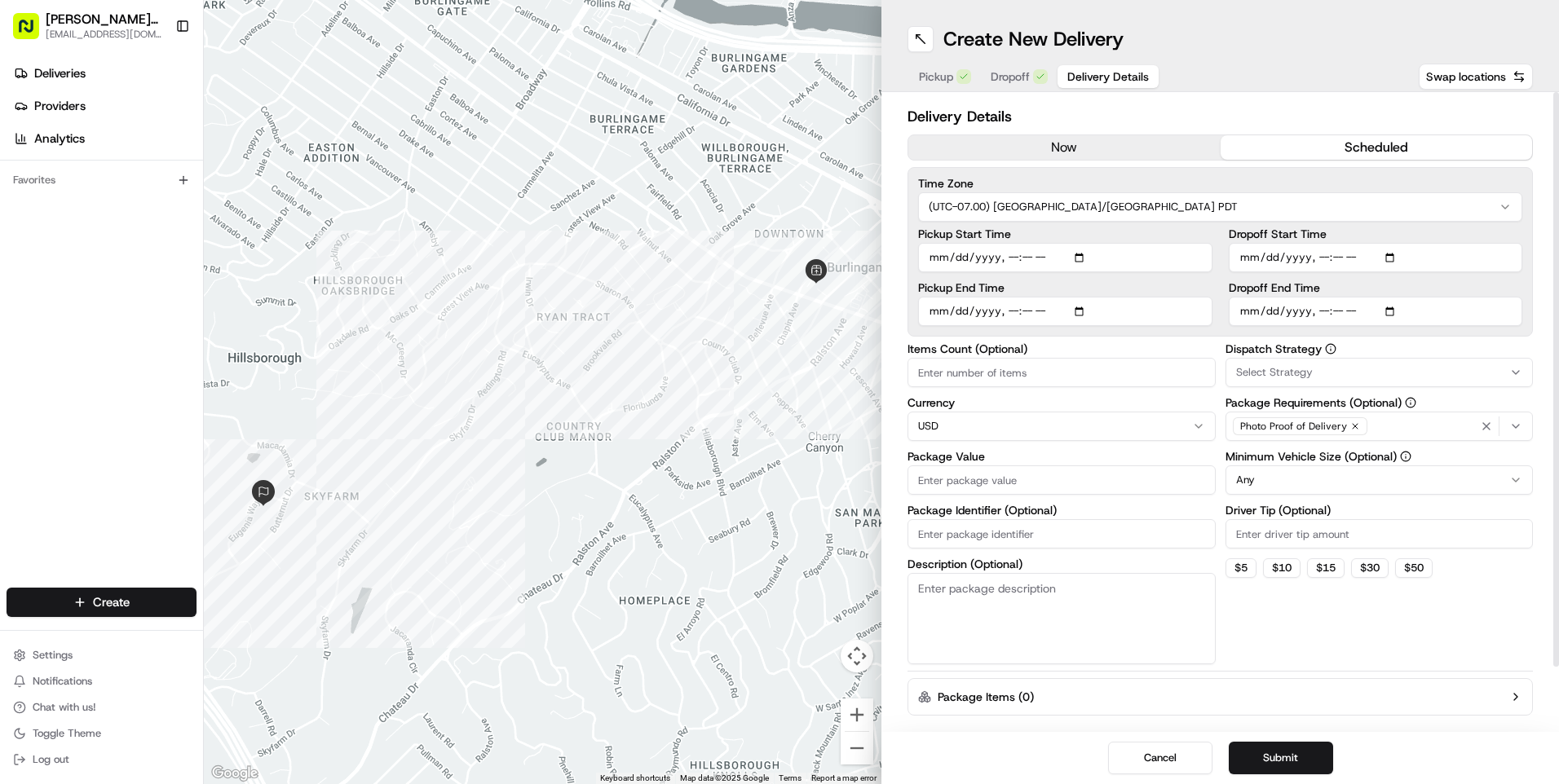 click on "Pickup Start Time" at bounding box center (1065, 258) 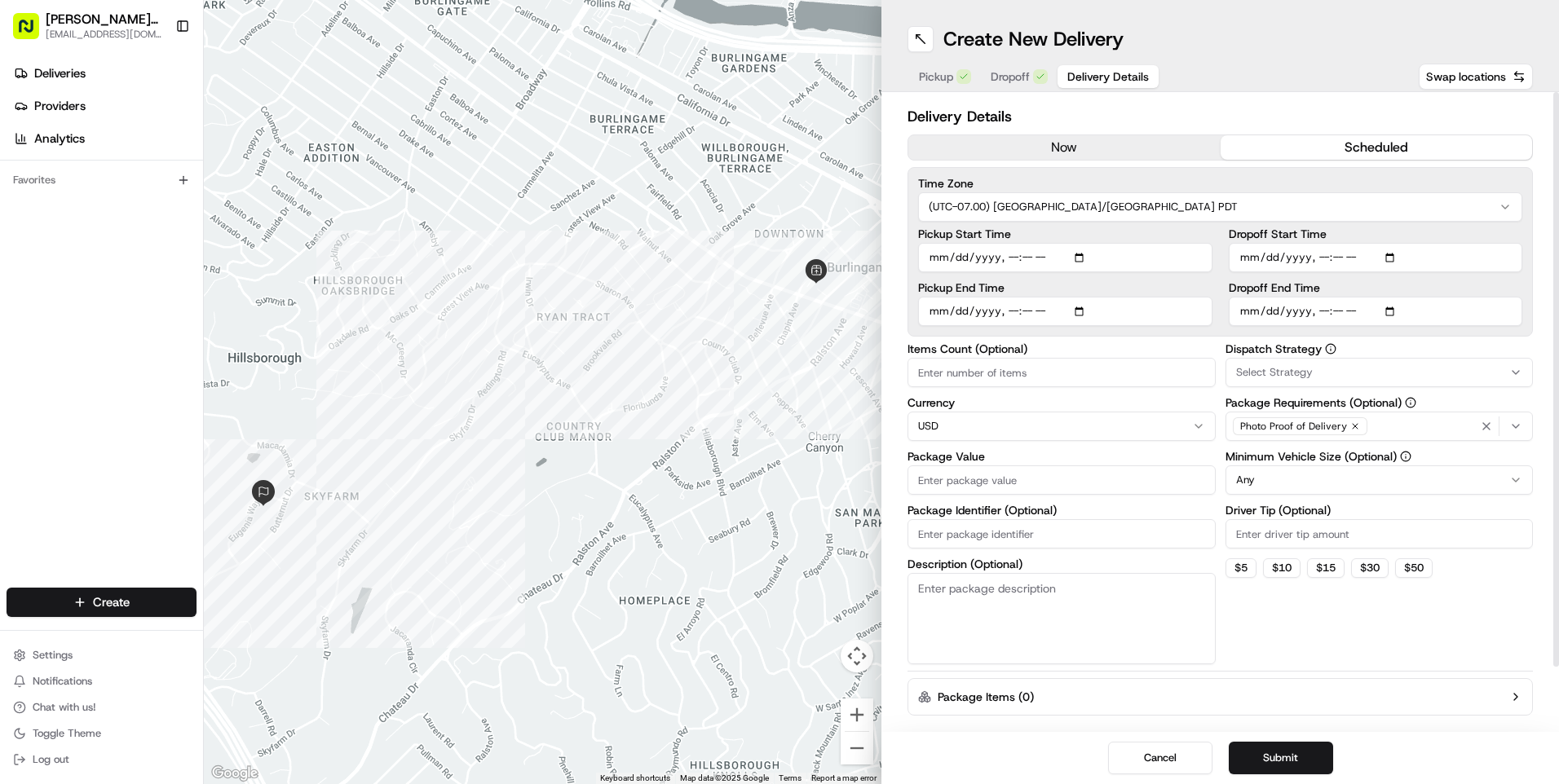 click on "Pickup Start Time" at bounding box center (1065, 258) 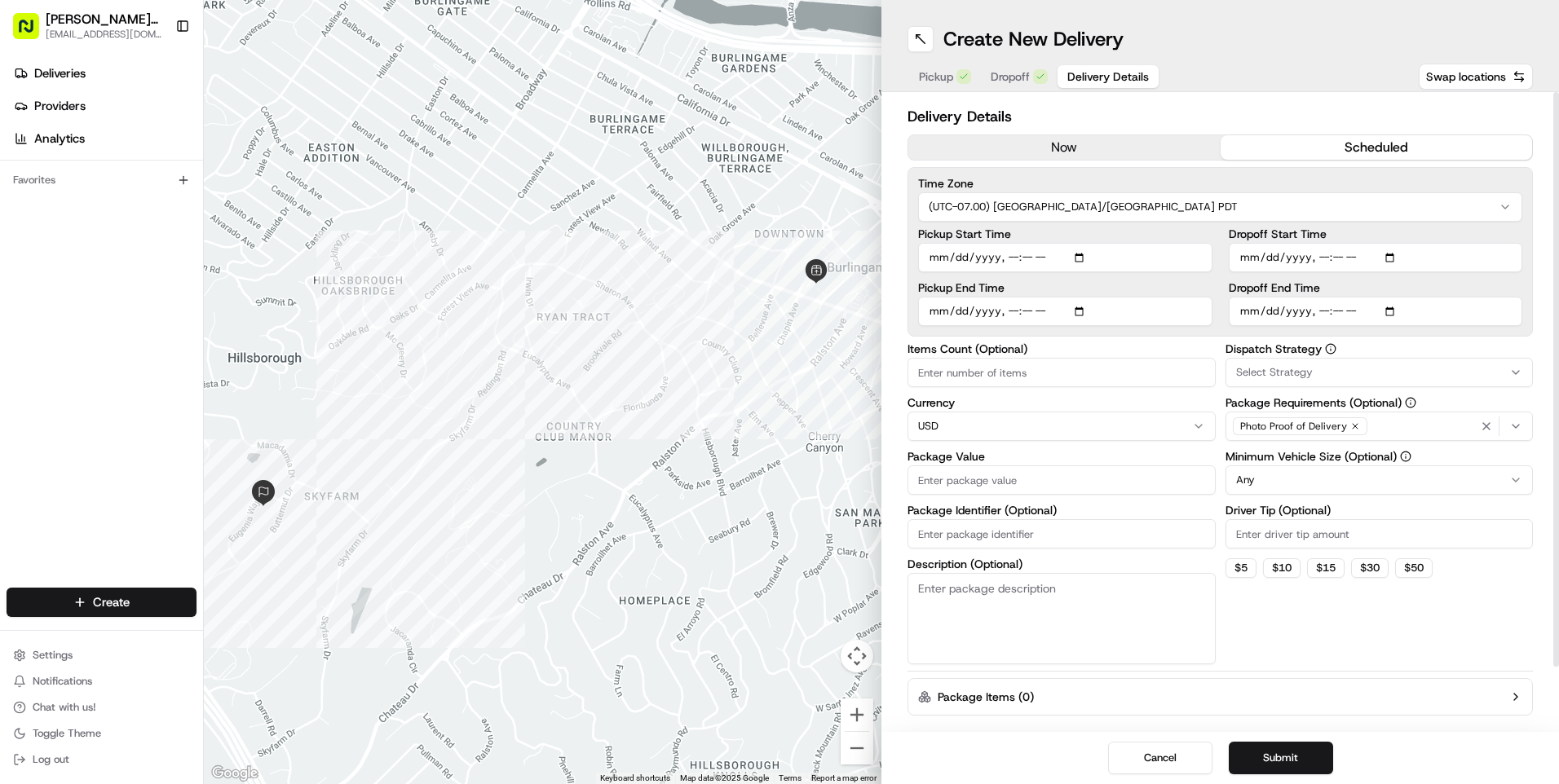 click on "Pickup Start Time" at bounding box center (1065, 258) 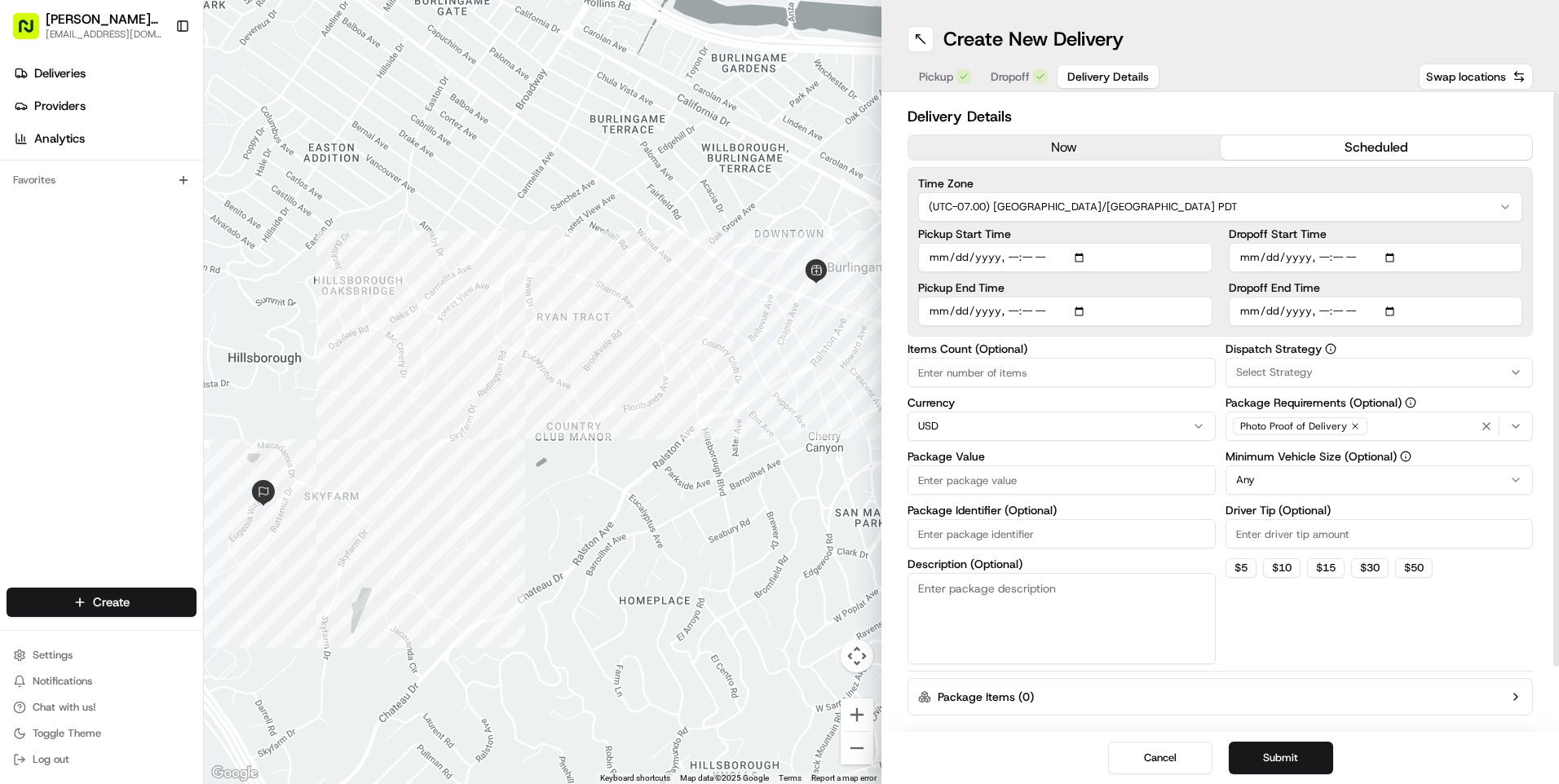 type on "[DATE]T09:00" 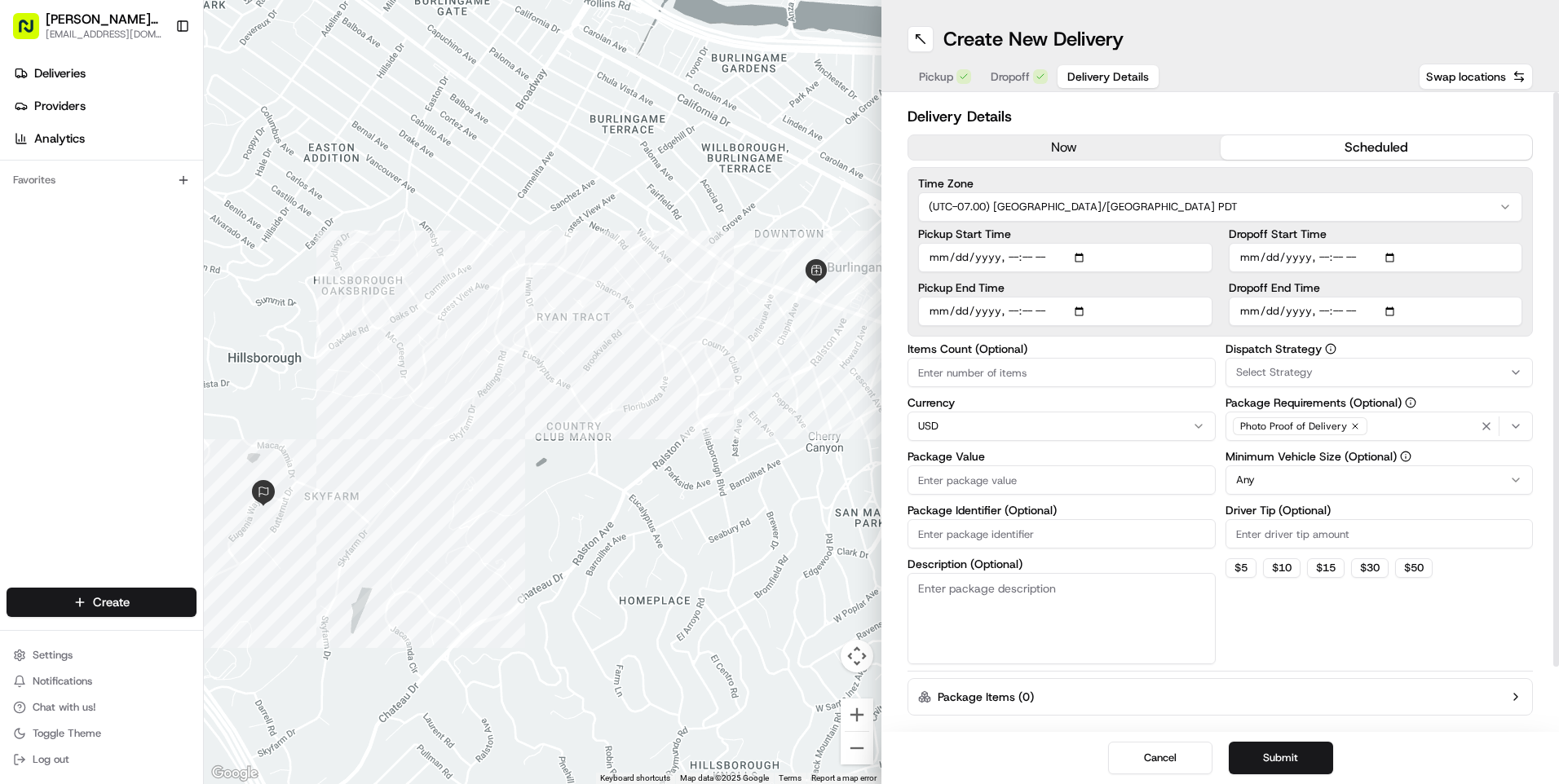 click on "Pickup End Time" at bounding box center [1065, 311] 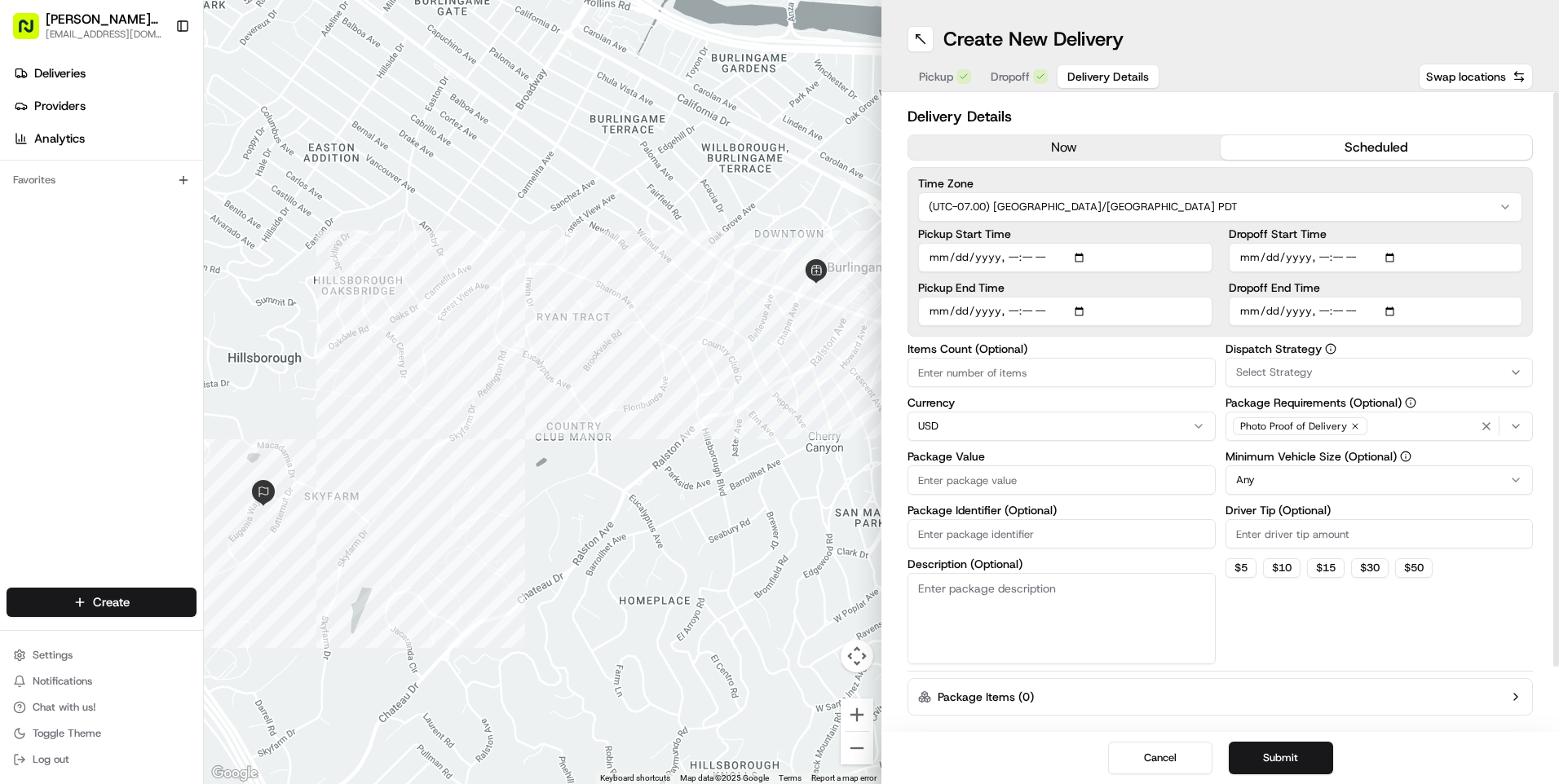 click on "Pickup End Time" at bounding box center [1065, 311] 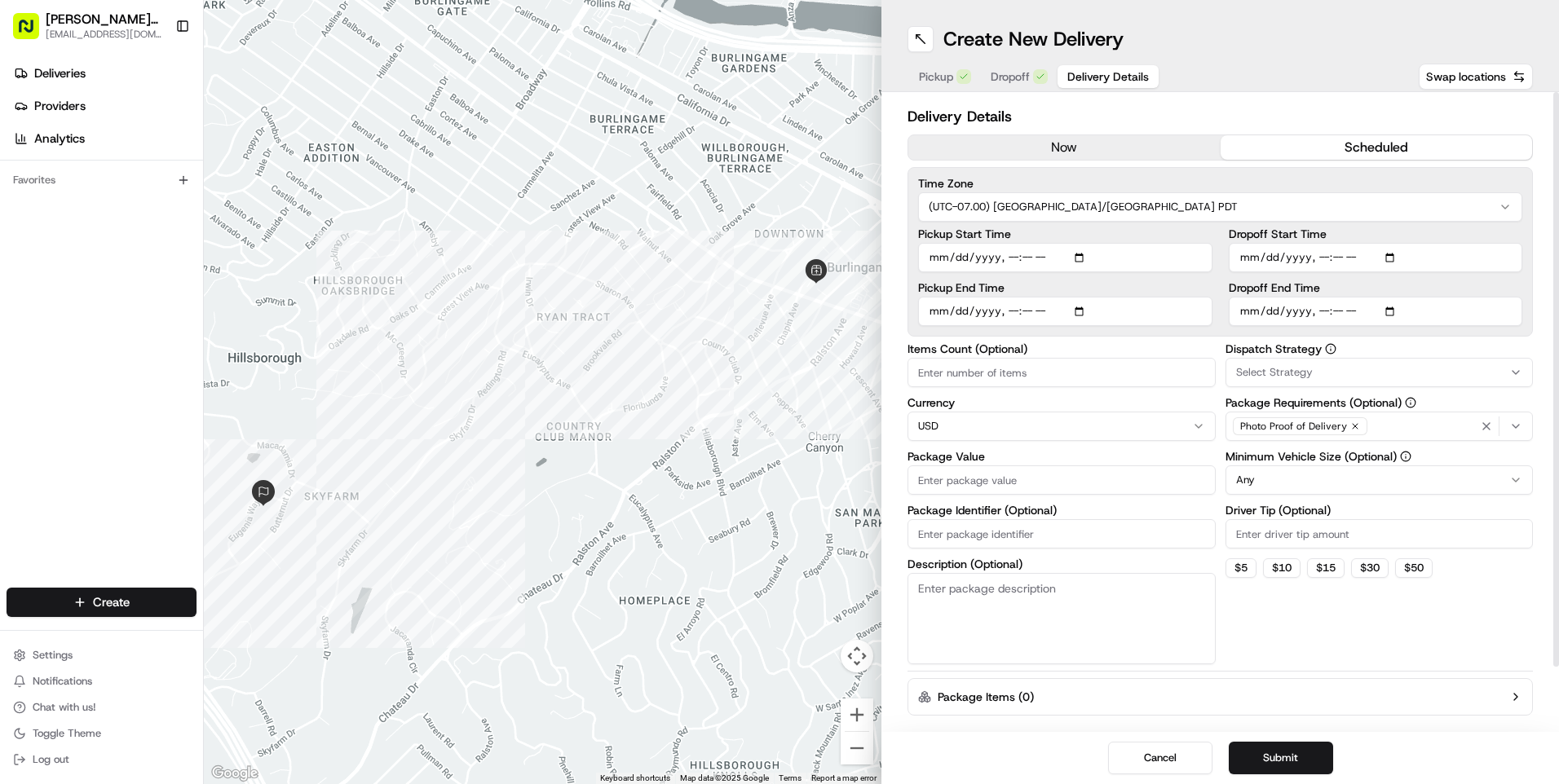 type on "[DATE]T09:30" 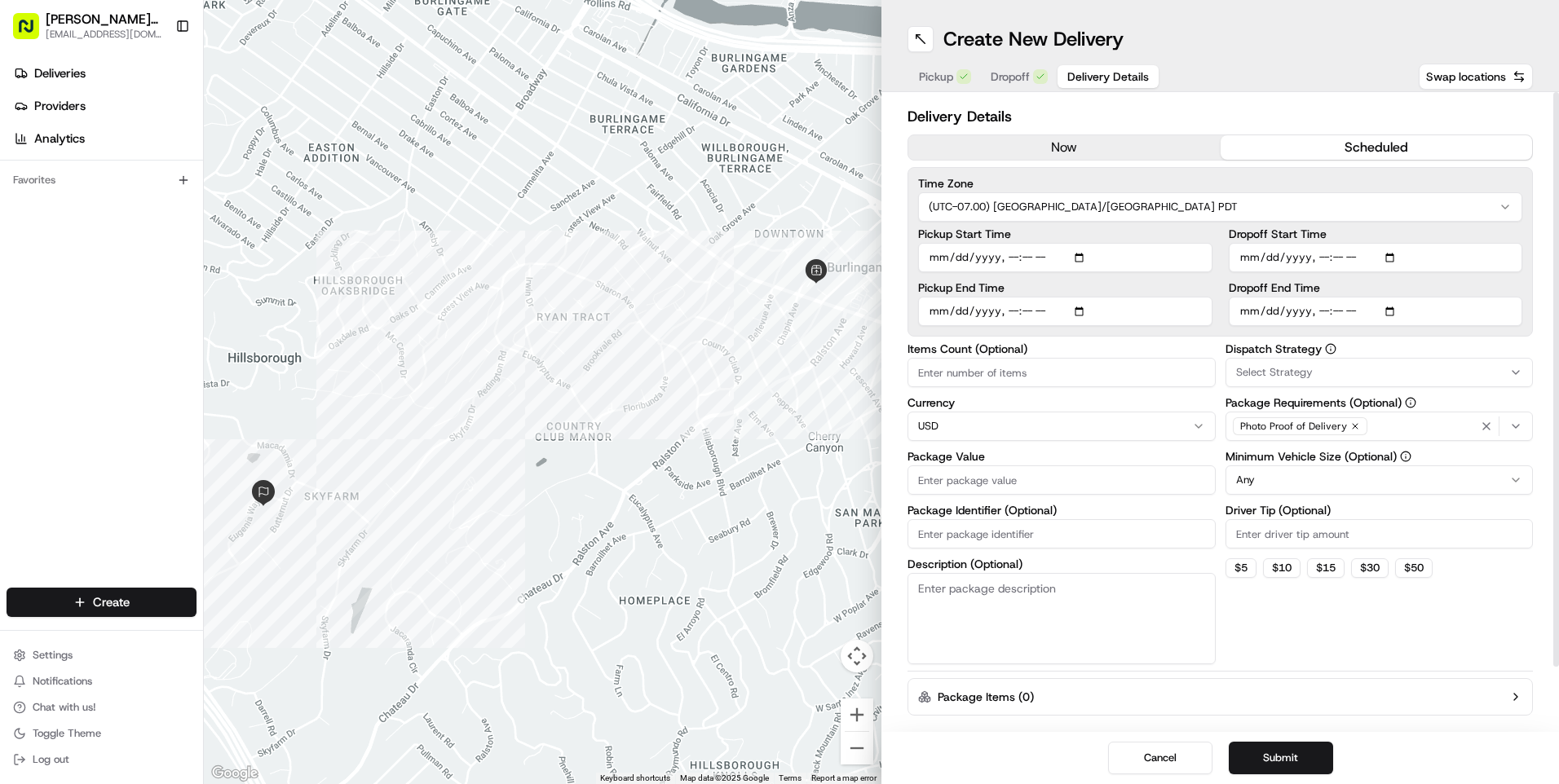 click on "Dropoff Start Time" at bounding box center (1376, 258) 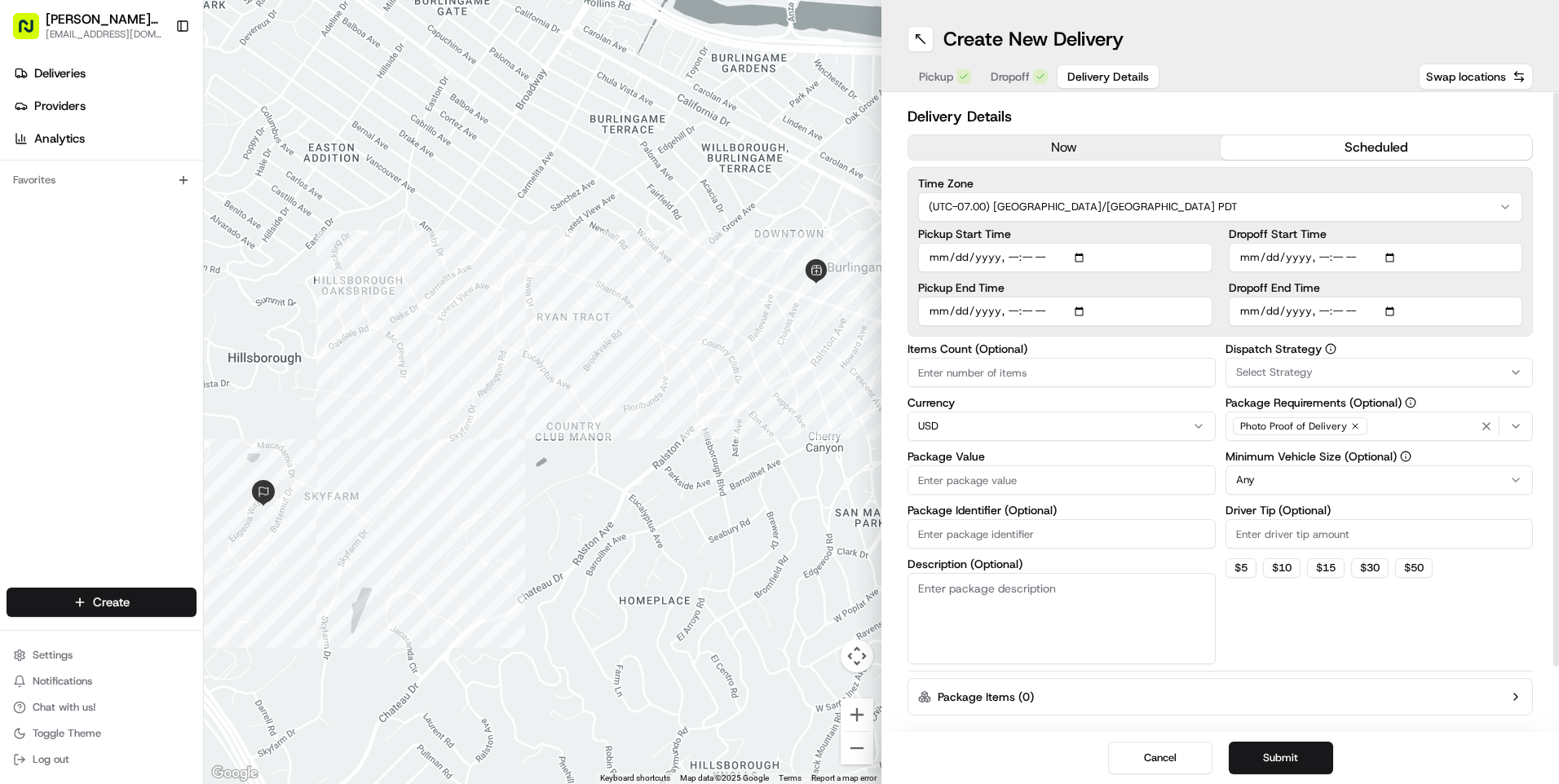 click on "Dropoff Start Time" at bounding box center (1376, 258) 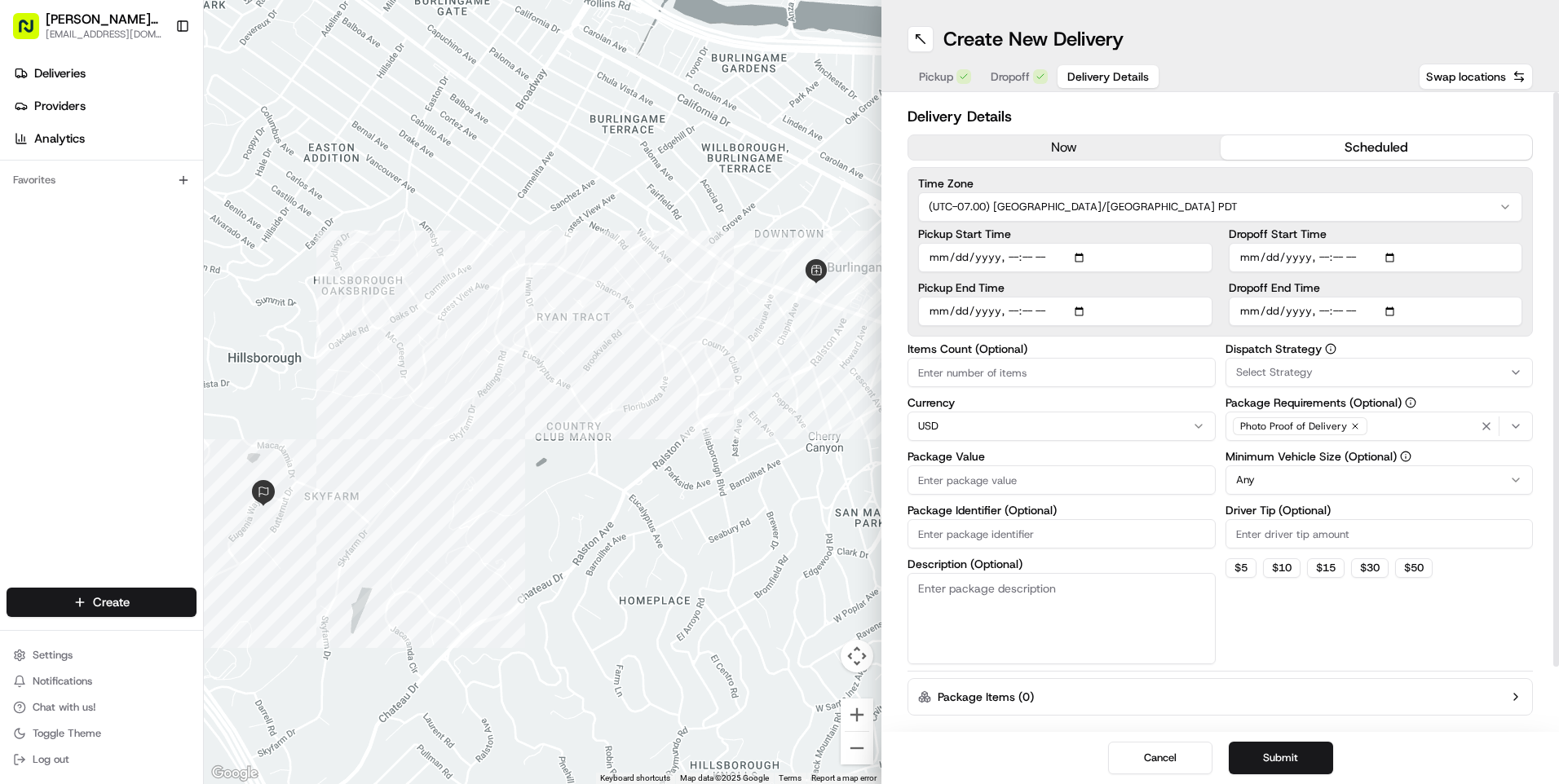 type on "[DATE]T09:30" 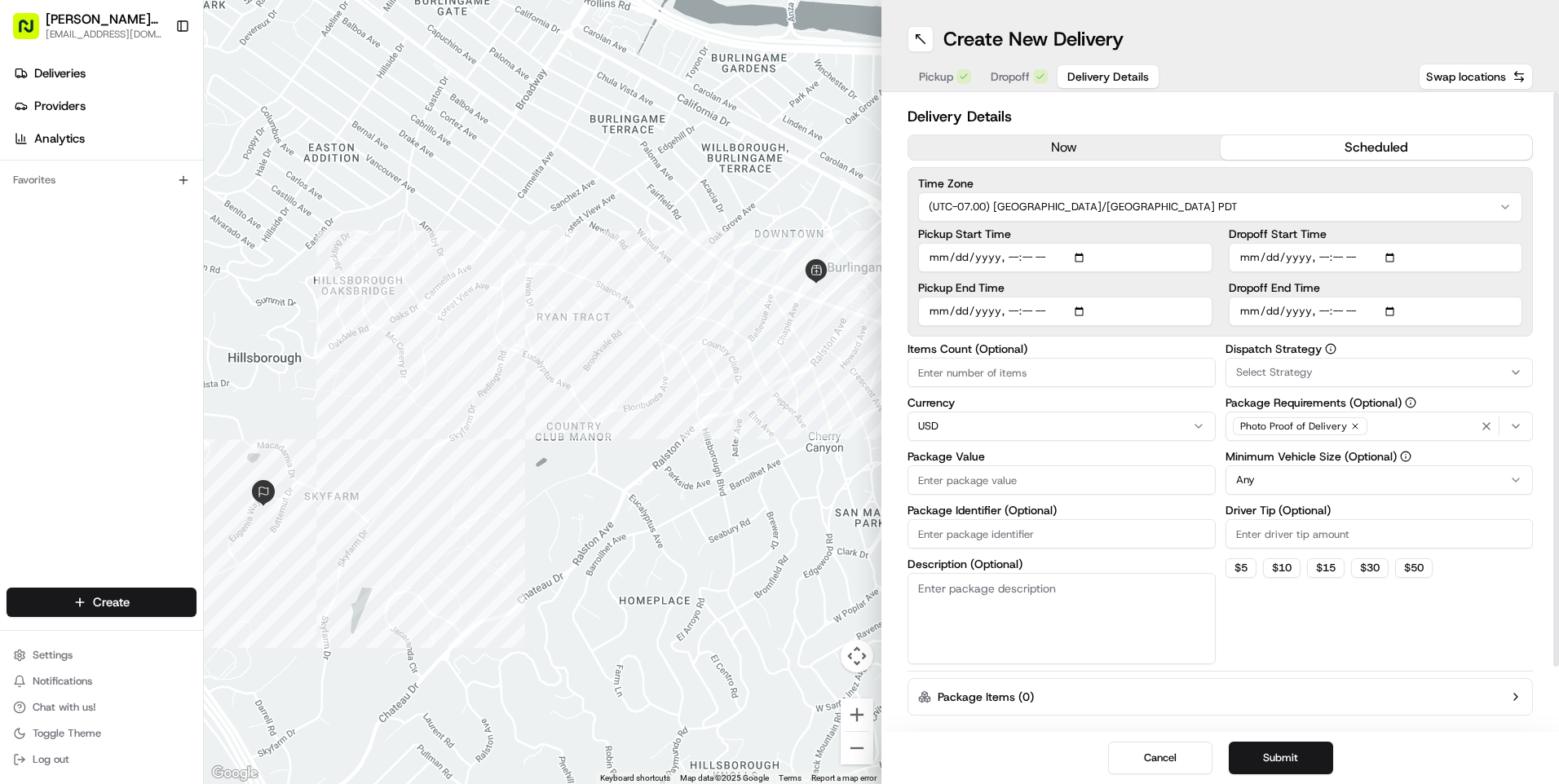 click on "Dropoff End Time" at bounding box center [1376, 311] 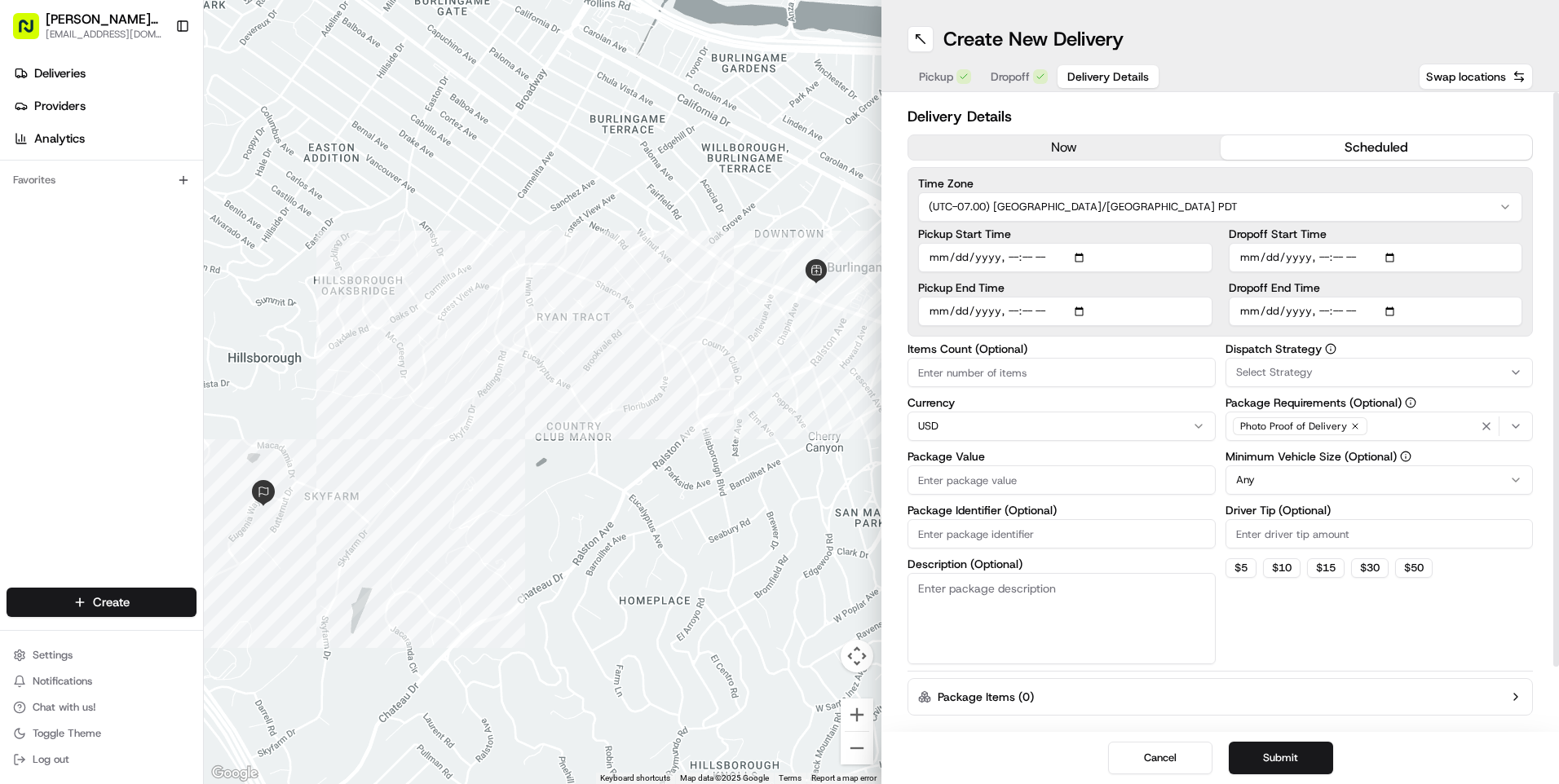 click on "Dropoff End Time" at bounding box center (1376, 311) 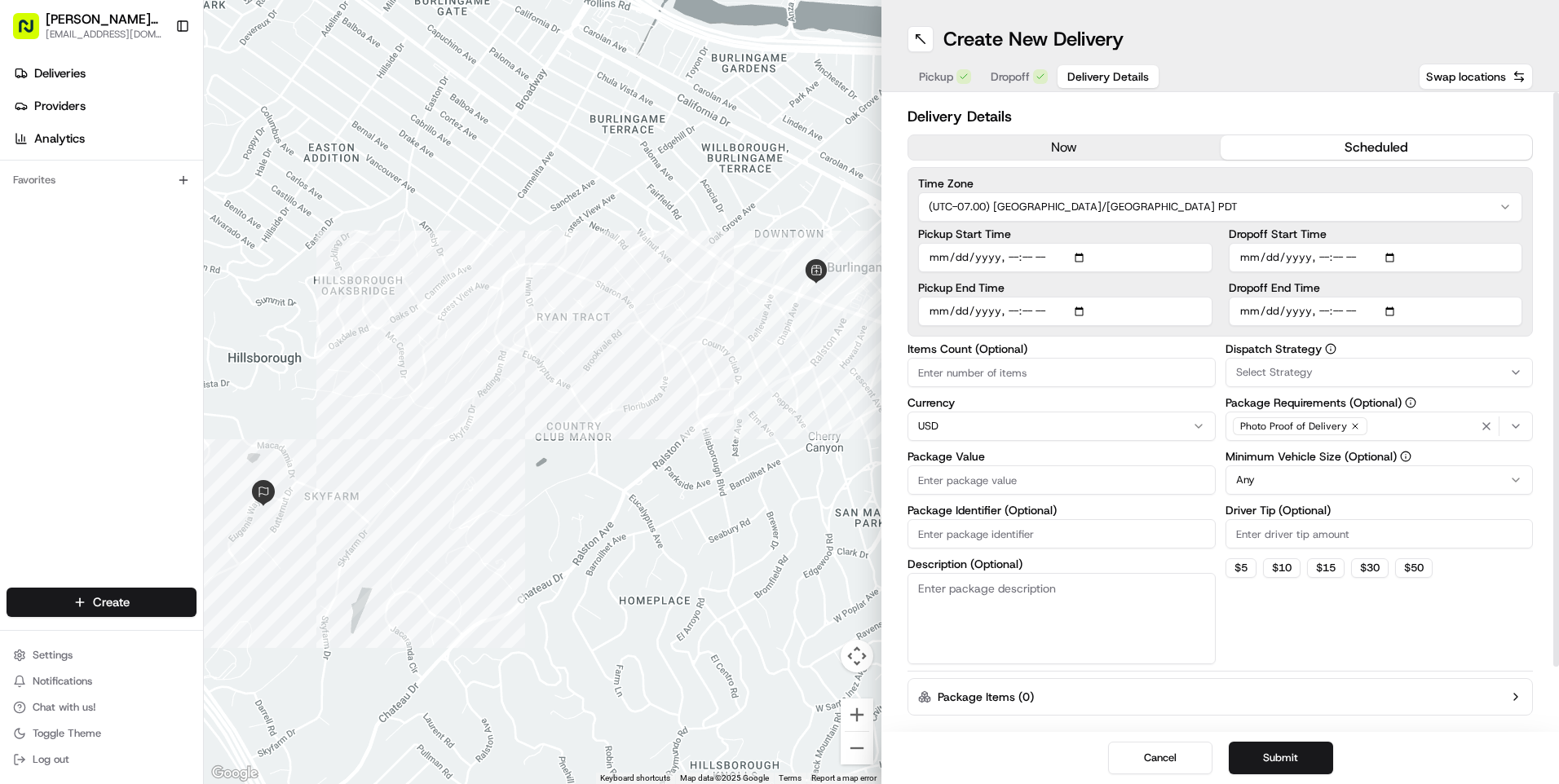 click on "Select Strategy" at bounding box center [1274, 372] 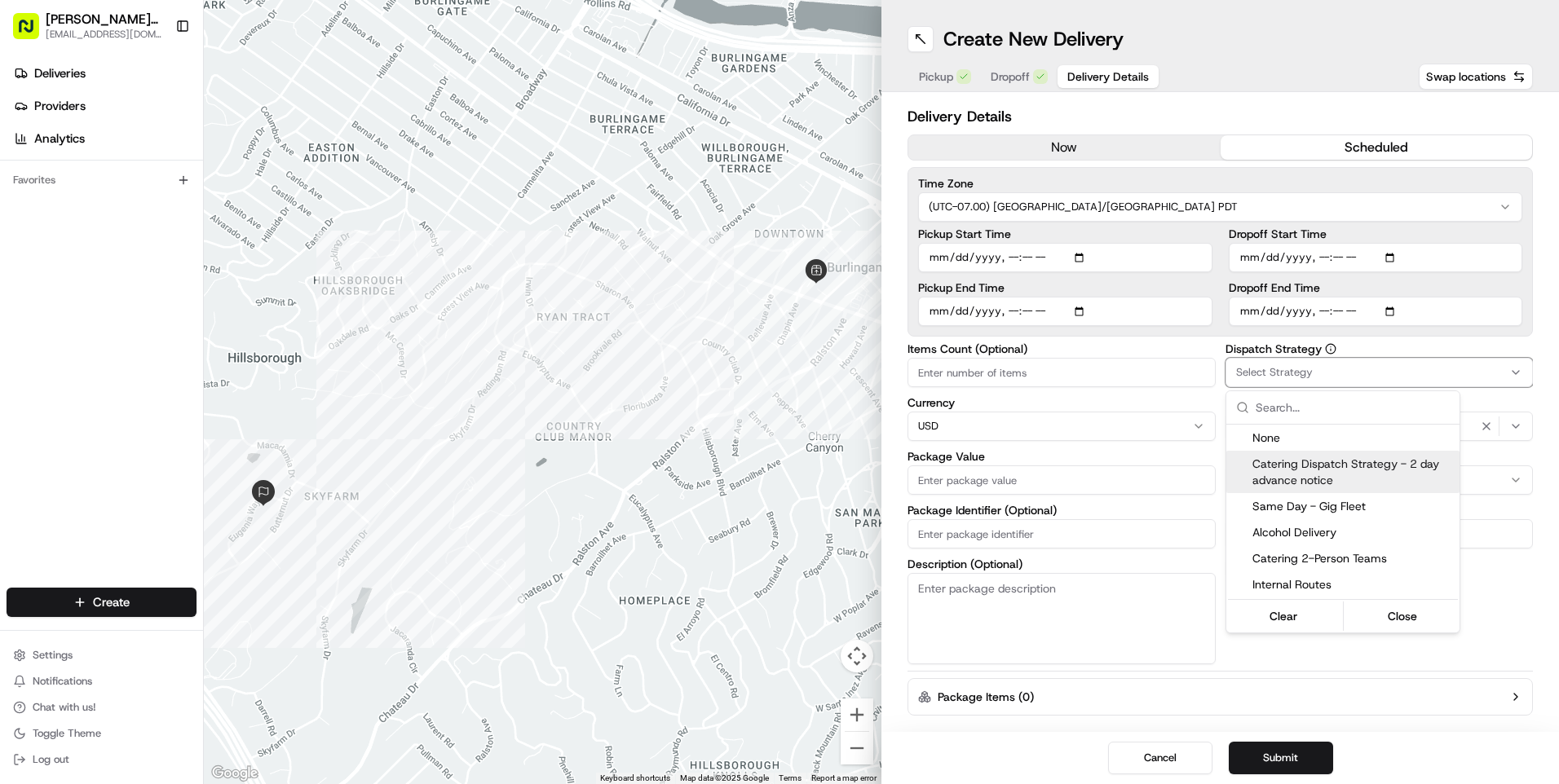 click on "Catering Dispatch Strategy - 2 day advance notice" at bounding box center (1353, 472) 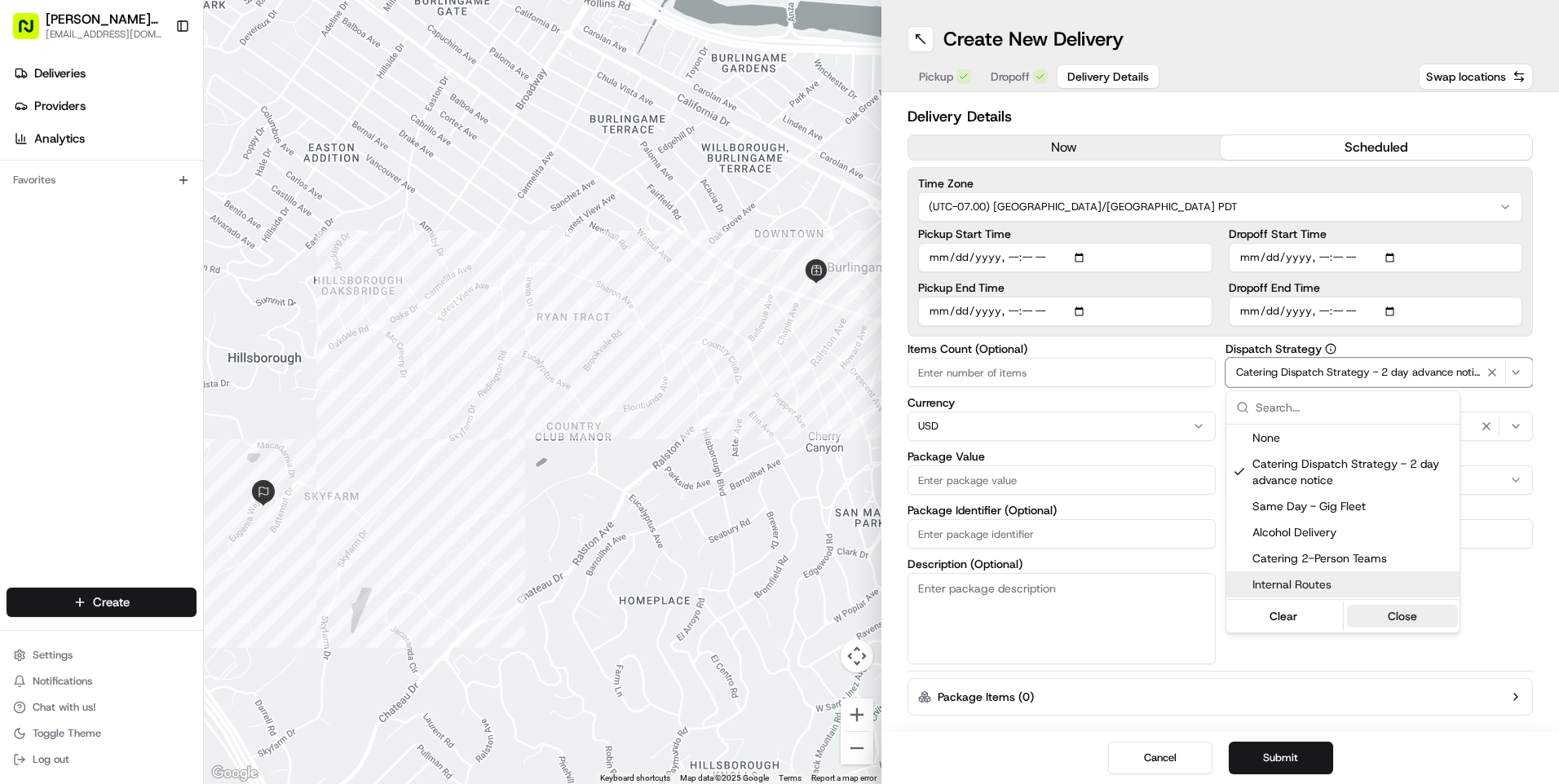 click on "Close" at bounding box center (1402, 616) 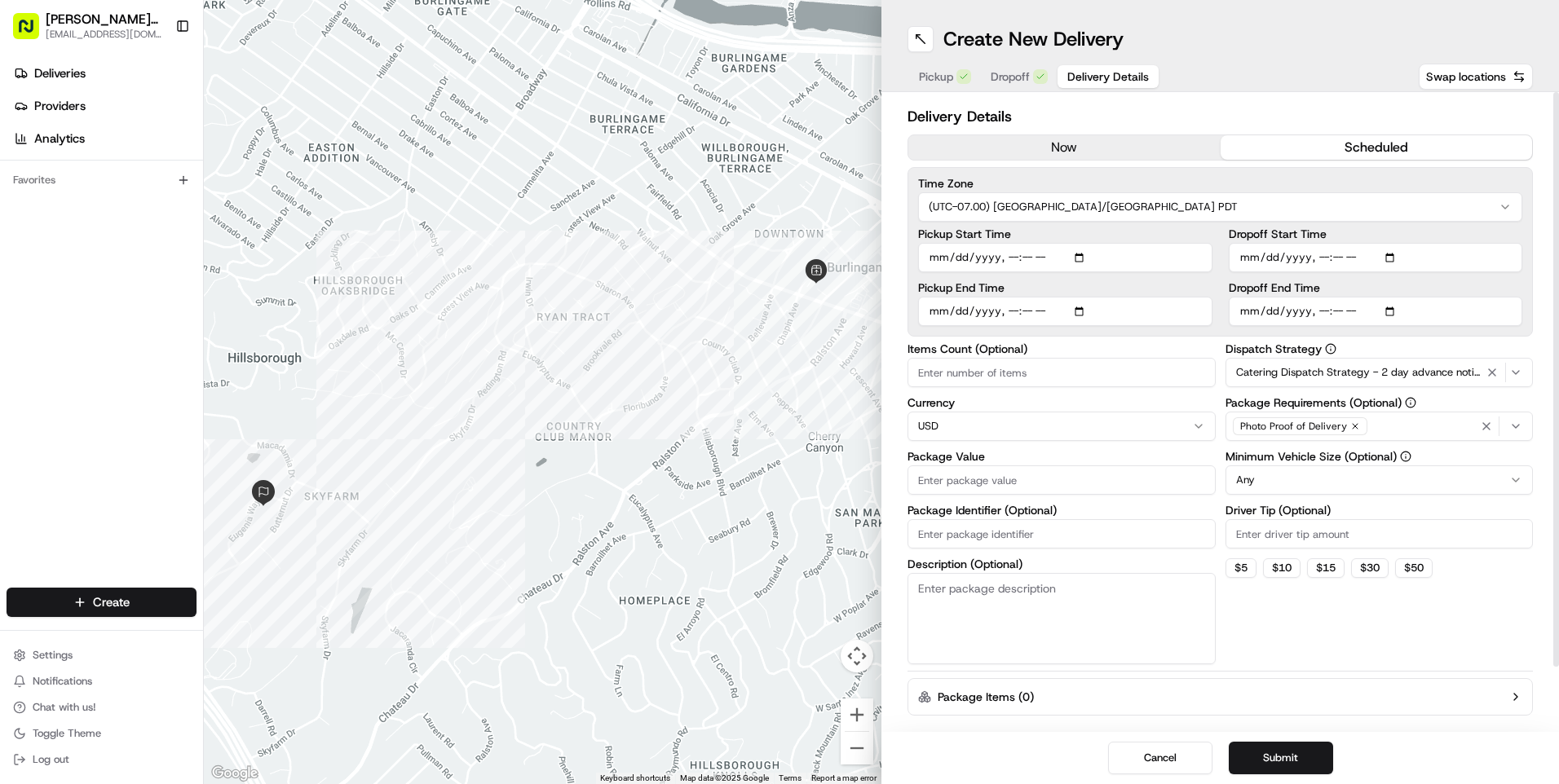 click on "[PERSON_NAME] Markets [EMAIL_ADDRESS][DOMAIN_NAME] Toggle Sidebar Deliveries Providers Analytics Favorites Main Menu Members & Organization Organization Users Roles Preferences Customization Tracking Orchestration Automations Dispatch Strategy Locations Pickup Locations Dropoff Locations Billing Billing Refund Requests Integrations Notification Triggers Webhooks API Keys Request Logs Create Settings Notifications Chat with us! Toggle Theme Log out ← Move left → Move right ↑ Move up ↓ Move down + Zoom in - Zoom out Home Jump left by 75% End Jump right by 75% Page Up Jump up by 75% Page Down Jump down by 75% Keyboard shortcuts Map Data Map data ©2025 Google Map data ©2025 Google 200 m  Click to toggle between metric and imperial units Terms Report a map error Create New Delivery Pickup Dropoff Delivery Details Swap locations Delivery Details now scheduled Time Zone (UTC-07.00) [GEOGRAPHIC_DATA]/[GEOGRAPHIC_DATA] PDT Pickup Start Time Pickup End Time Dropoff Start Time Dropoff End Time Currency USD Any $ 5" at bounding box center (780, 392) 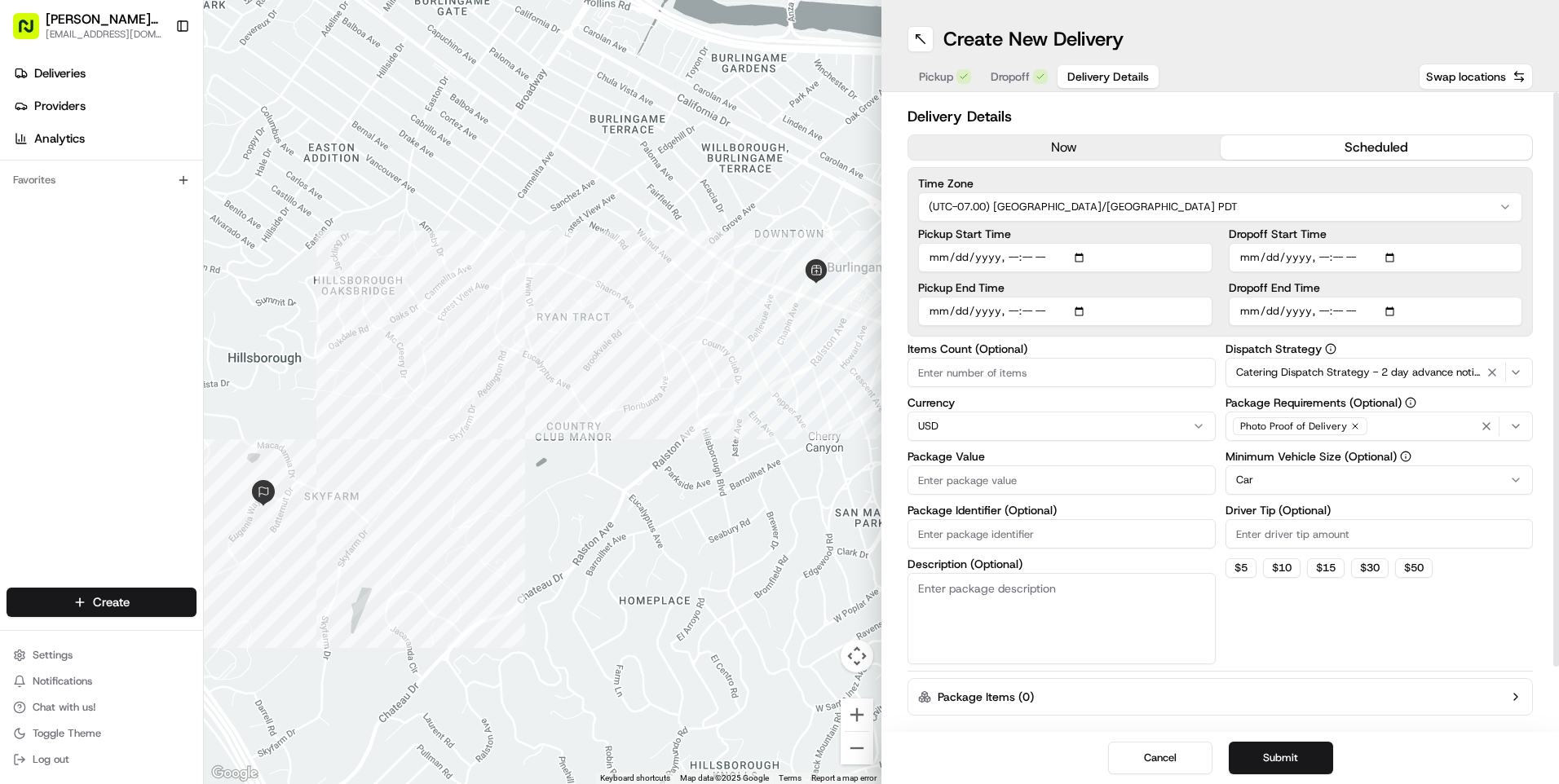 click on "Driver Tip (Optional)" at bounding box center (1380, 534) 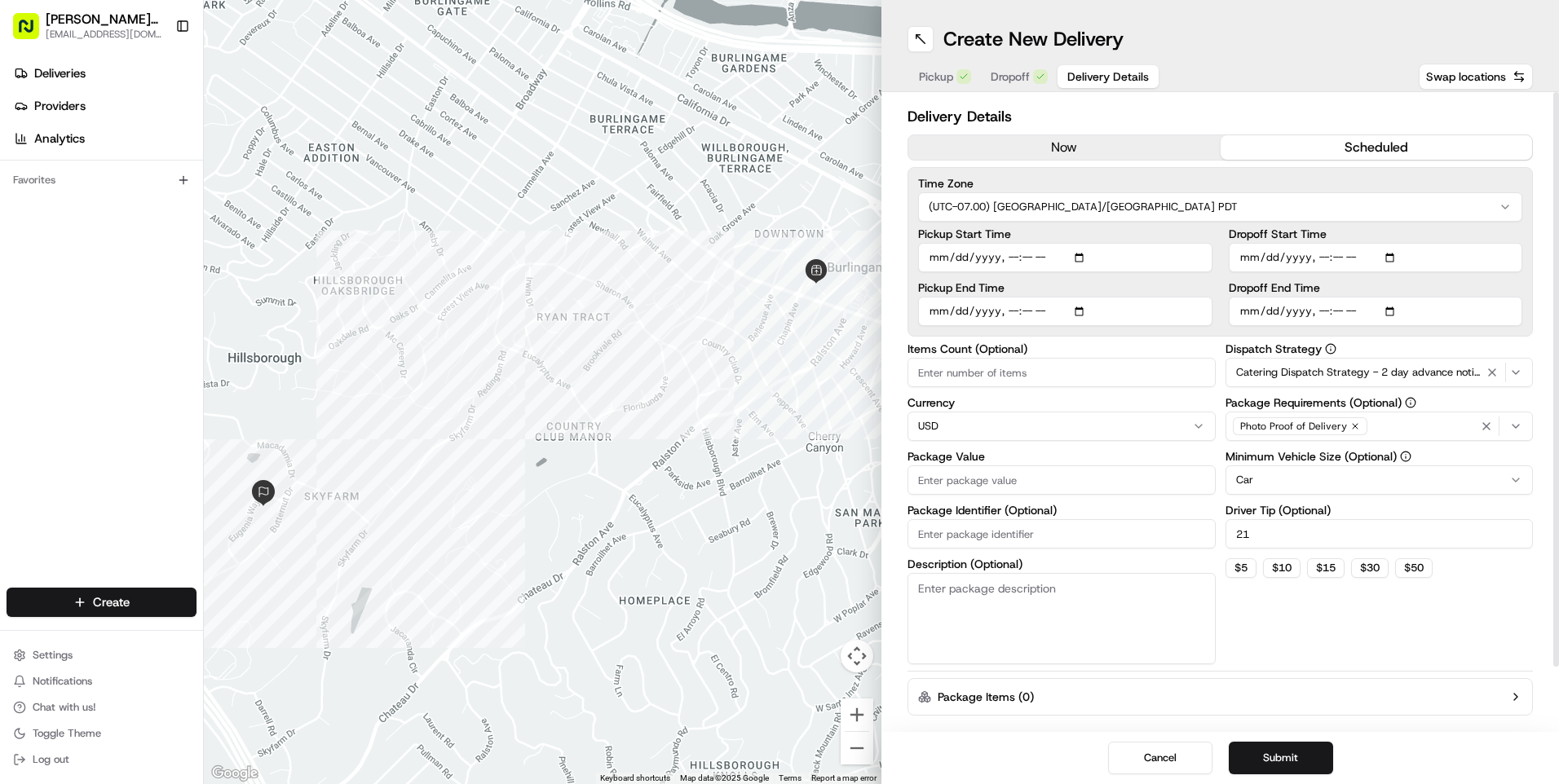 type on "21" 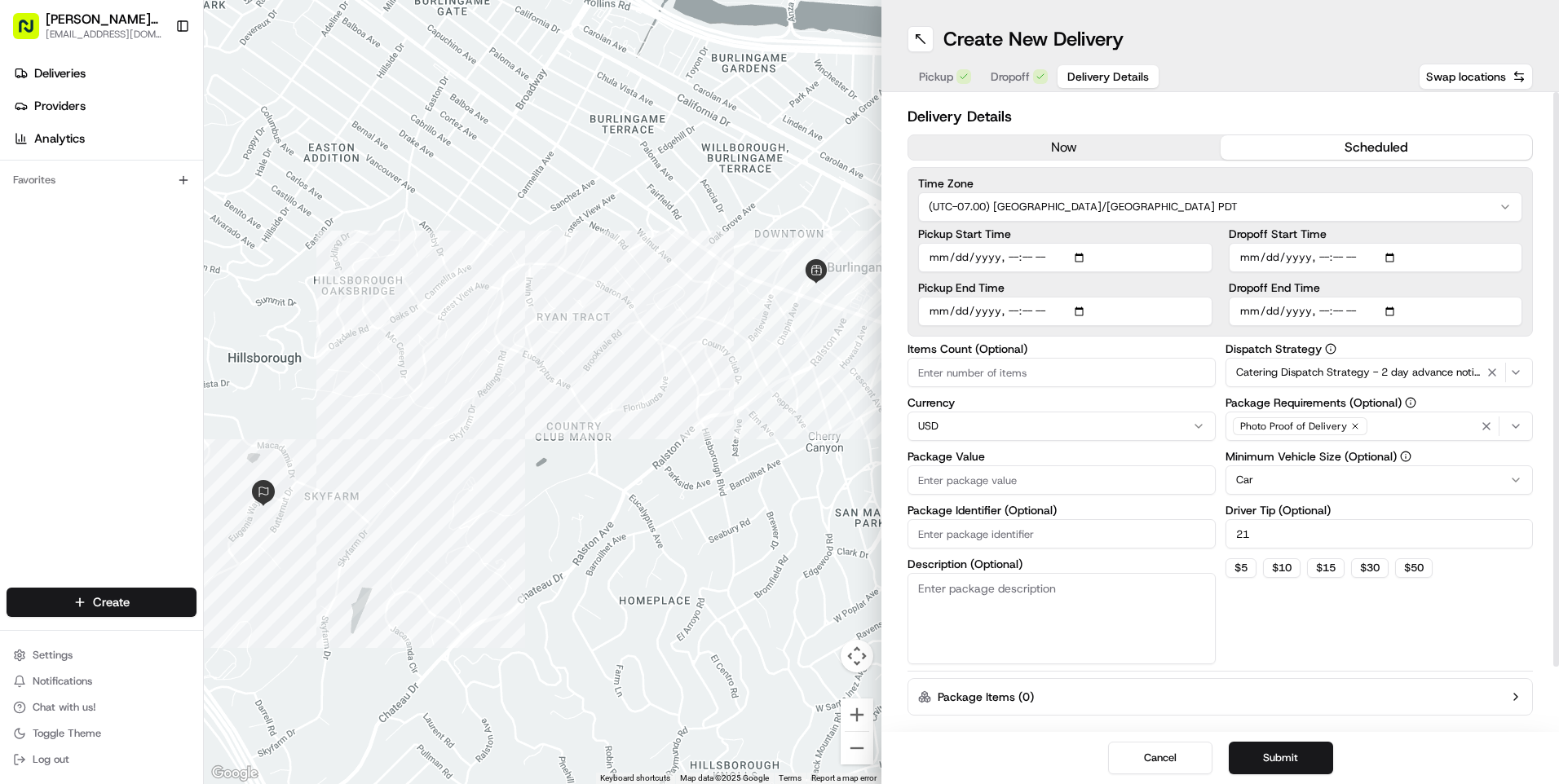 click on "Package Value" at bounding box center (1062, 480) 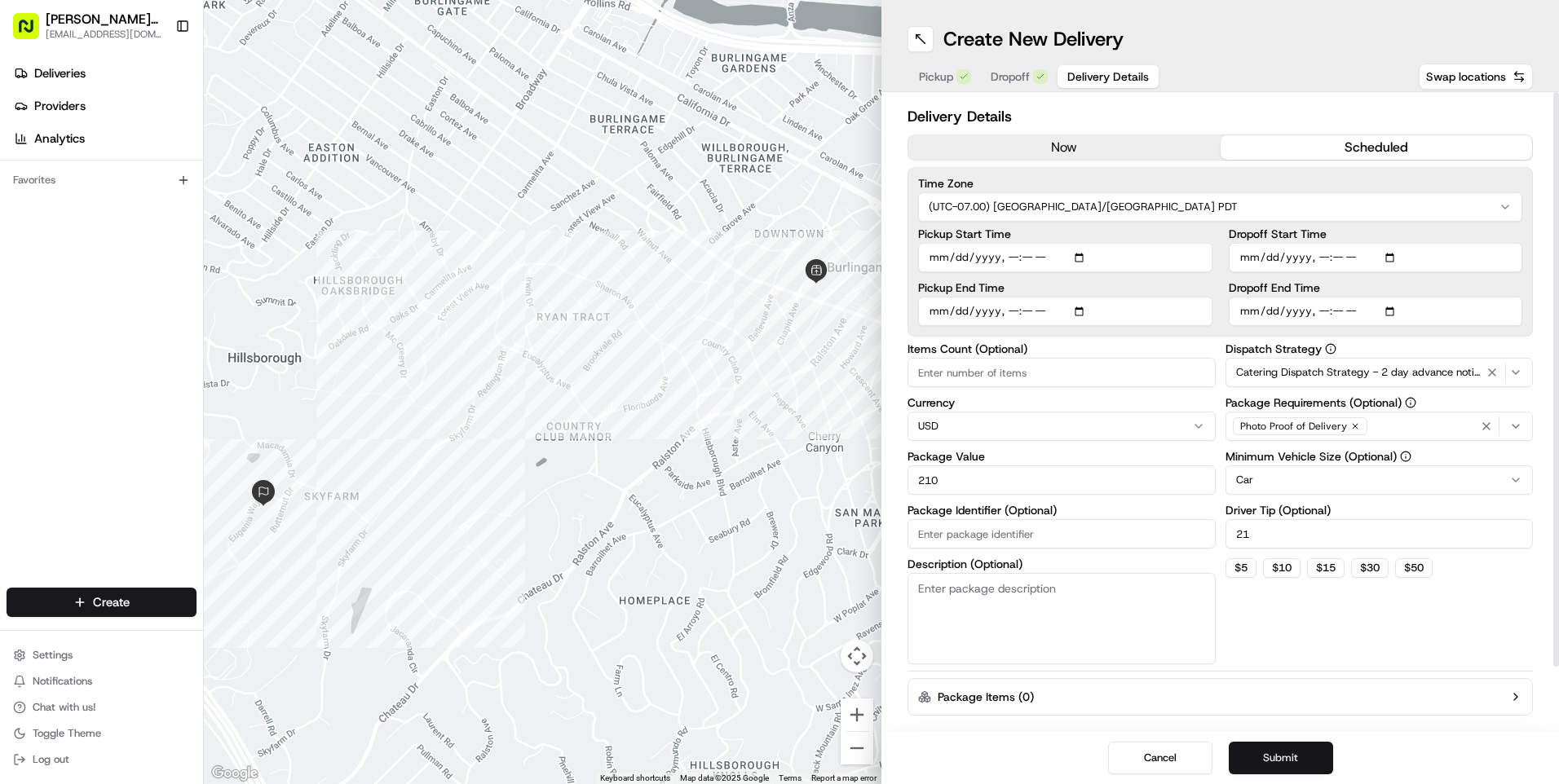 type on "210" 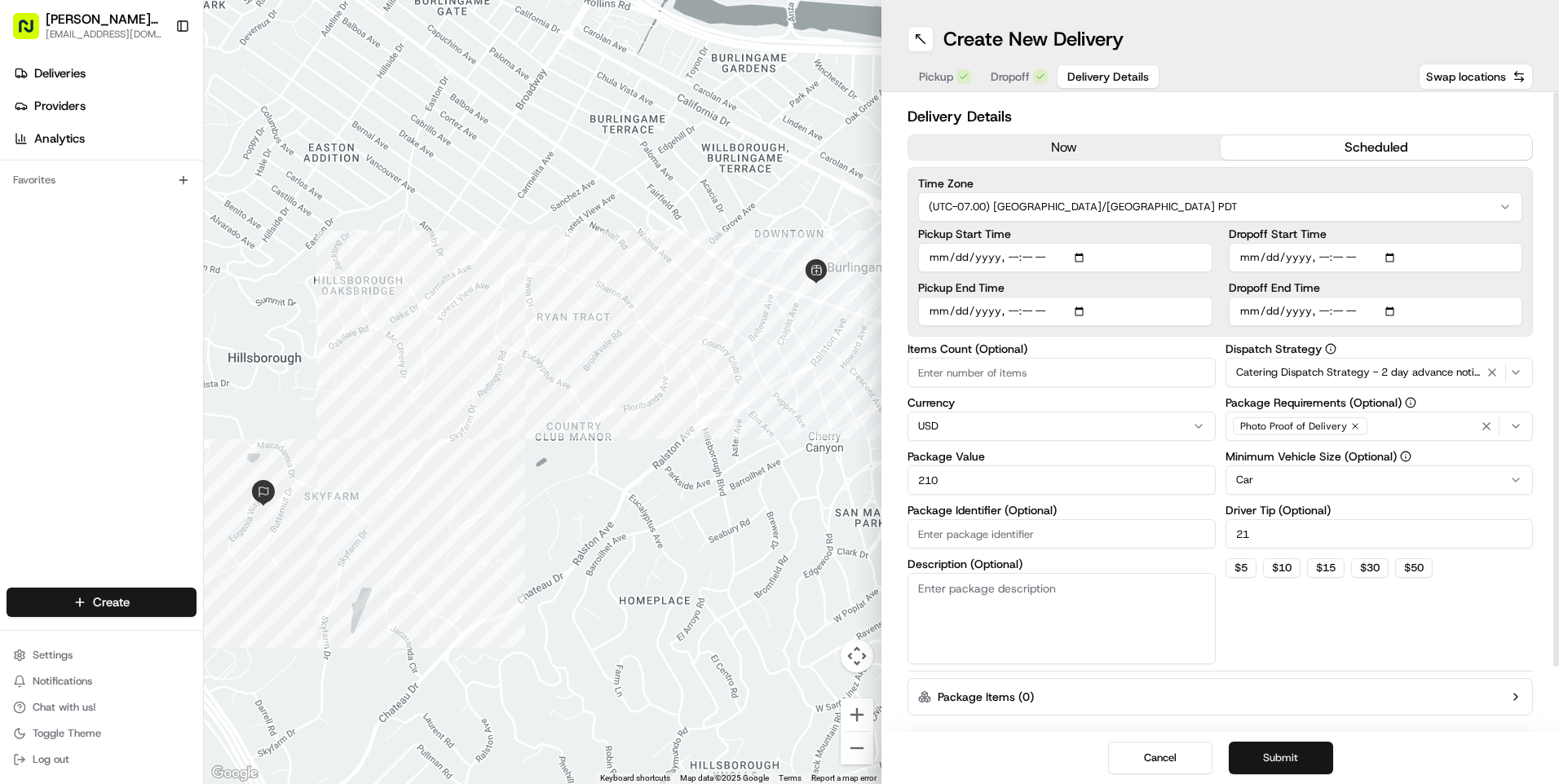 click on "Submit" at bounding box center (1281, 758) 